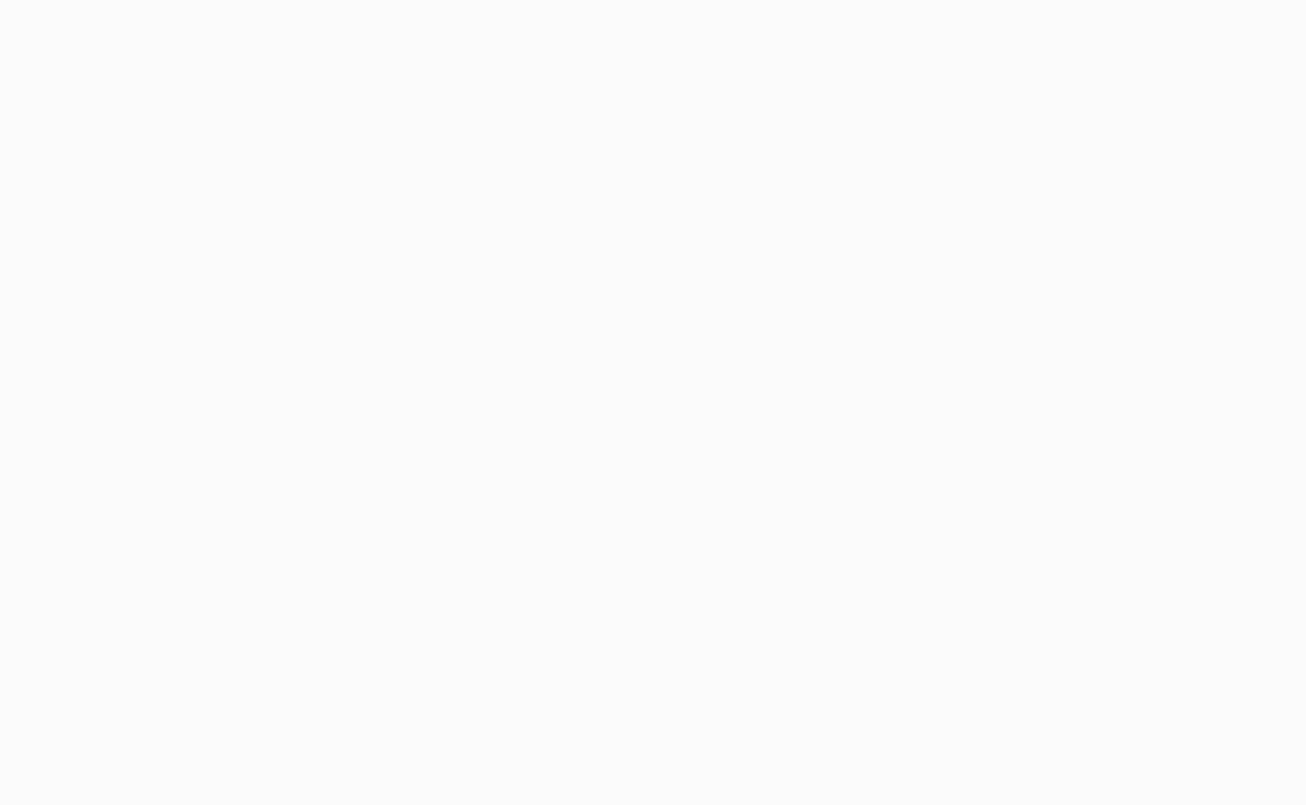 scroll, scrollTop: 0, scrollLeft: 0, axis: both 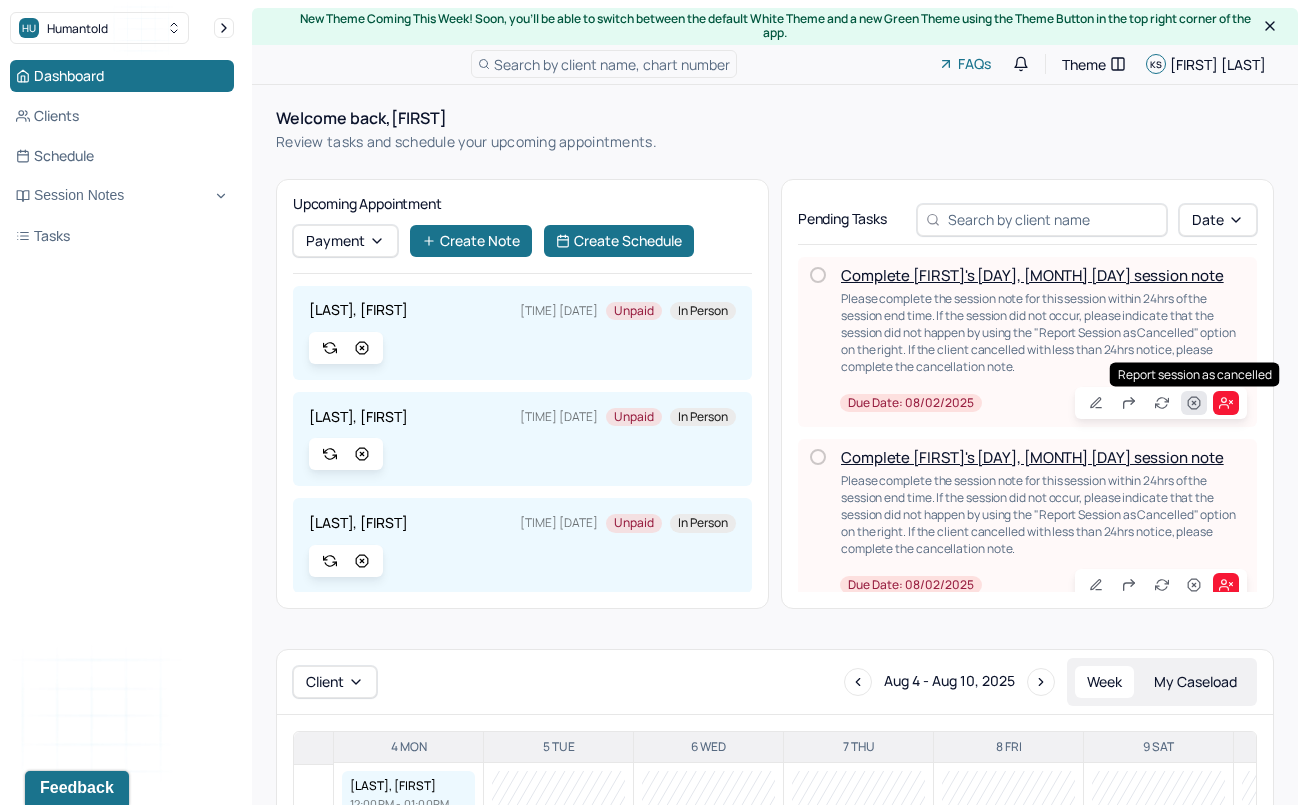click 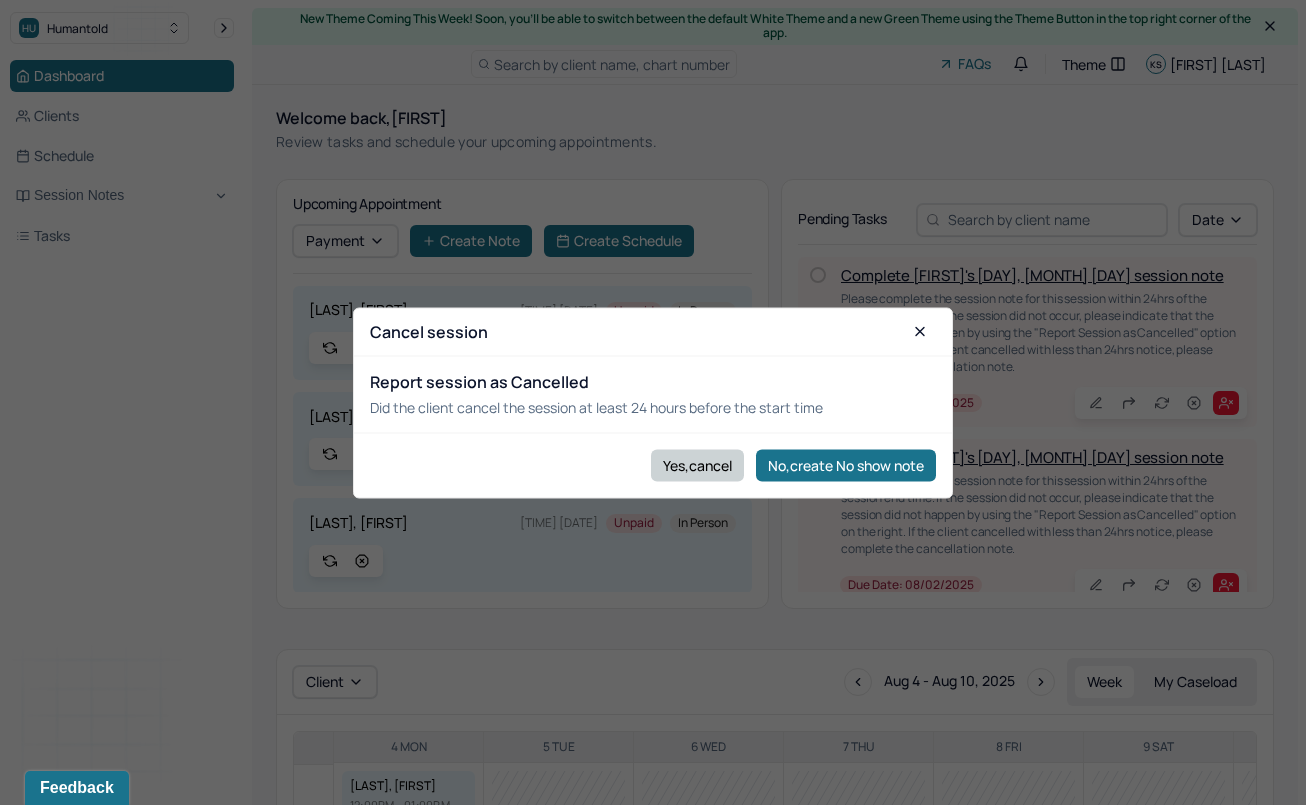 click on "Yes,cancel" at bounding box center [697, 465] 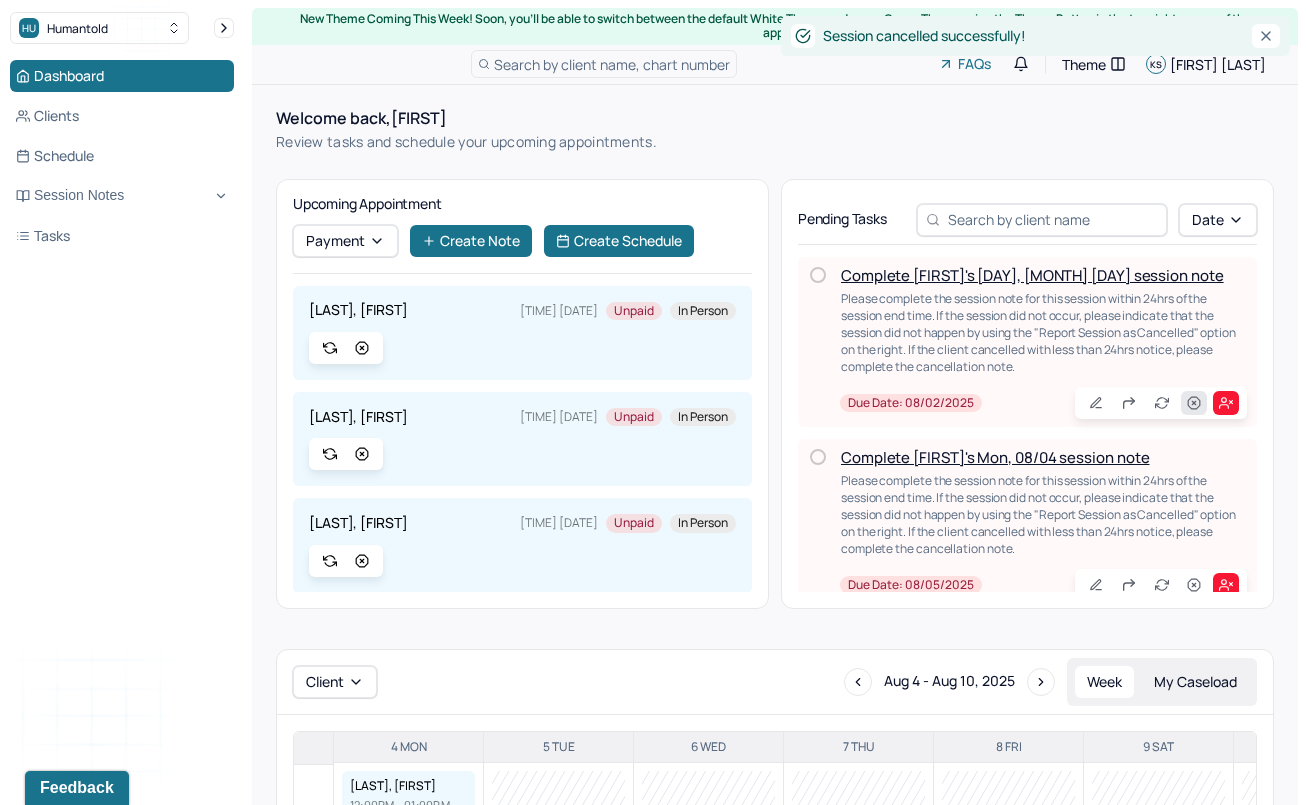 click 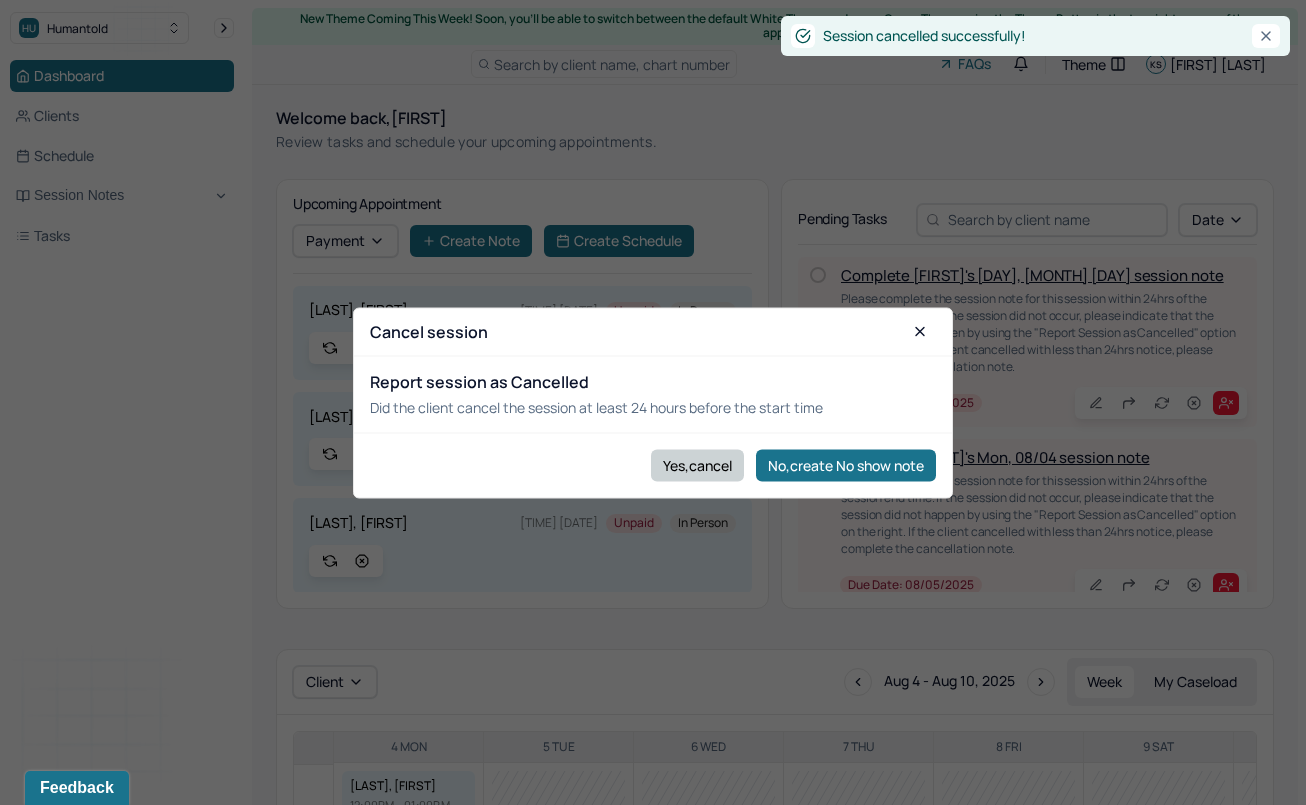 click on "Yes,cancel" at bounding box center (697, 465) 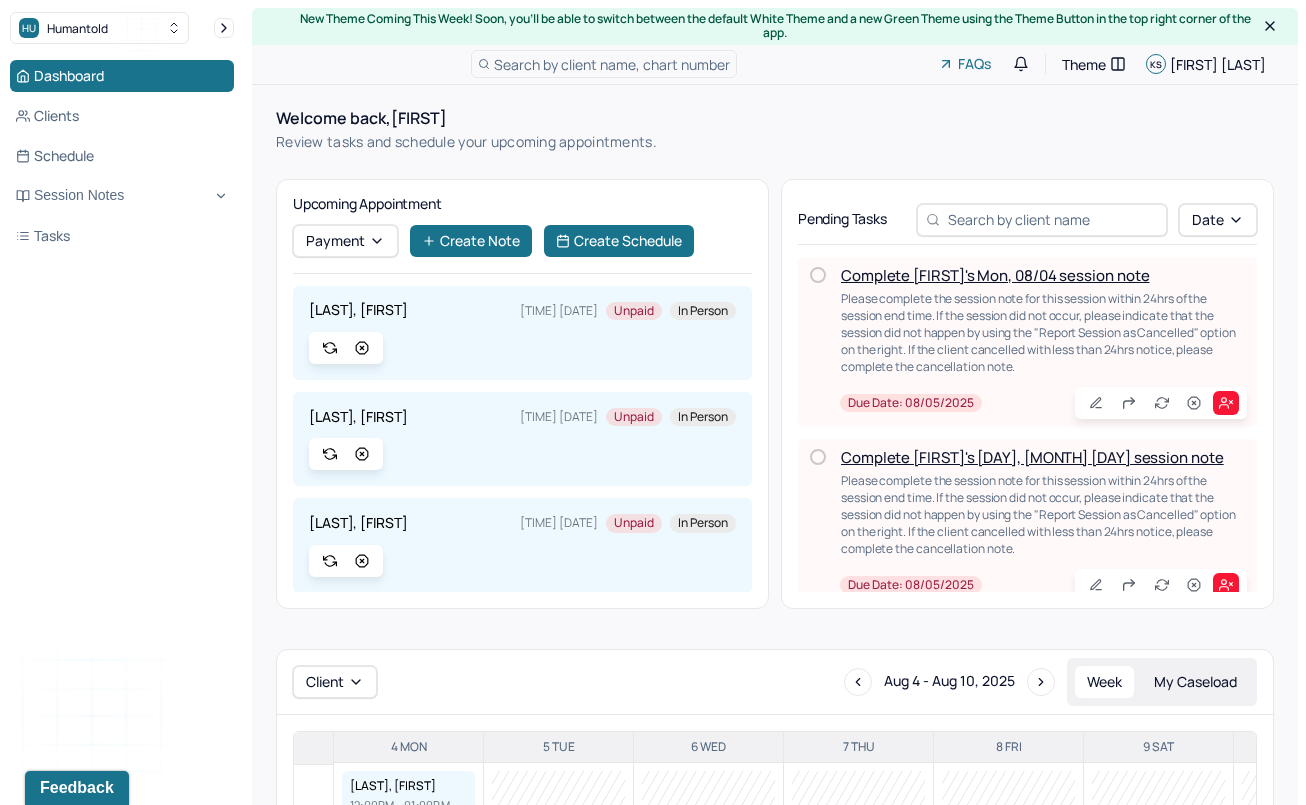scroll, scrollTop: 0, scrollLeft: 0, axis: both 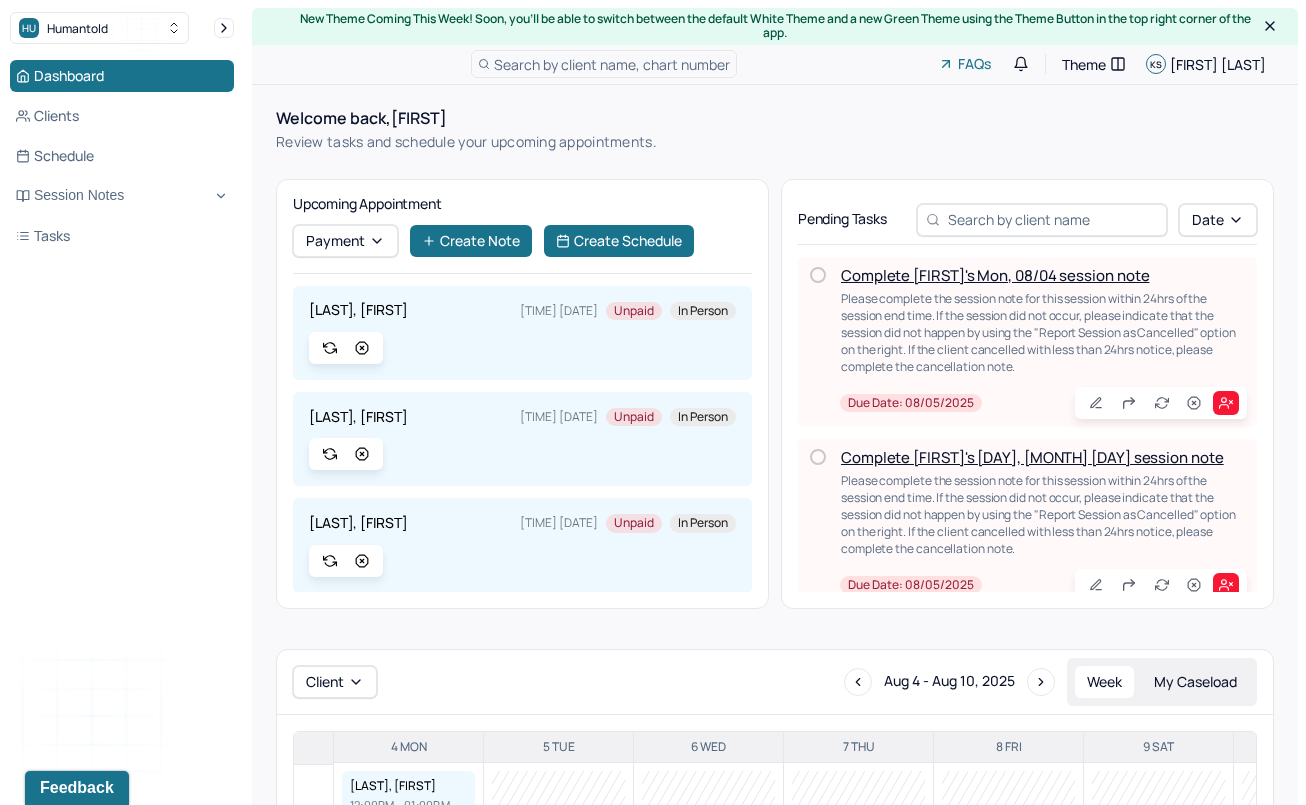 click on "Complete Nicole's Mon, 08/04 session note" at bounding box center (995, 275) 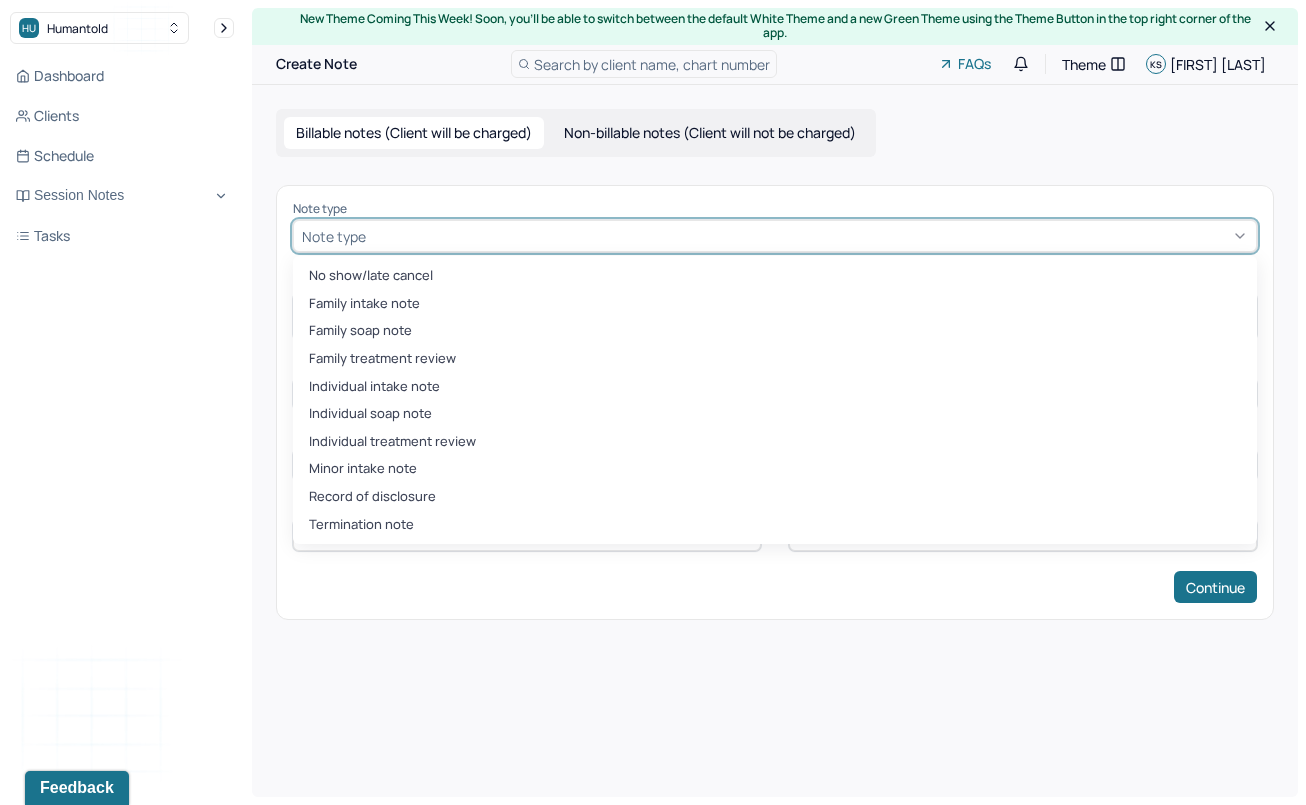 click at bounding box center [809, 236] 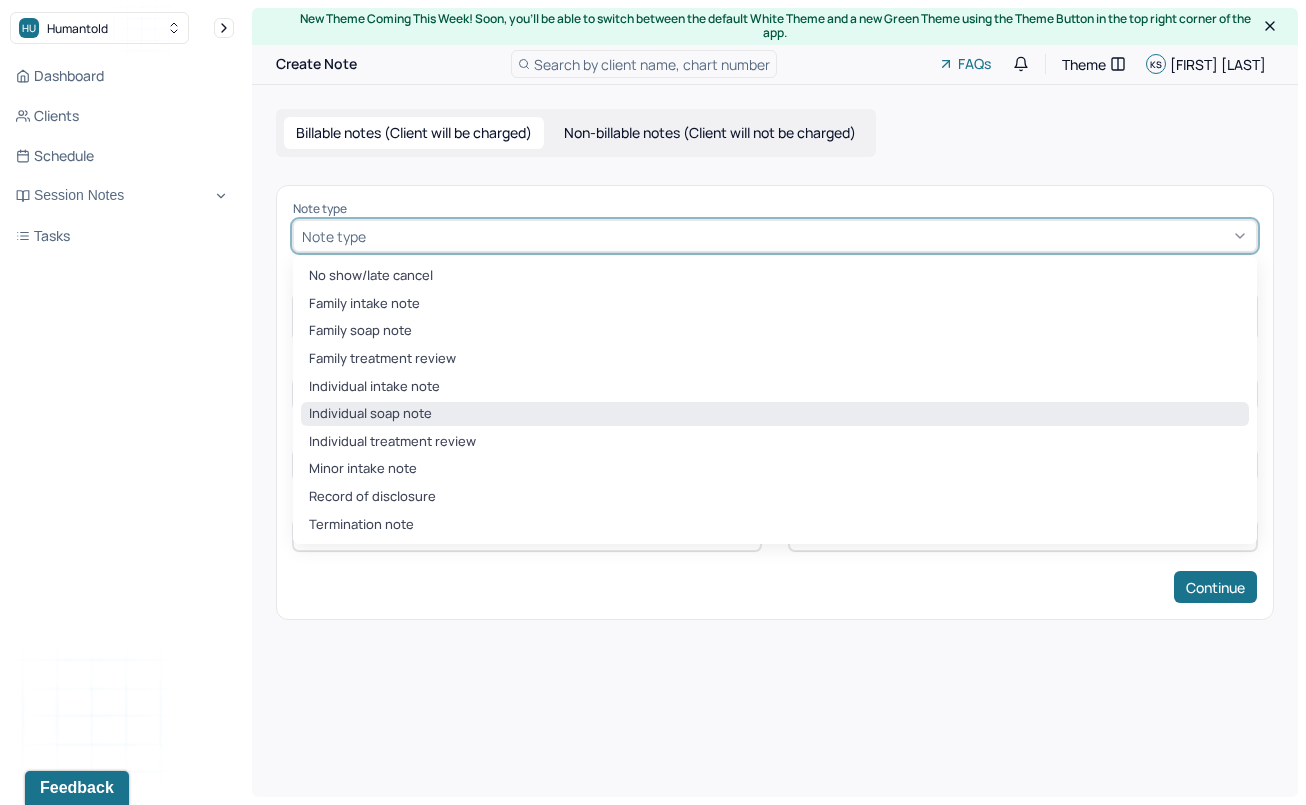 click on "Individual soap note" at bounding box center [775, 414] 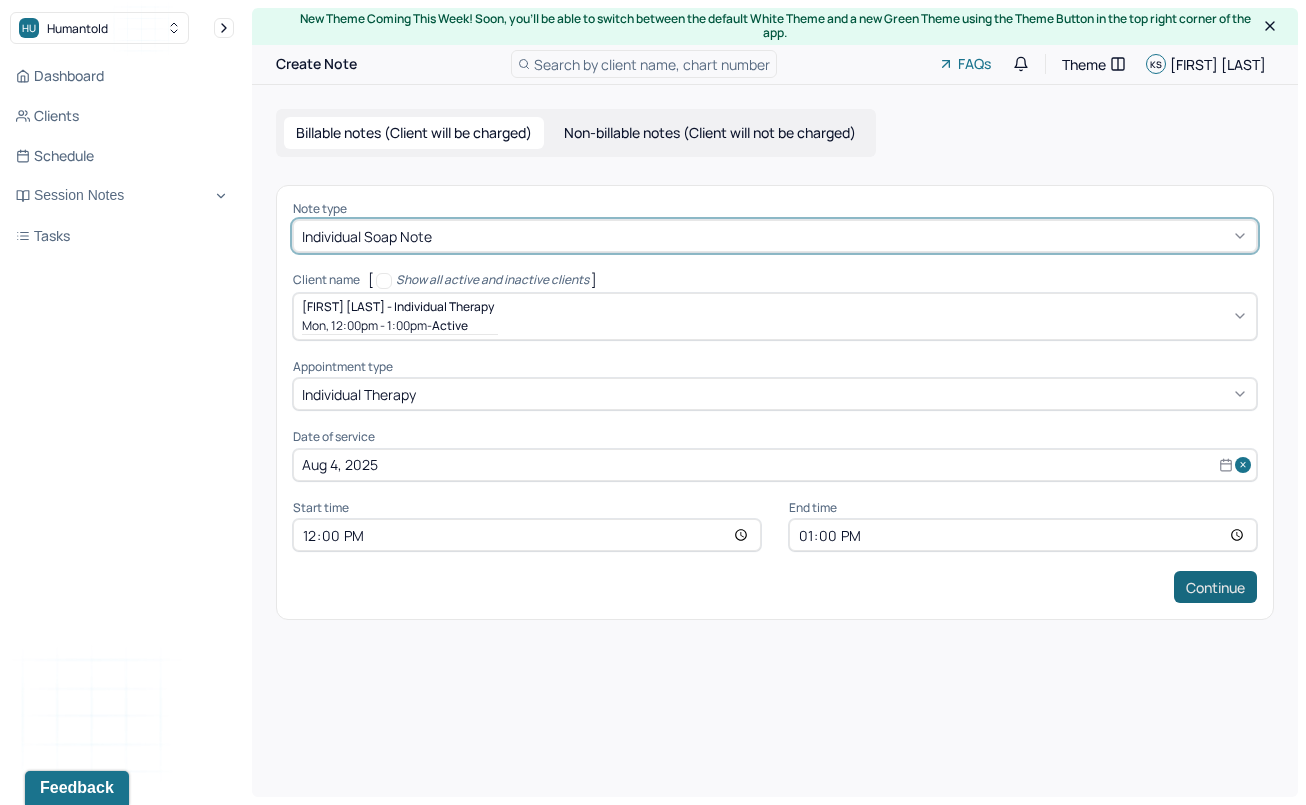click on "Continue" at bounding box center (1215, 587) 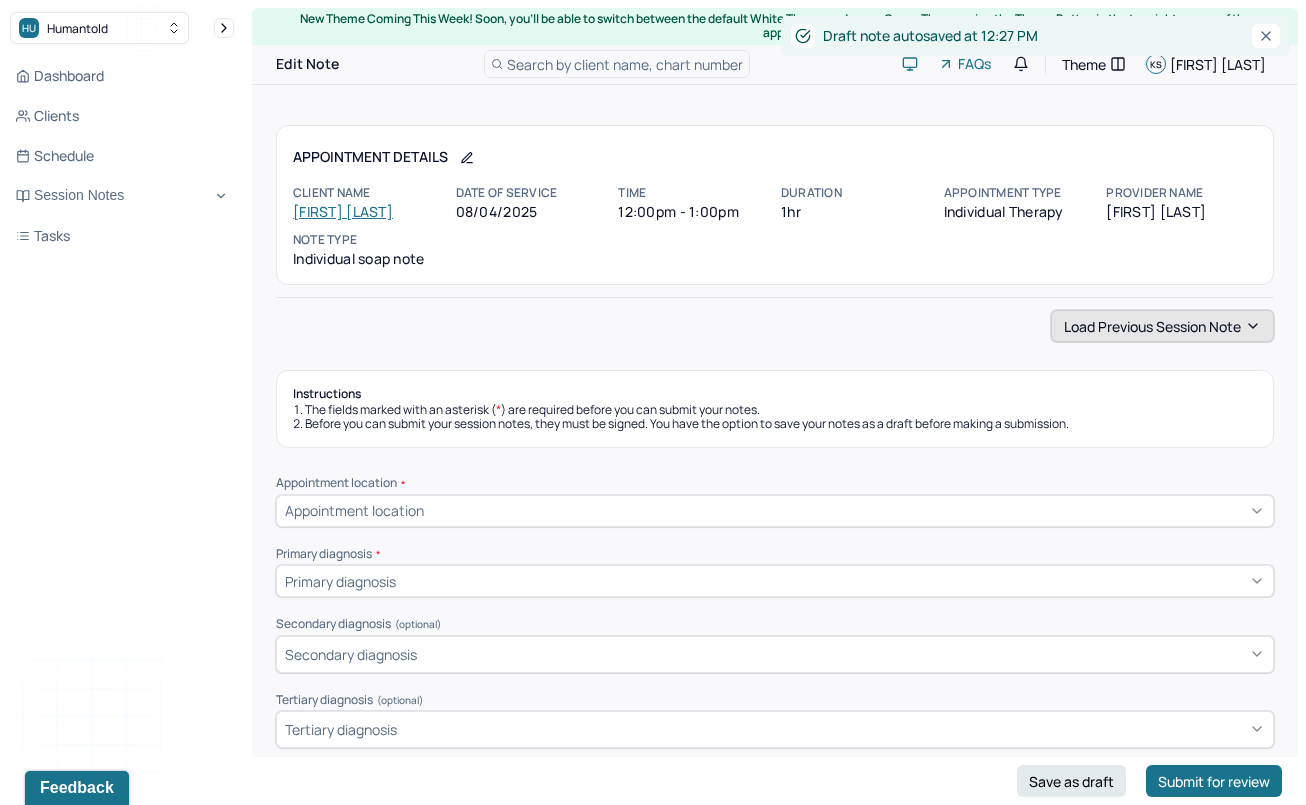 click on "Load previous session note" at bounding box center [1162, 326] 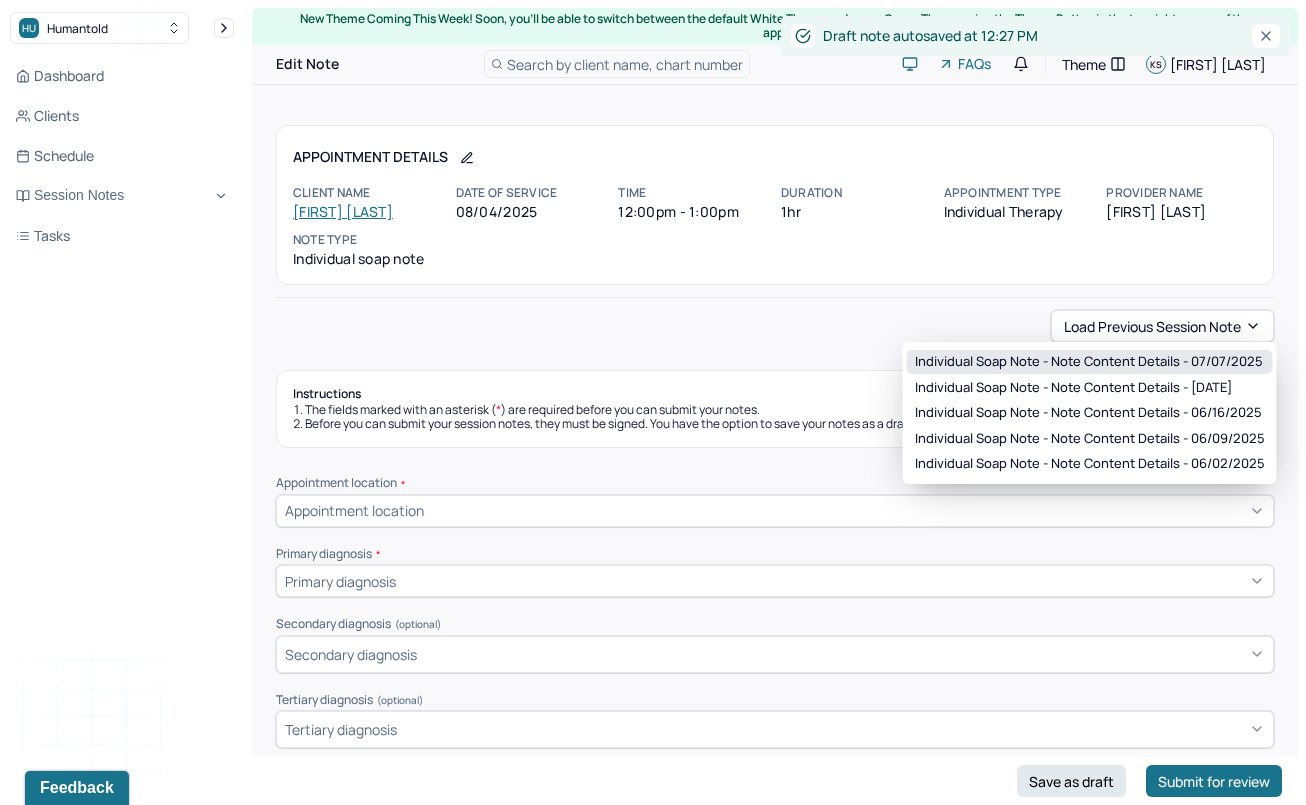 click on "Individual soap note   - Note content Details -   07/07/2025" at bounding box center (1090, 362) 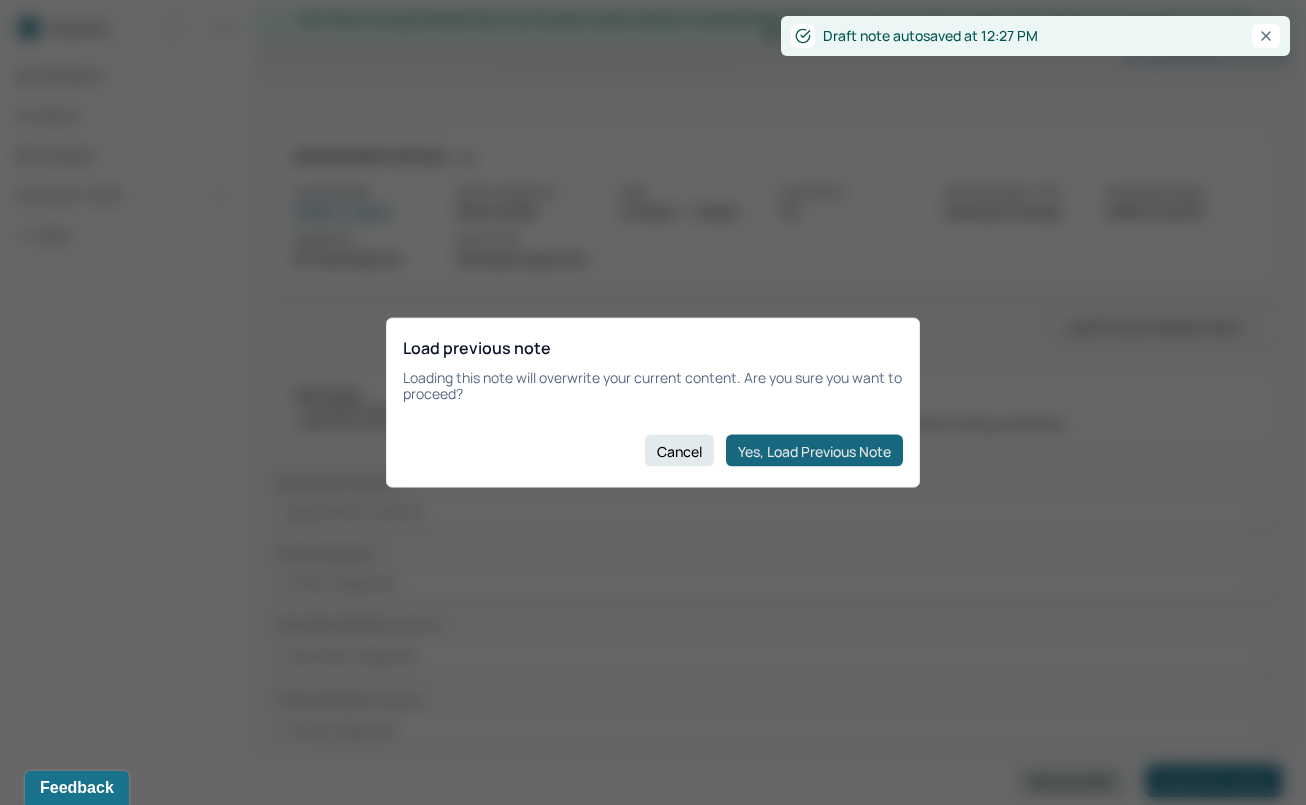 click on "Yes, Load Previous Note" at bounding box center [814, 451] 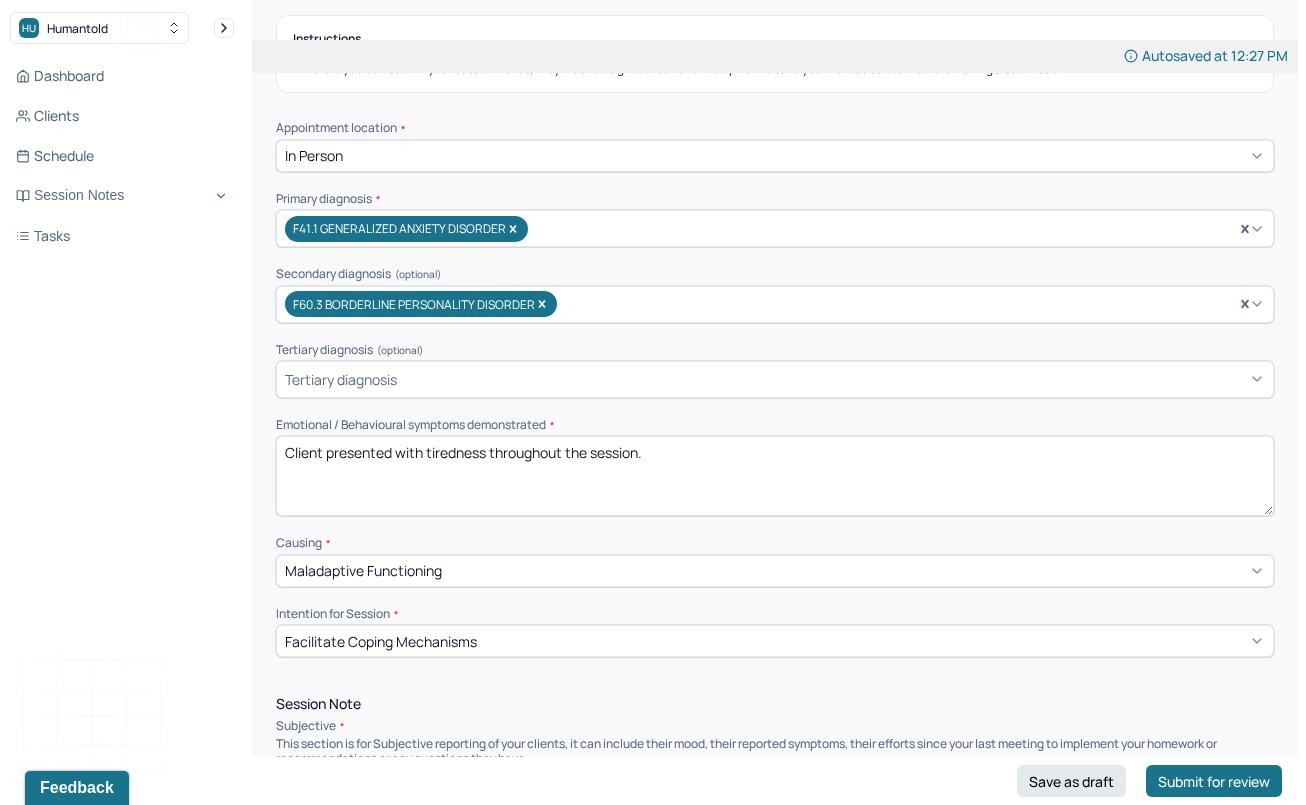 scroll, scrollTop: 363, scrollLeft: 0, axis: vertical 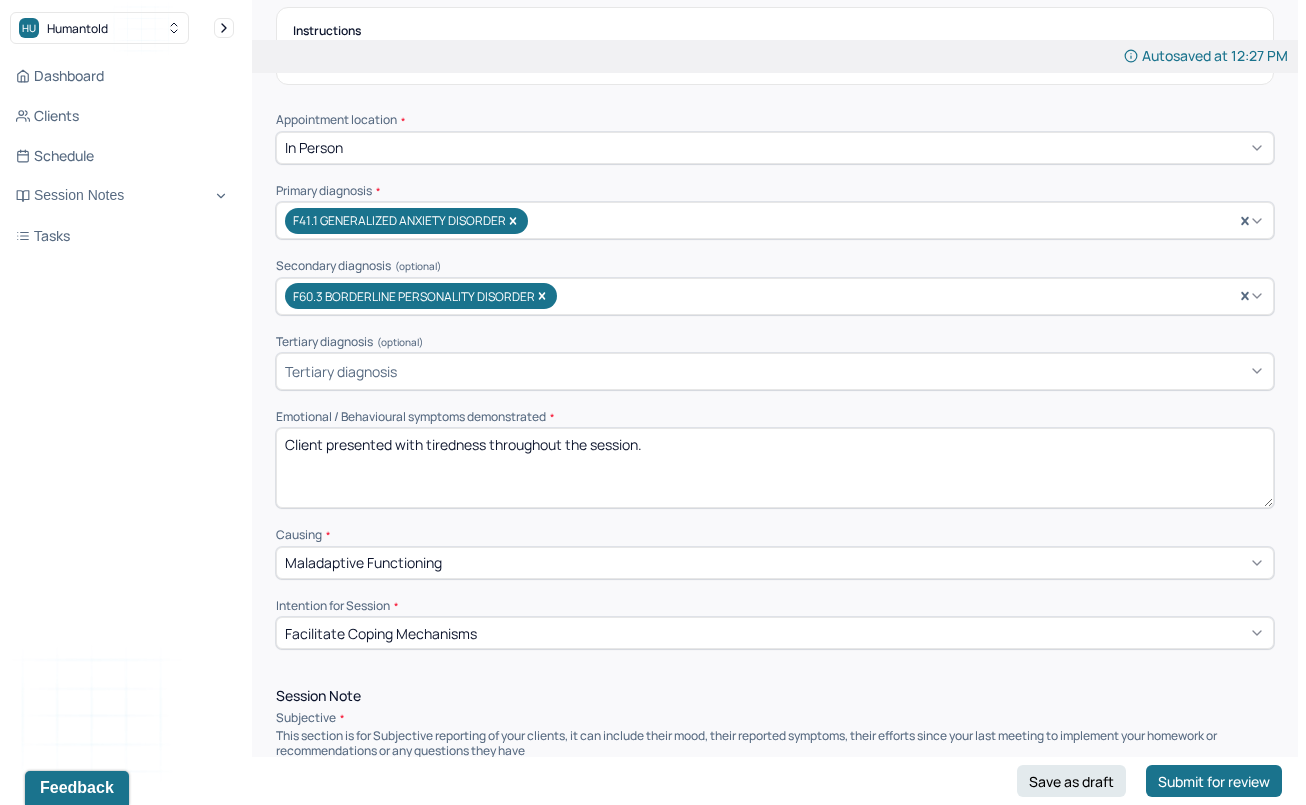 drag, startPoint x: 643, startPoint y: 439, endPoint x: 442, endPoint y: 434, distance: 201.06218 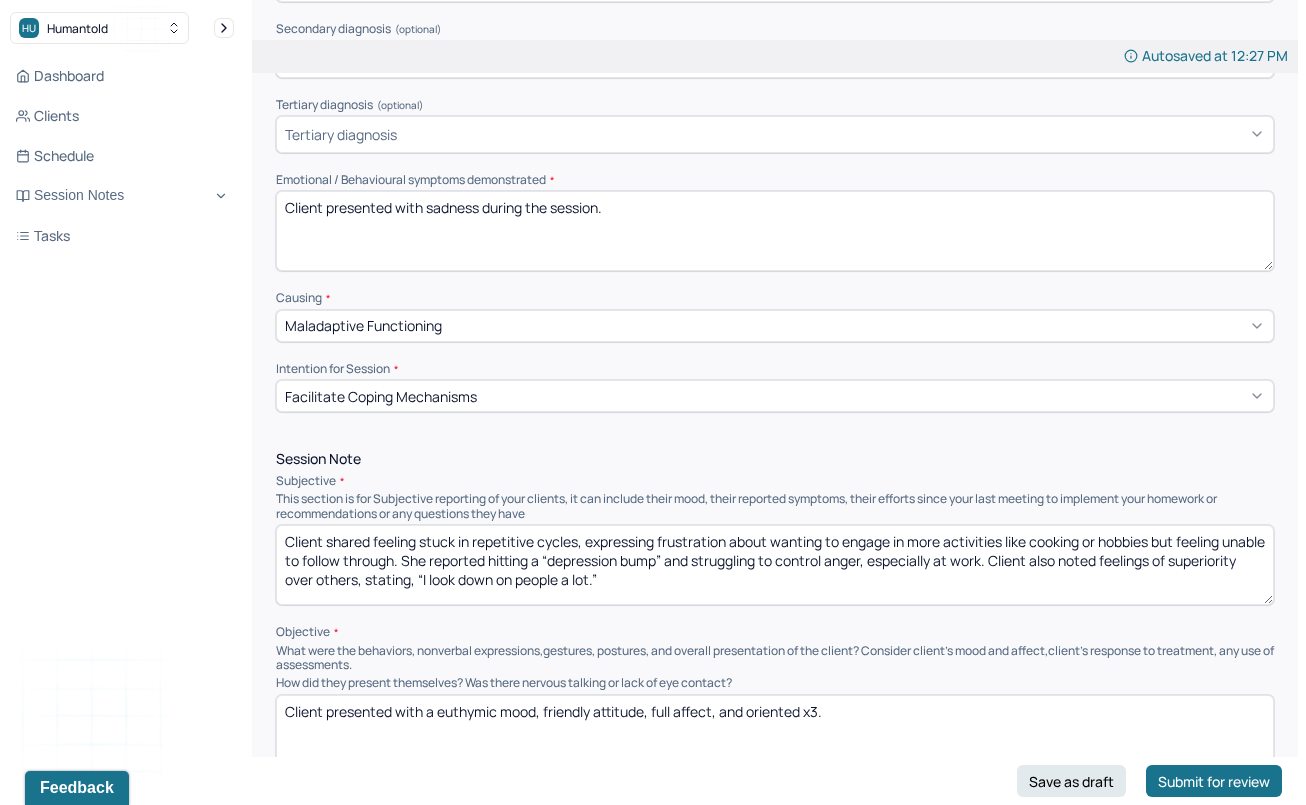 scroll, scrollTop: 653, scrollLeft: 0, axis: vertical 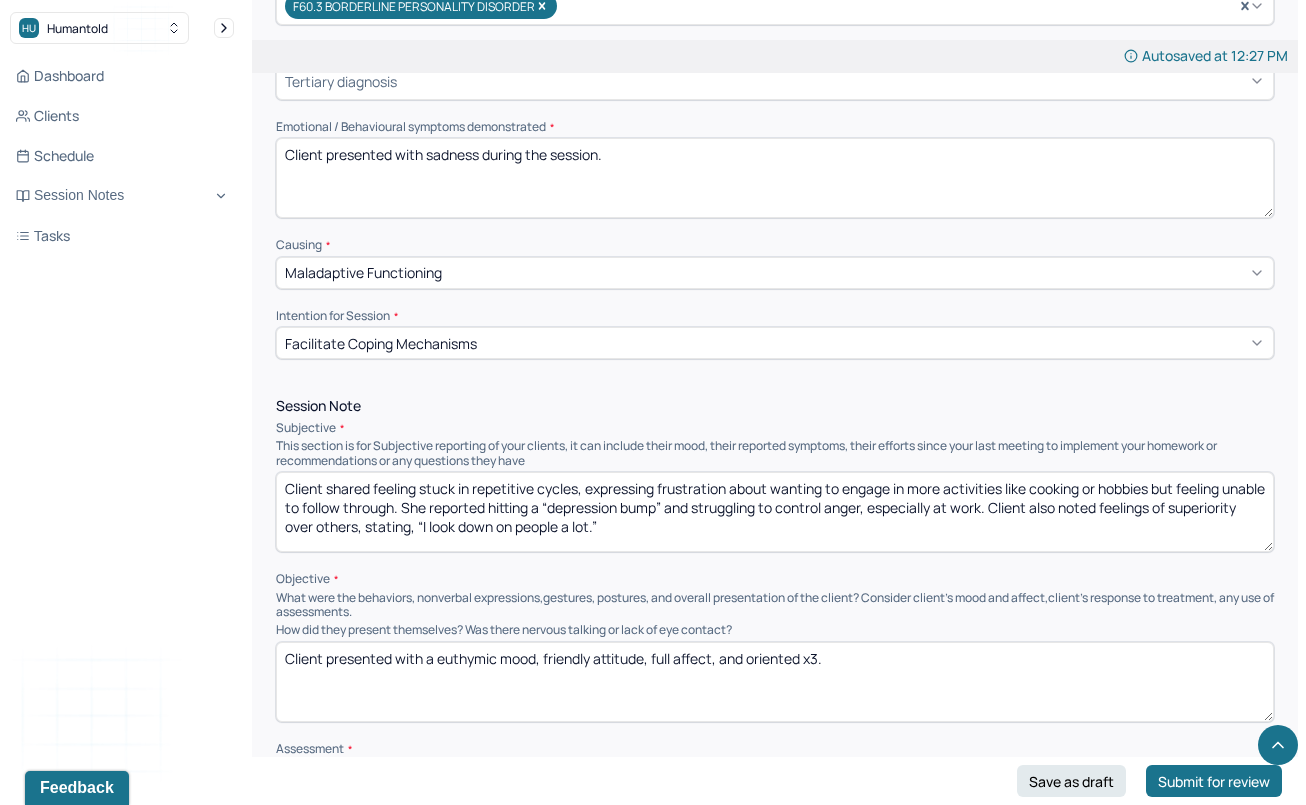type on "Client presented with sadness during the session." 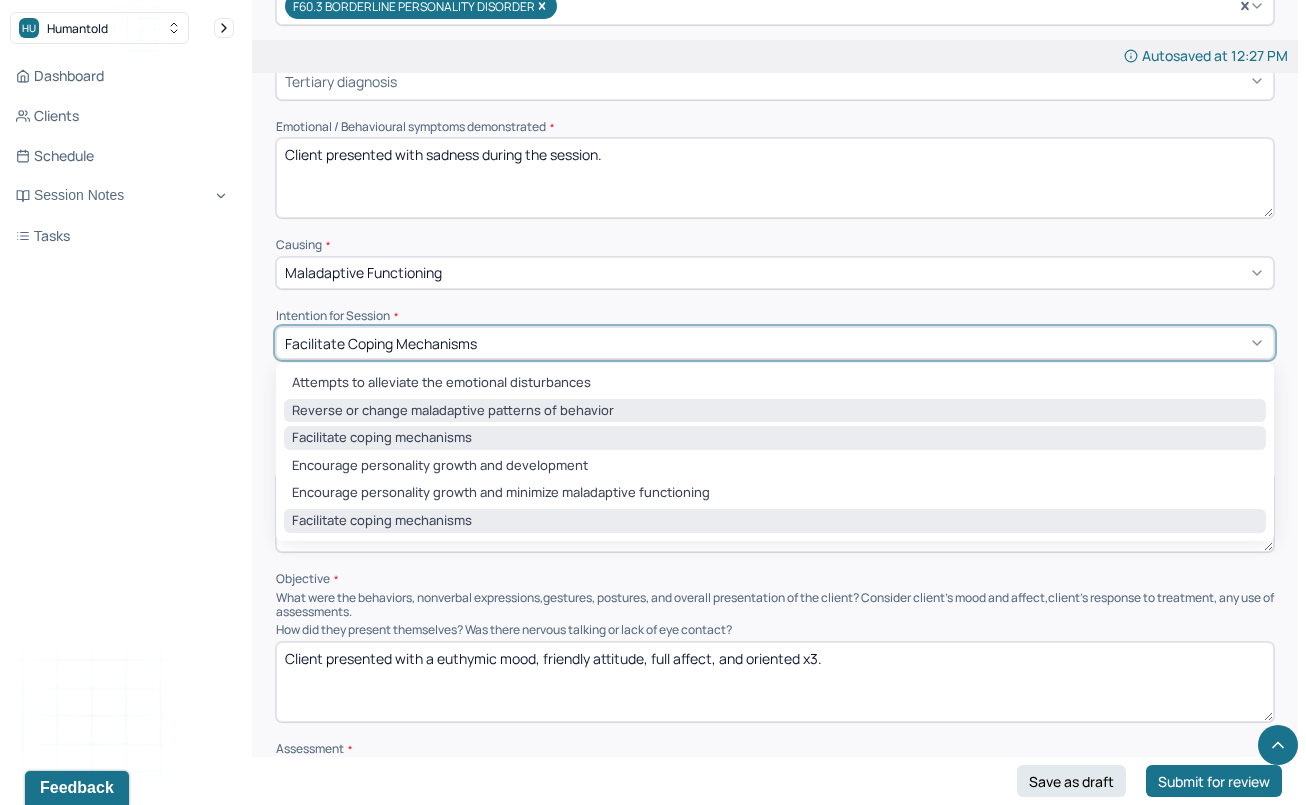 click on "Reverse or change maladaptive patterns of behavior" at bounding box center (775, 411) 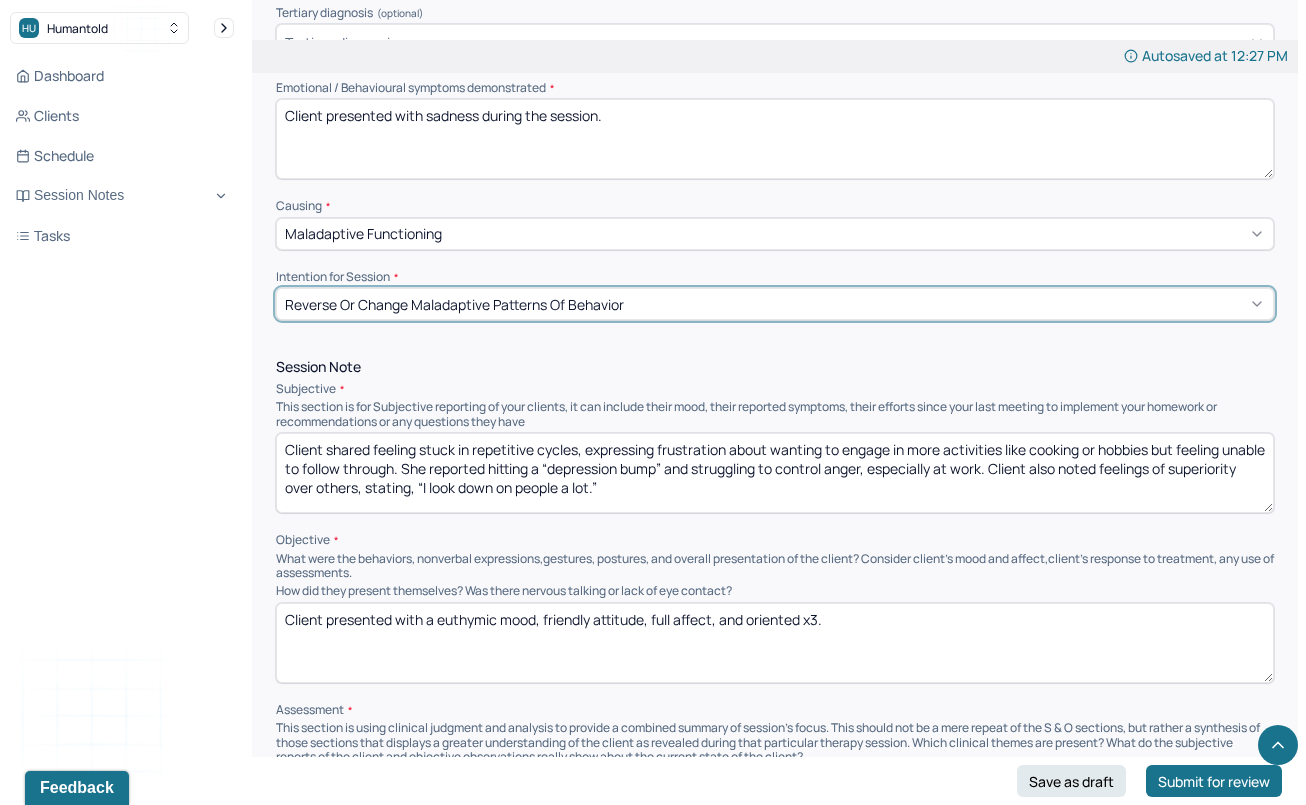 scroll, scrollTop: 719, scrollLeft: 0, axis: vertical 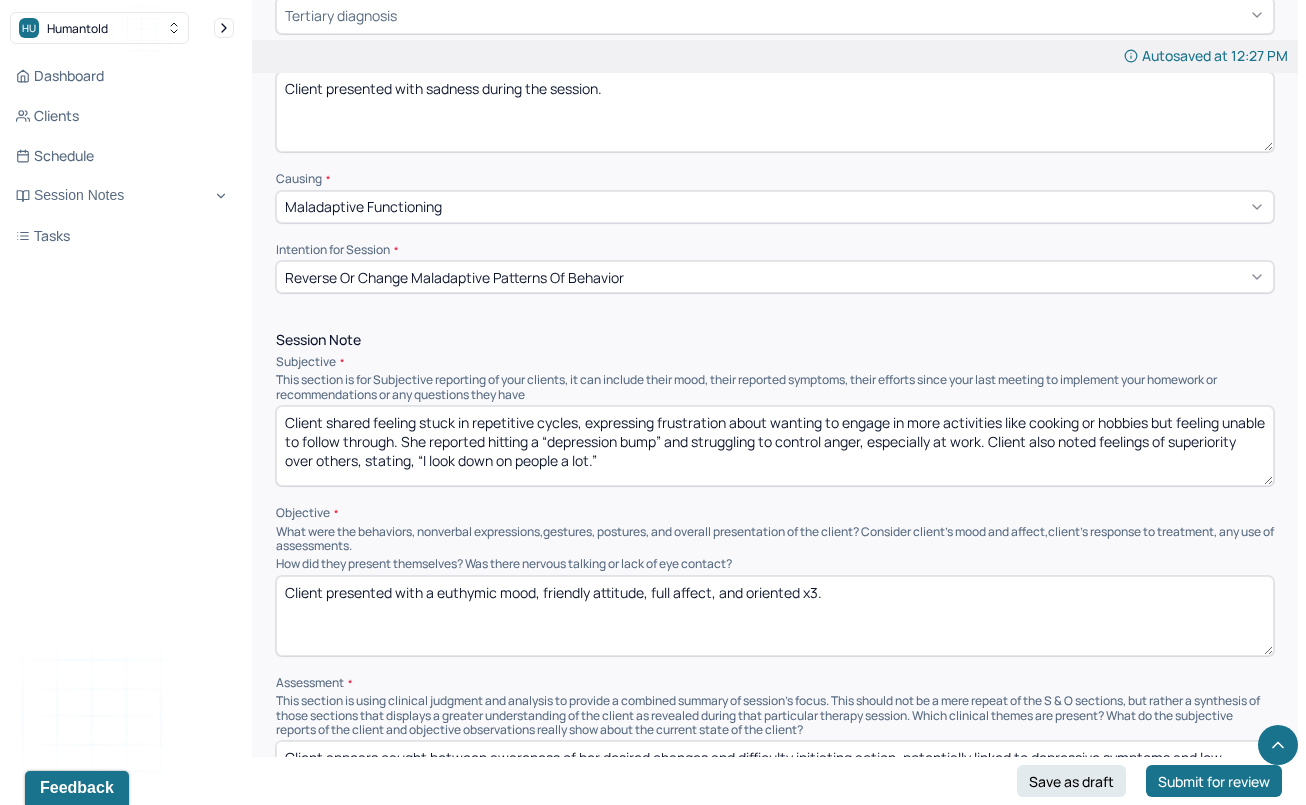 drag, startPoint x: 691, startPoint y: 451, endPoint x: 225, endPoint y: 362, distance: 474.42282 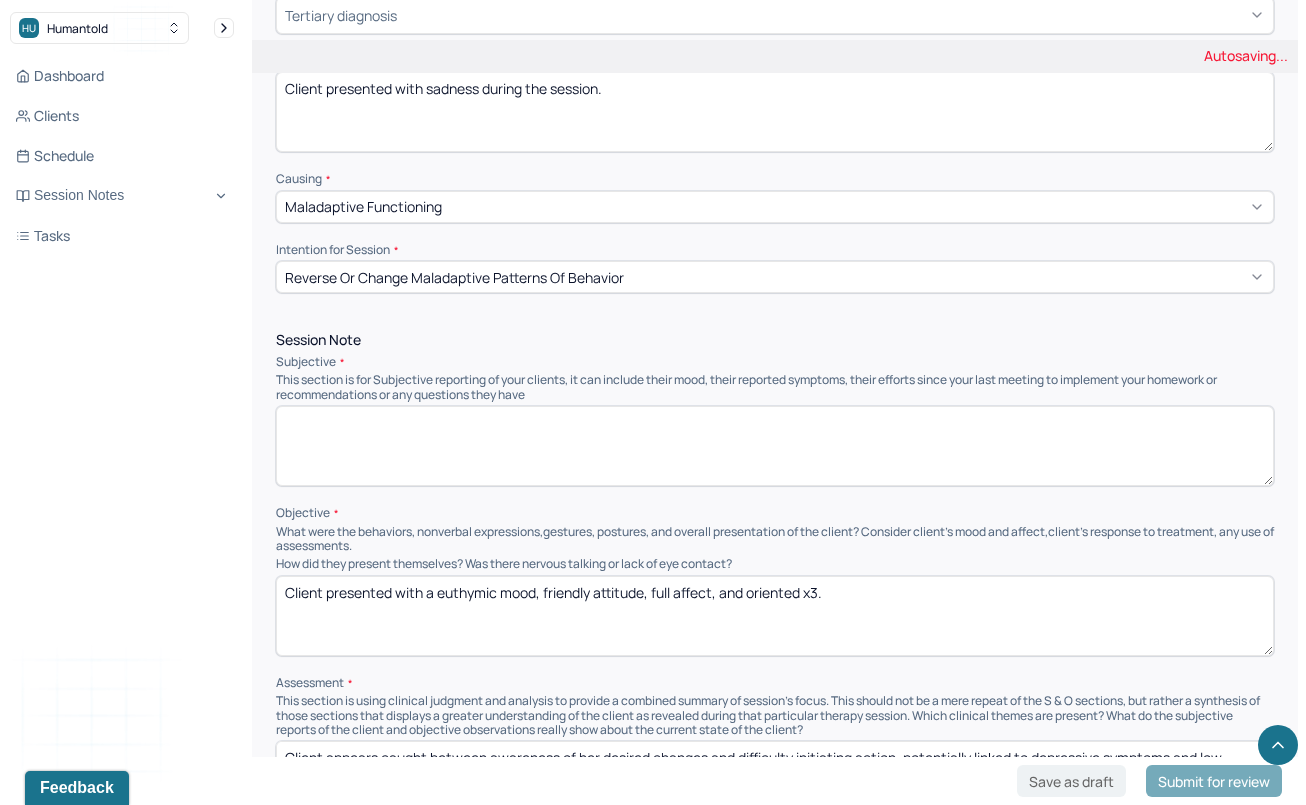 type 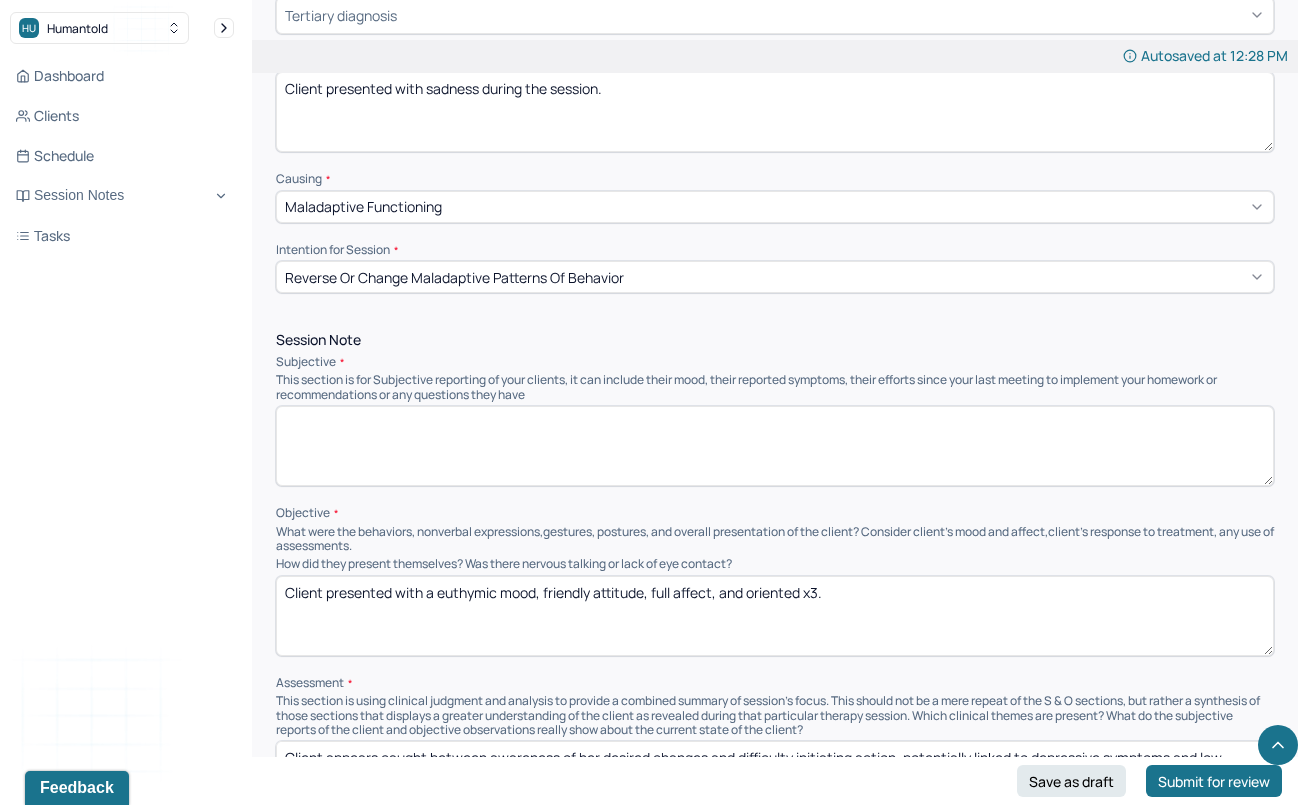 drag, startPoint x: 438, startPoint y: 577, endPoint x: 496, endPoint y: 578, distance: 58.00862 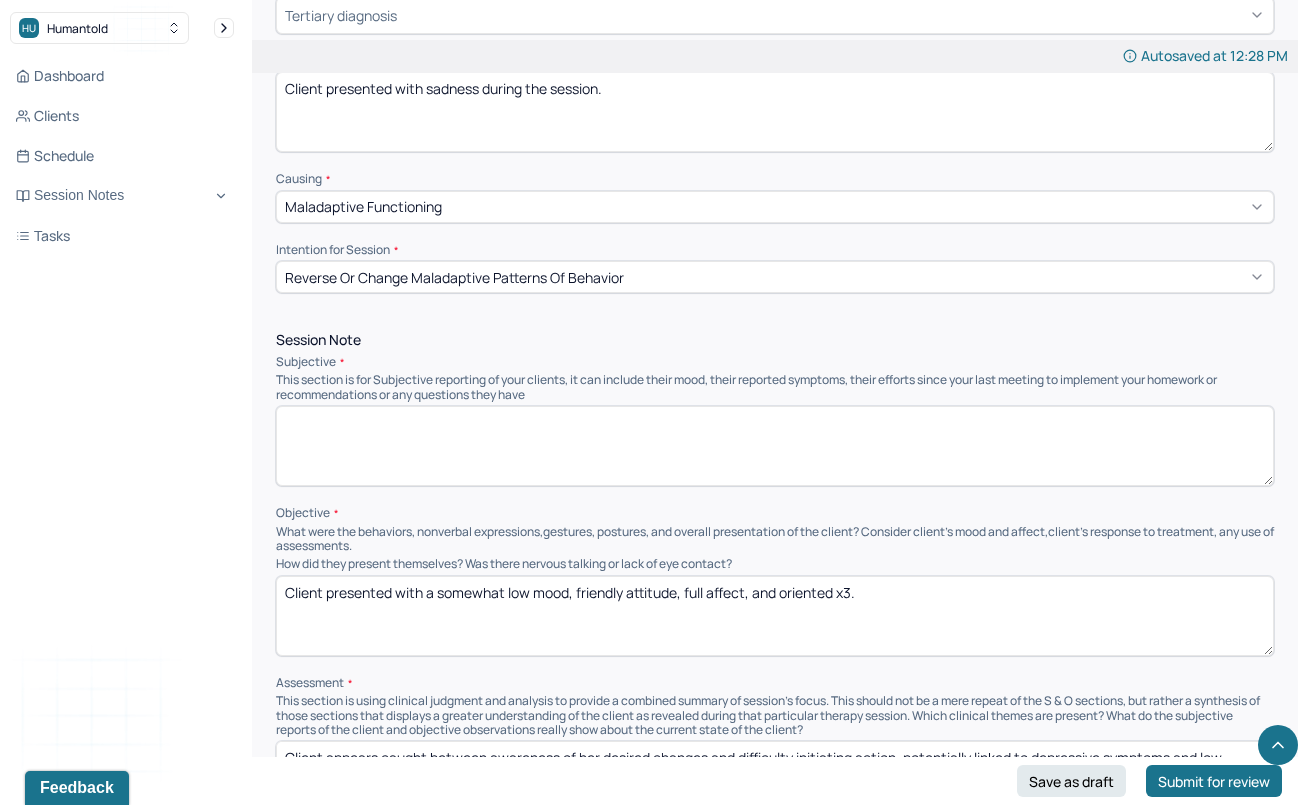 drag, startPoint x: 577, startPoint y: 577, endPoint x: 625, endPoint y: 578, distance: 48.010414 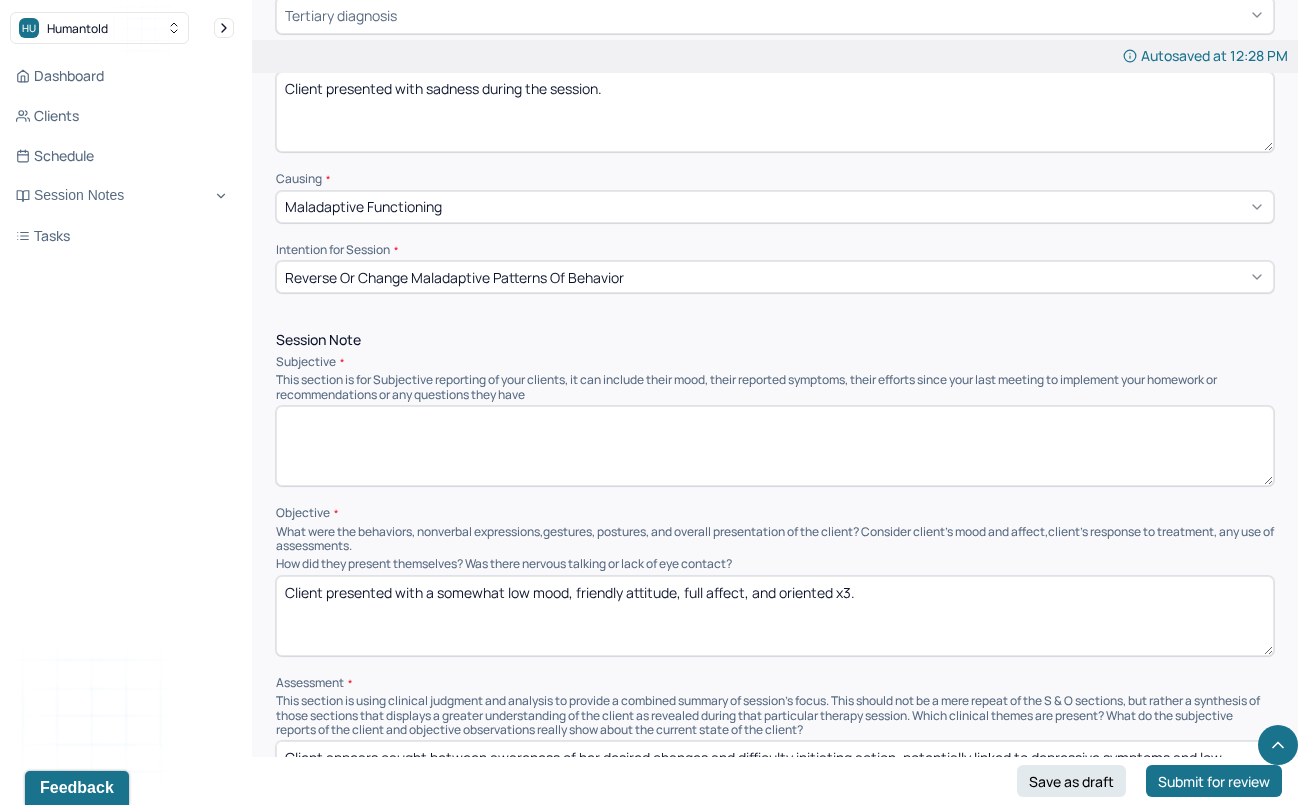 click on "Client presented with a somewhat low mood, friendly attitude, full affect, and oriented x3." at bounding box center [775, 616] 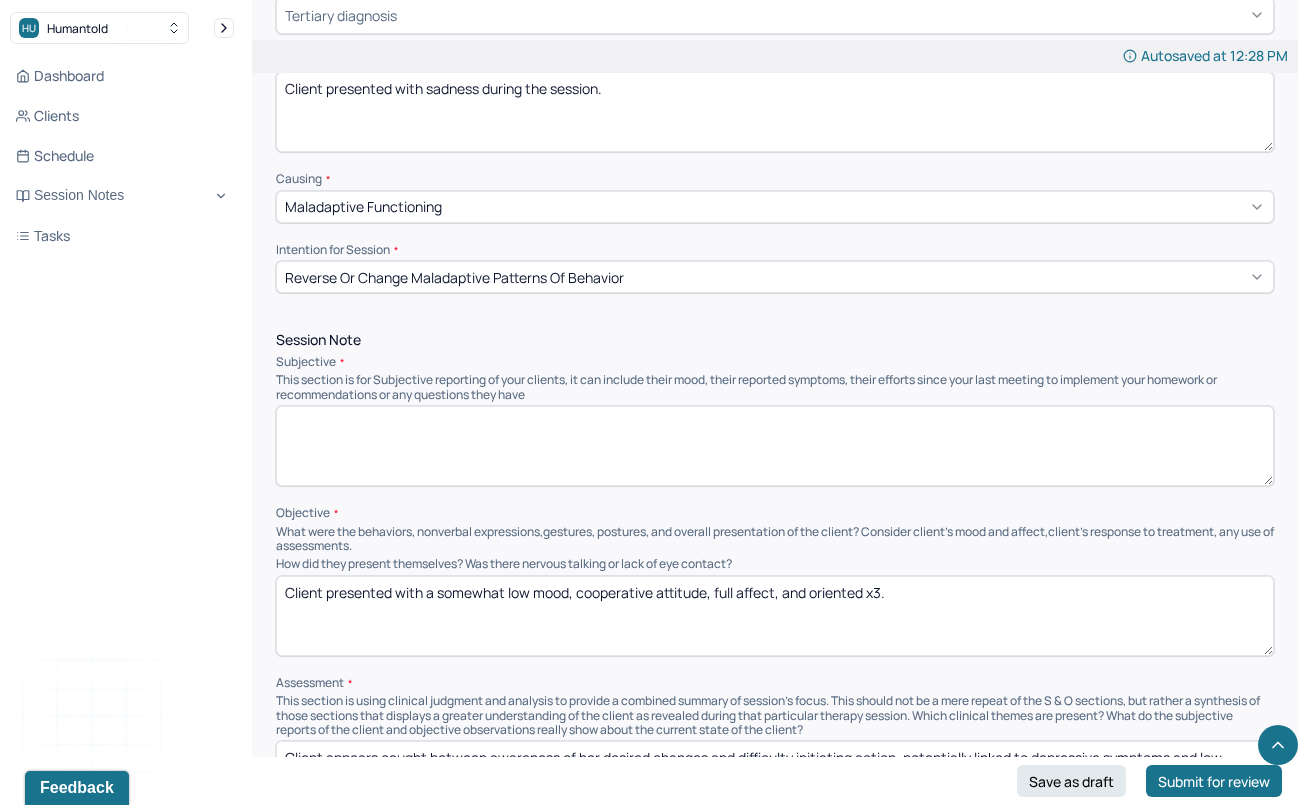 drag, startPoint x: 714, startPoint y: 579, endPoint x: 733, endPoint y: 578, distance: 19.026299 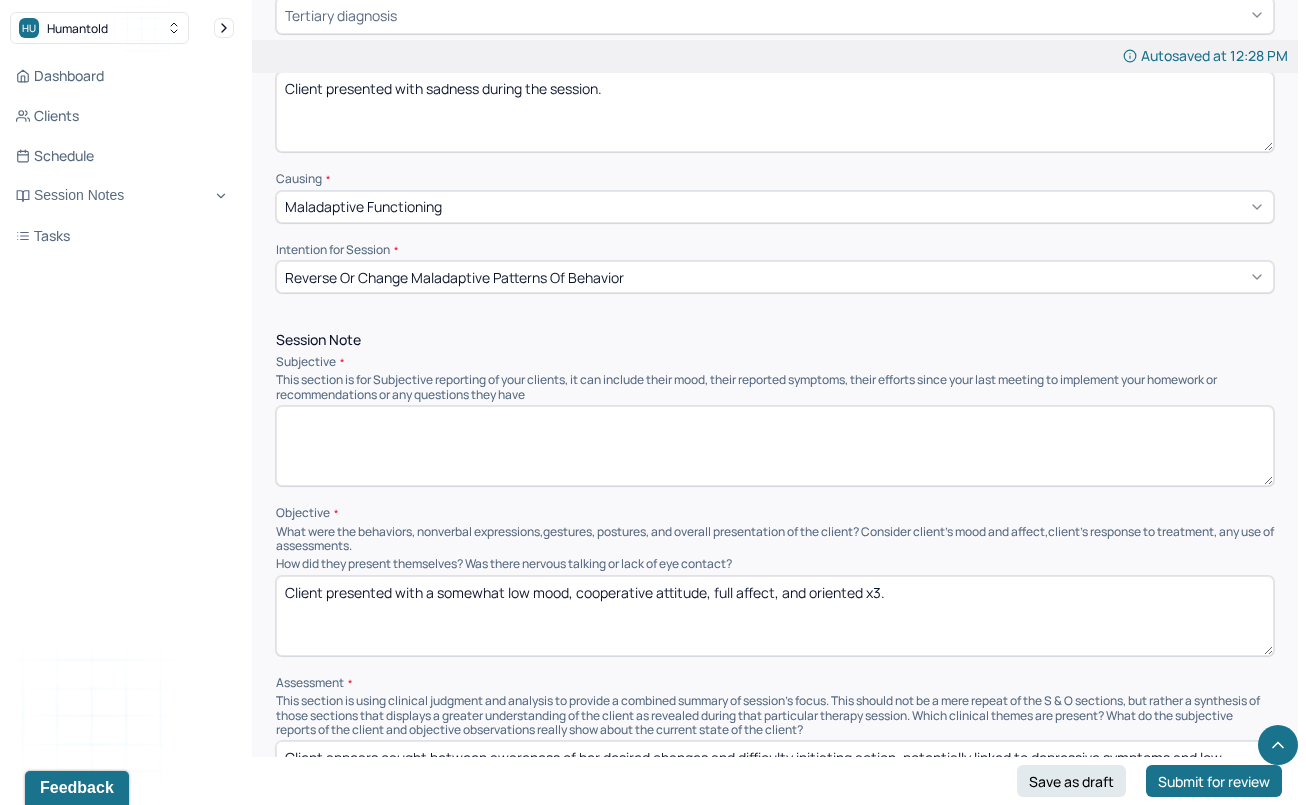 click on "Client presented with a somewhat low mood, cooperative attitude, full affect, and oriented x3." at bounding box center [775, 616] 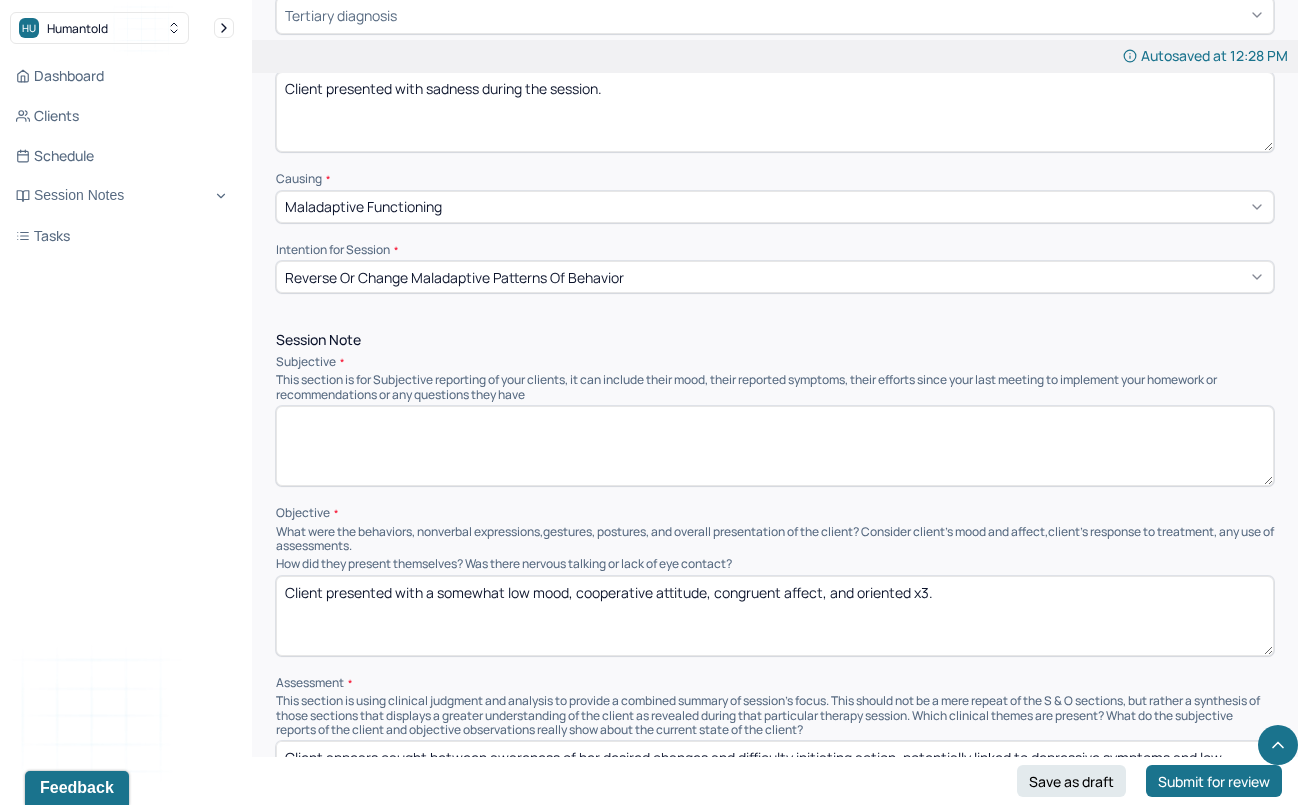 click on "Client presented with a somewhat low mood, cooperative attitude, full affect, and oriented x3." at bounding box center (775, 616) 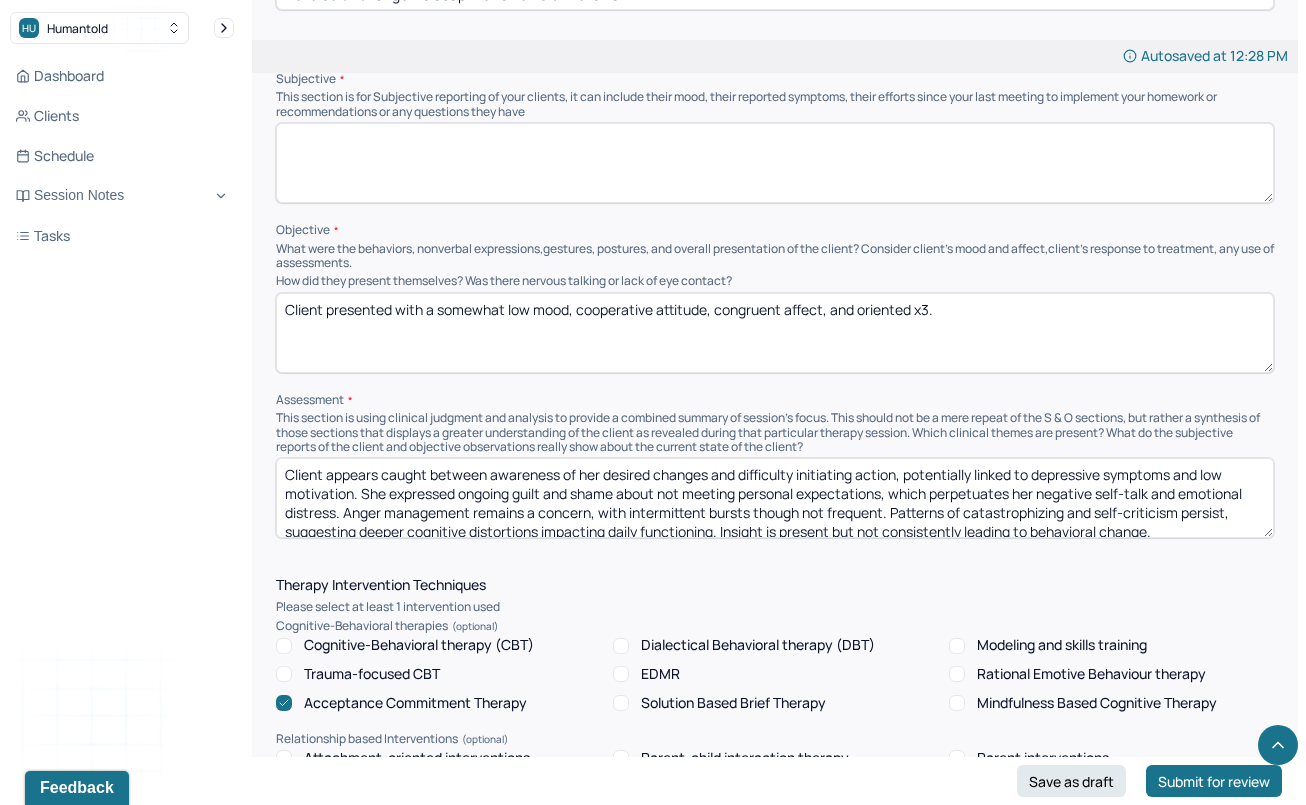 scroll, scrollTop: 1004, scrollLeft: 0, axis: vertical 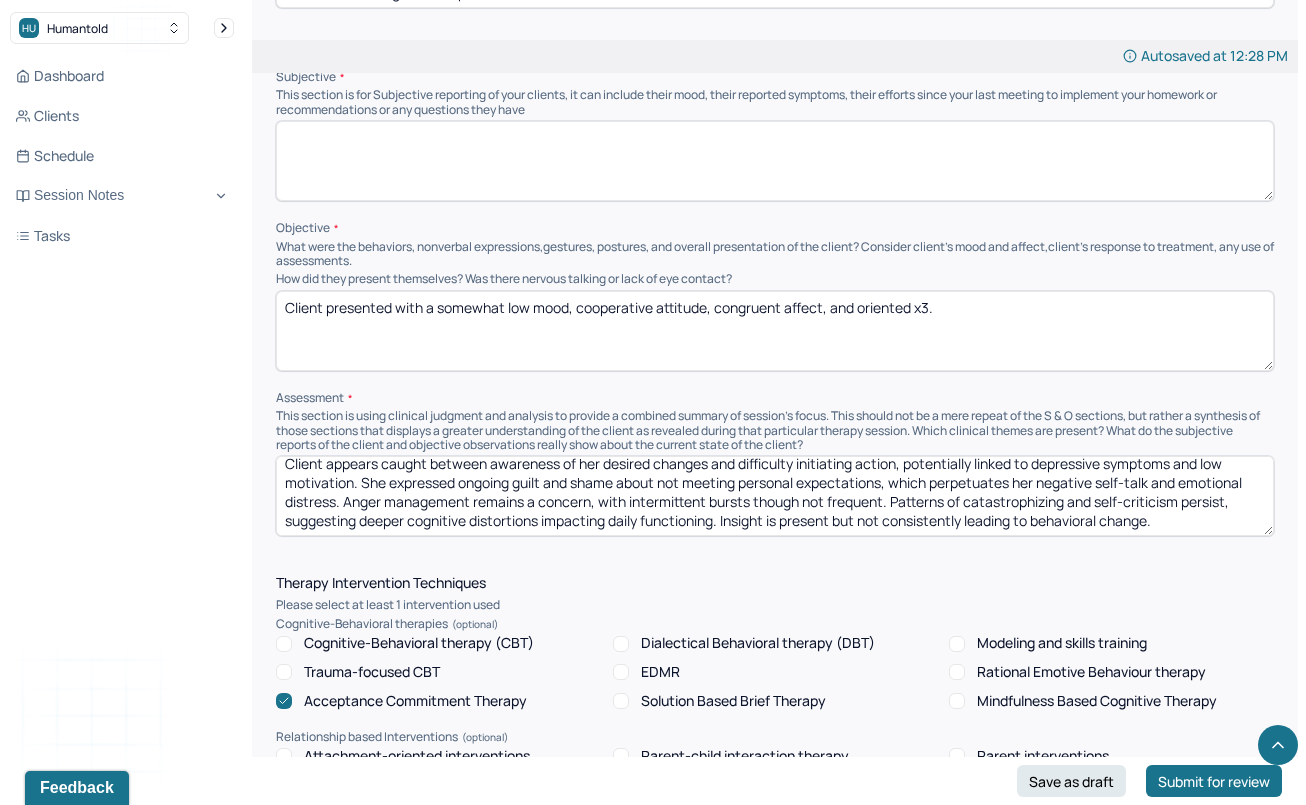 type on "Client presented with a somewhat low mood, cooperative attitude, congruent affect, and oriented x3." 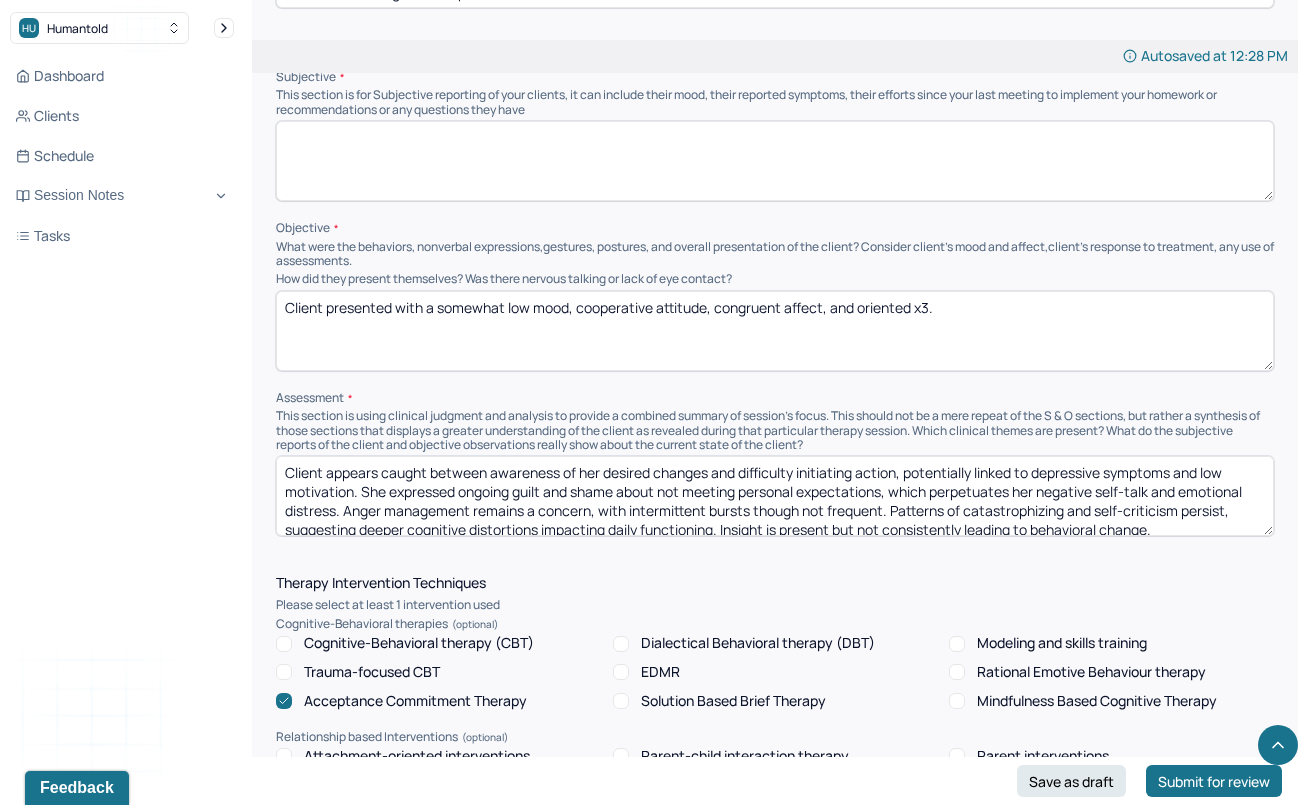 drag, startPoint x: 1182, startPoint y: 506, endPoint x: 436, endPoint y: 383, distance: 756.0721 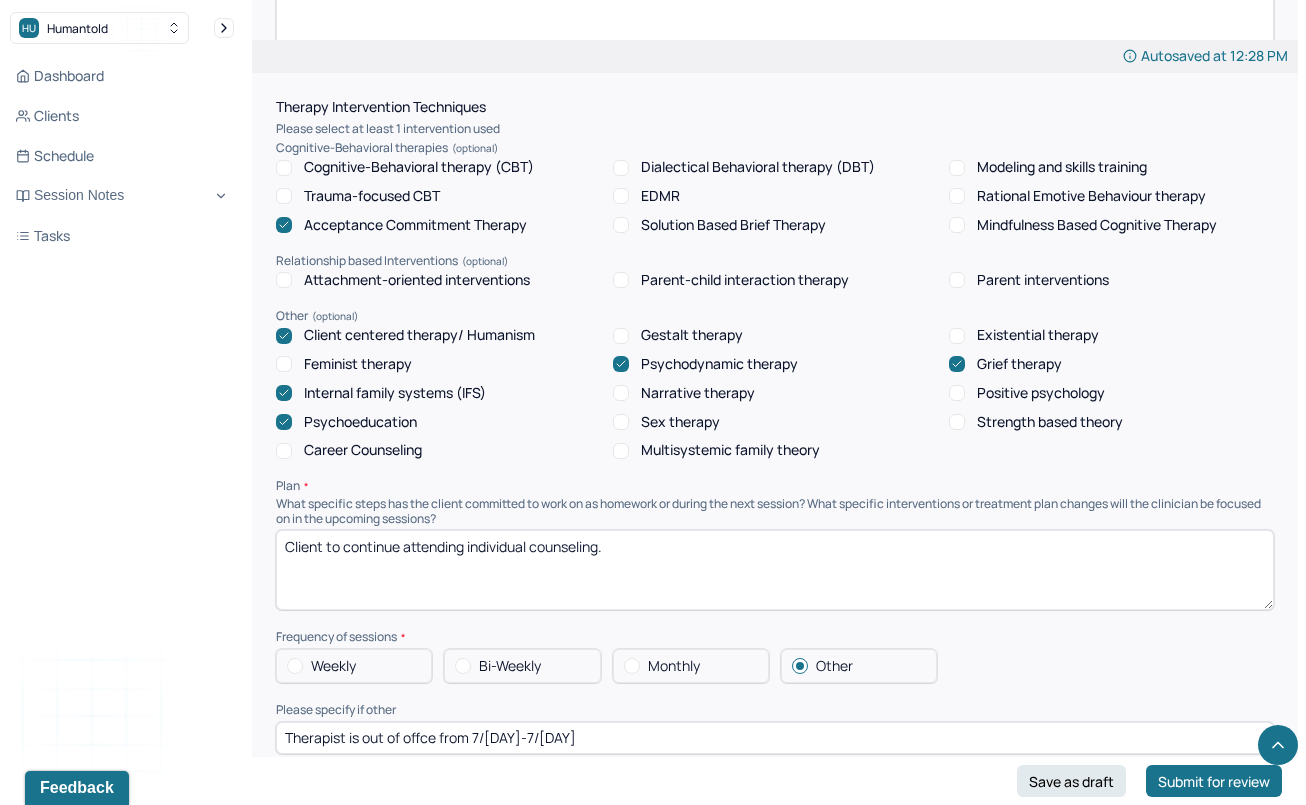 scroll, scrollTop: 1483, scrollLeft: 0, axis: vertical 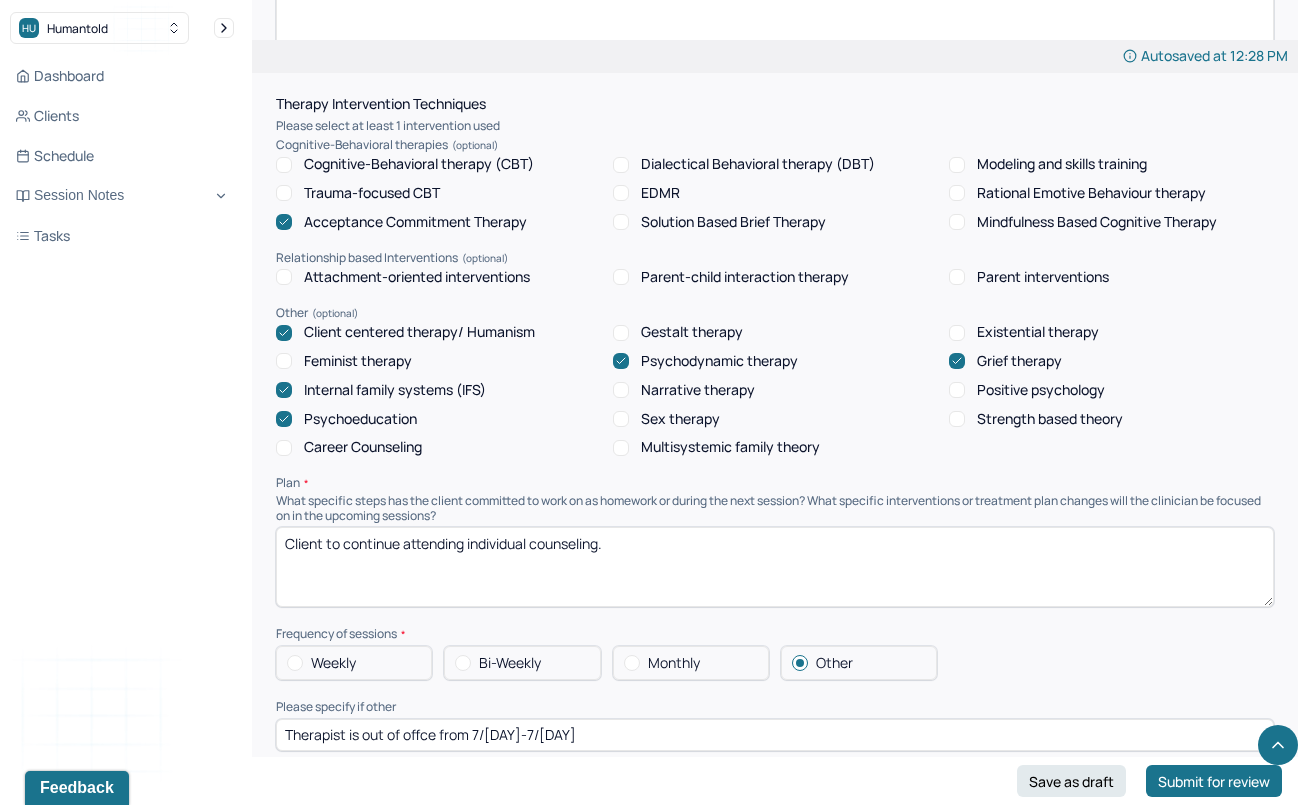 type 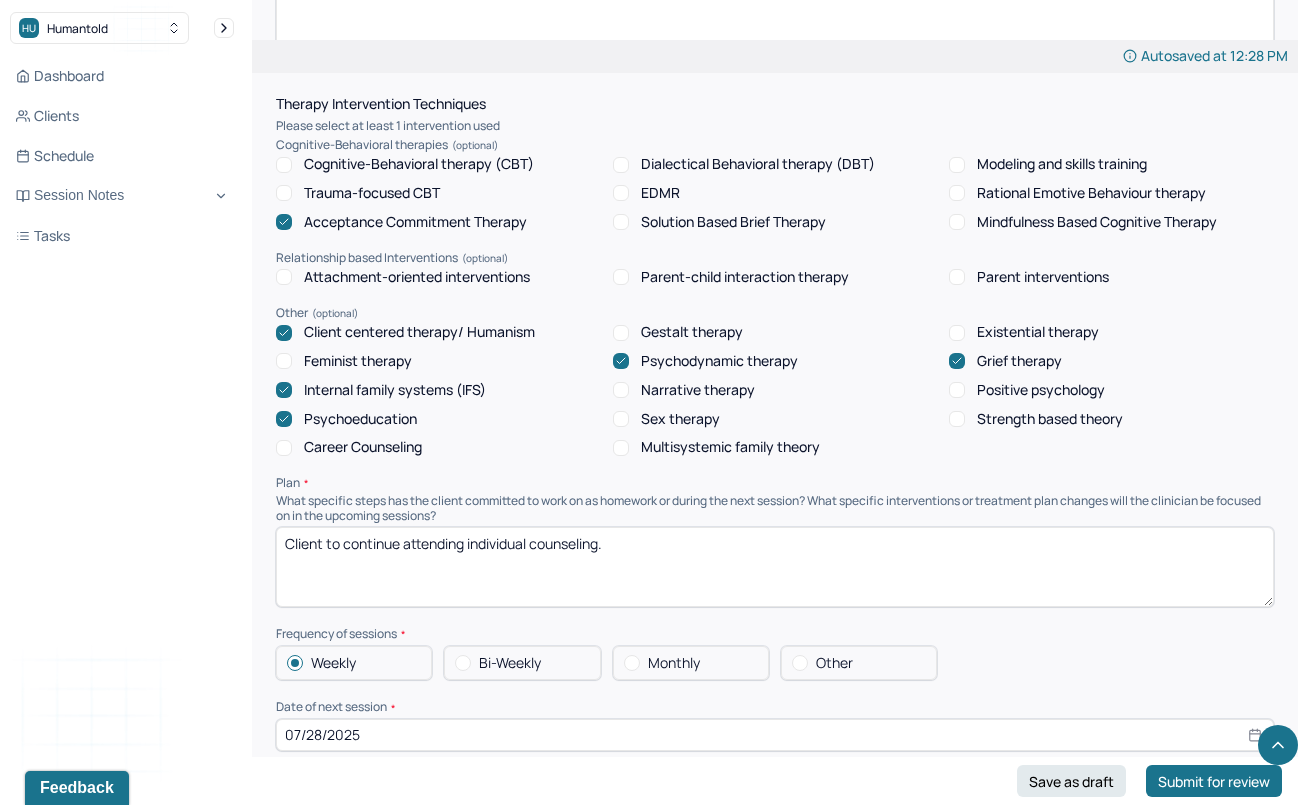 select on "7" 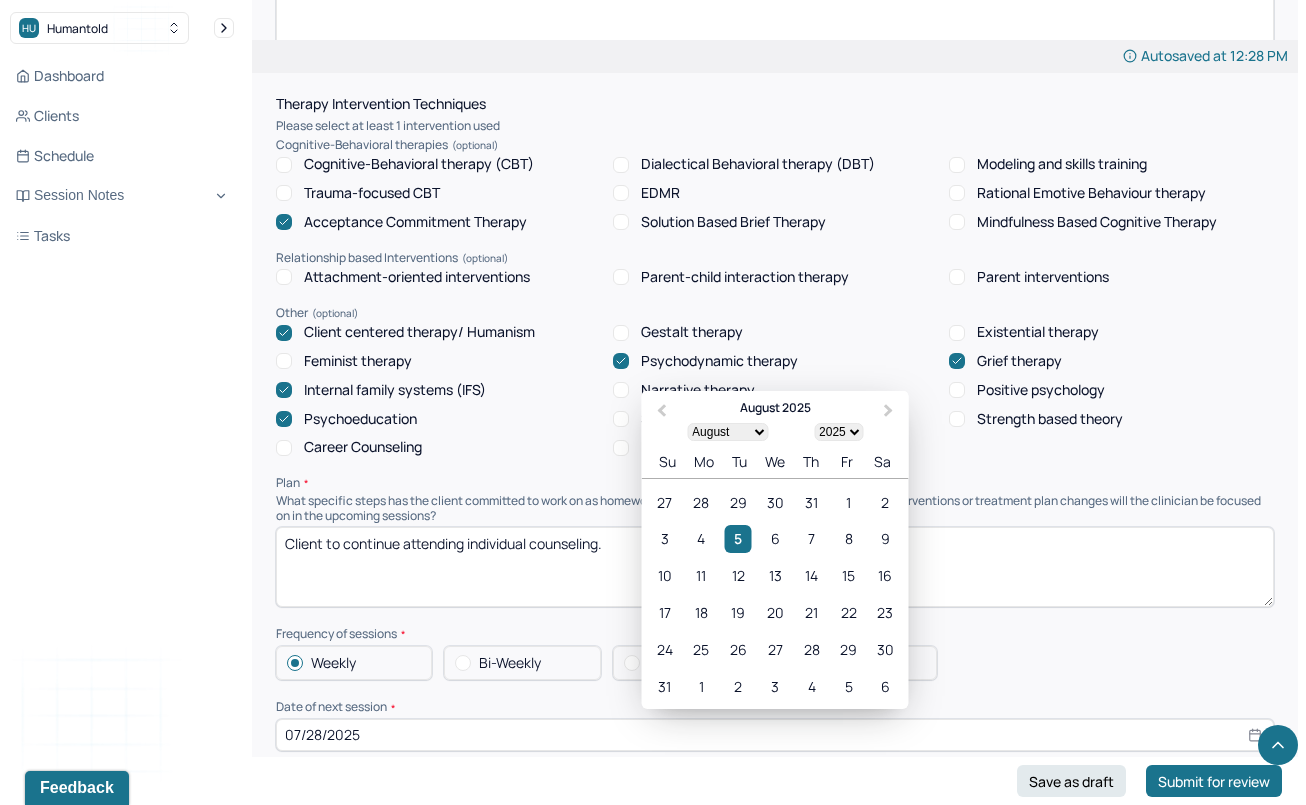 click on "07/28/2025" at bounding box center [775, 735] 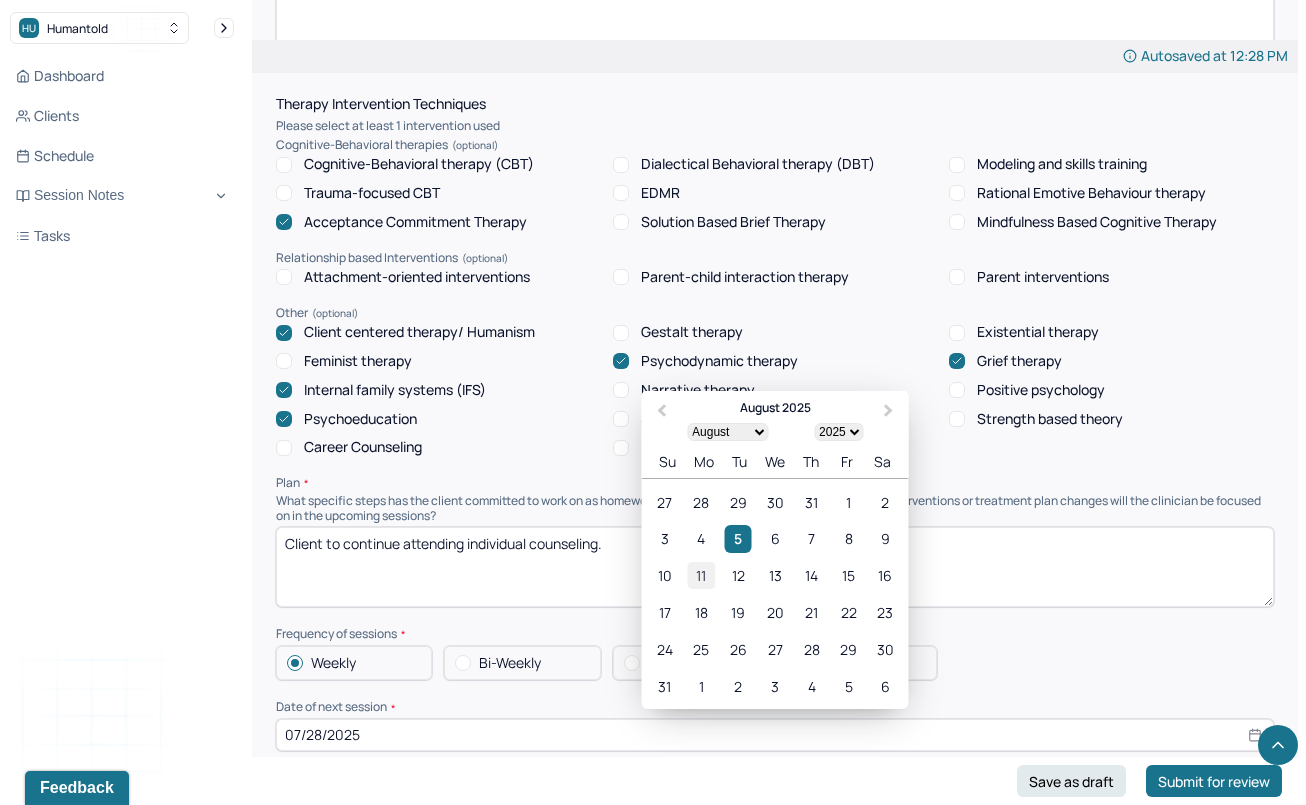 click on "11" at bounding box center (701, 575) 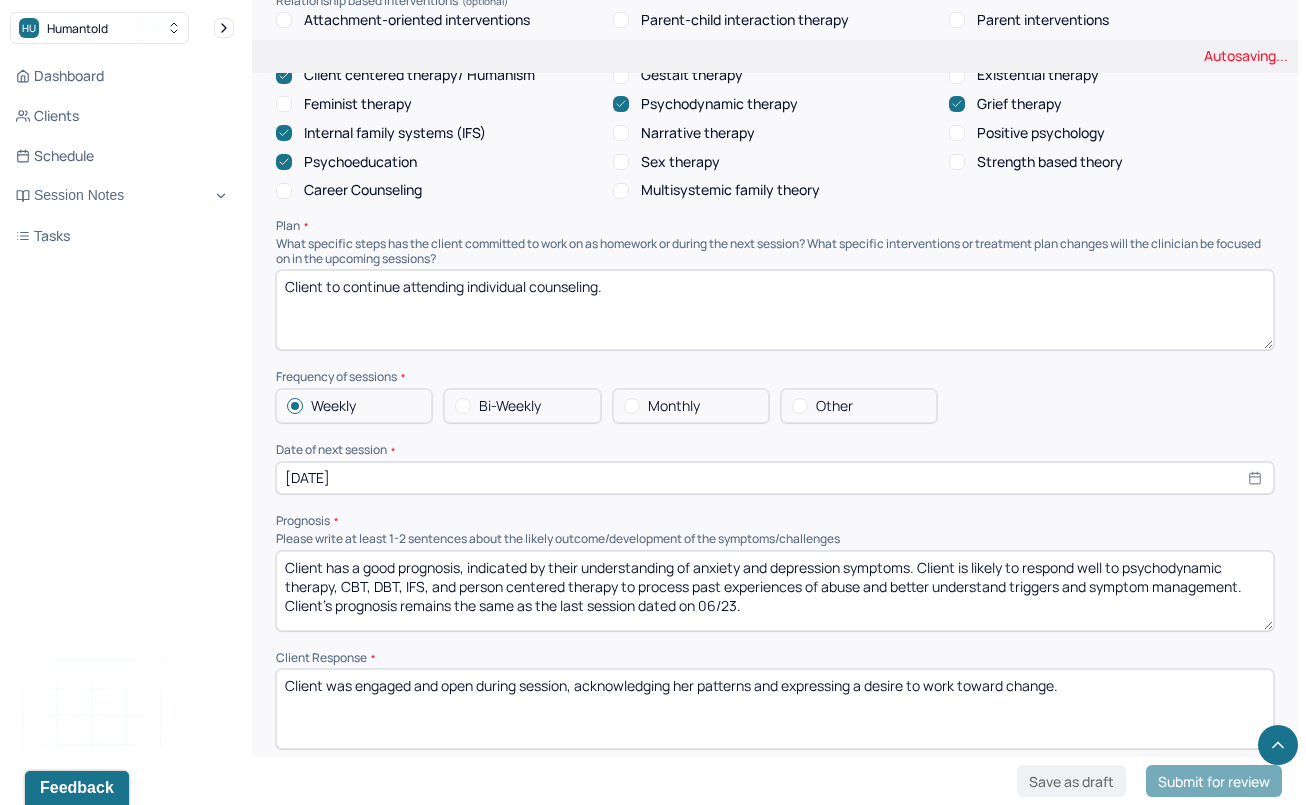 scroll, scrollTop: 1742, scrollLeft: 0, axis: vertical 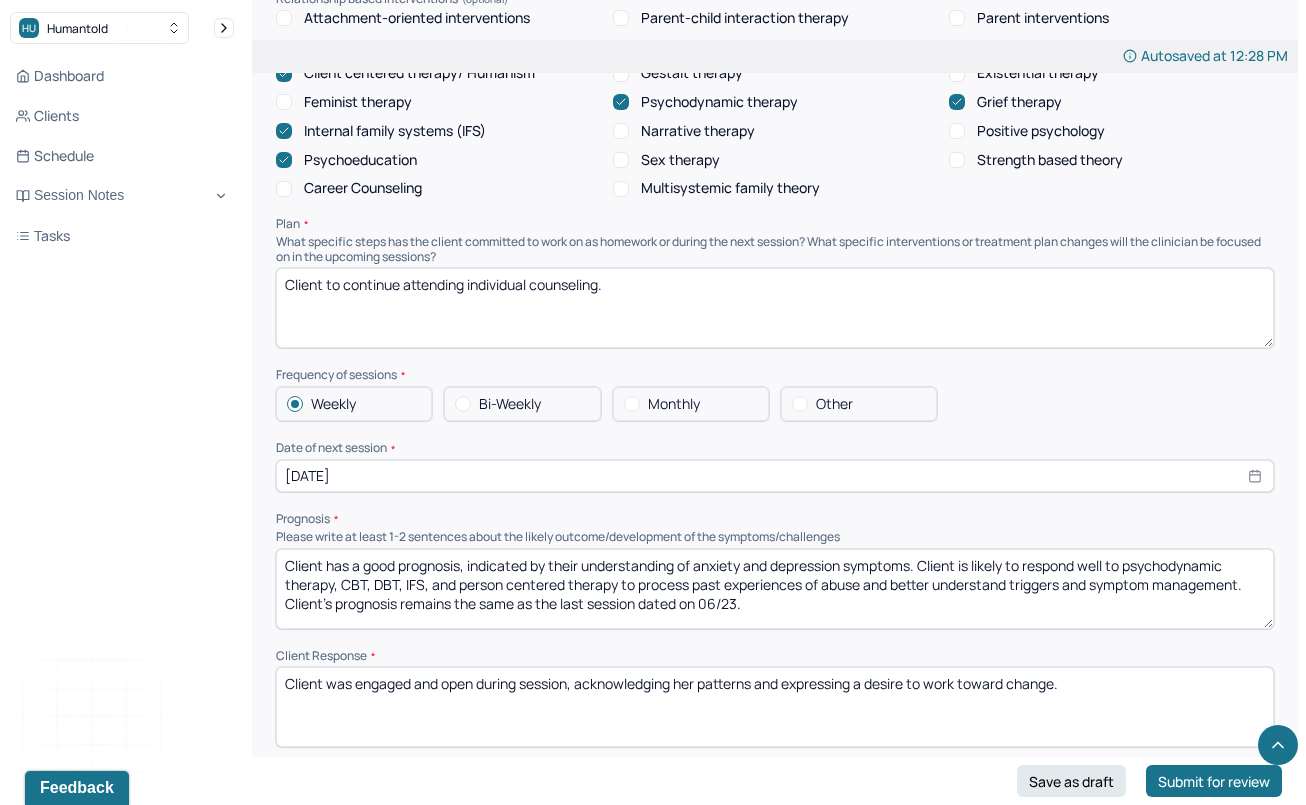 click on "Client has a good prognosis, indicated by their understanding of anxiety and depression symptoms. Client is likely to respond well to psychodynamic therapy, CBT, DBT, IFS, and person centered therapy to process past experiences of abuse and better understand triggers and symptom management.  Client's prognosis remains the same as the last session dated on 06/23." at bounding box center (775, 589) 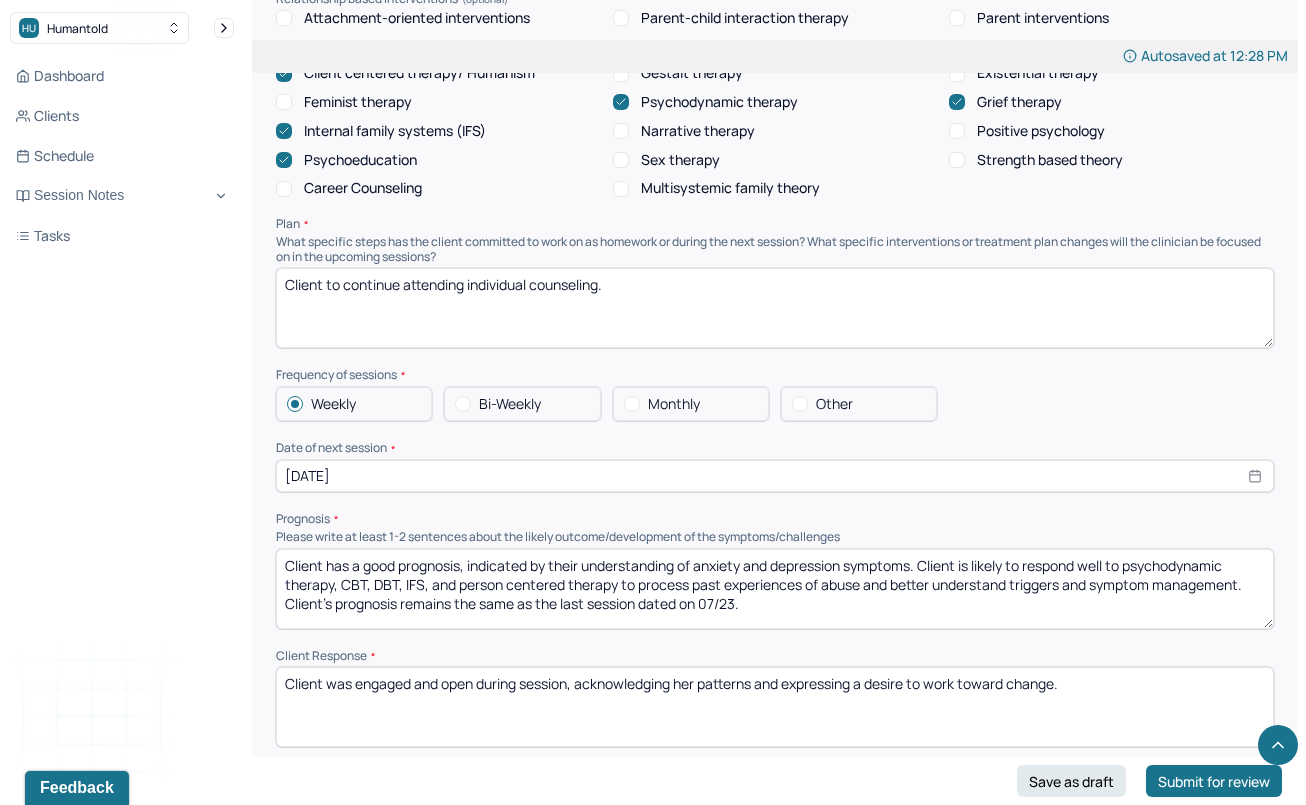 click on "Client has a good prognosis, indicated by their understanding of anxiety and depression symptoms. Client is likely to respond well to psychodynamic therapy, CBT, DBT, IFS, and person centered therapy to process past experiences of abuse and better understand triggers and symptom management.  Client's prognosis remains the same as the last session dated on 06/23." at bounding box center [775, 589] 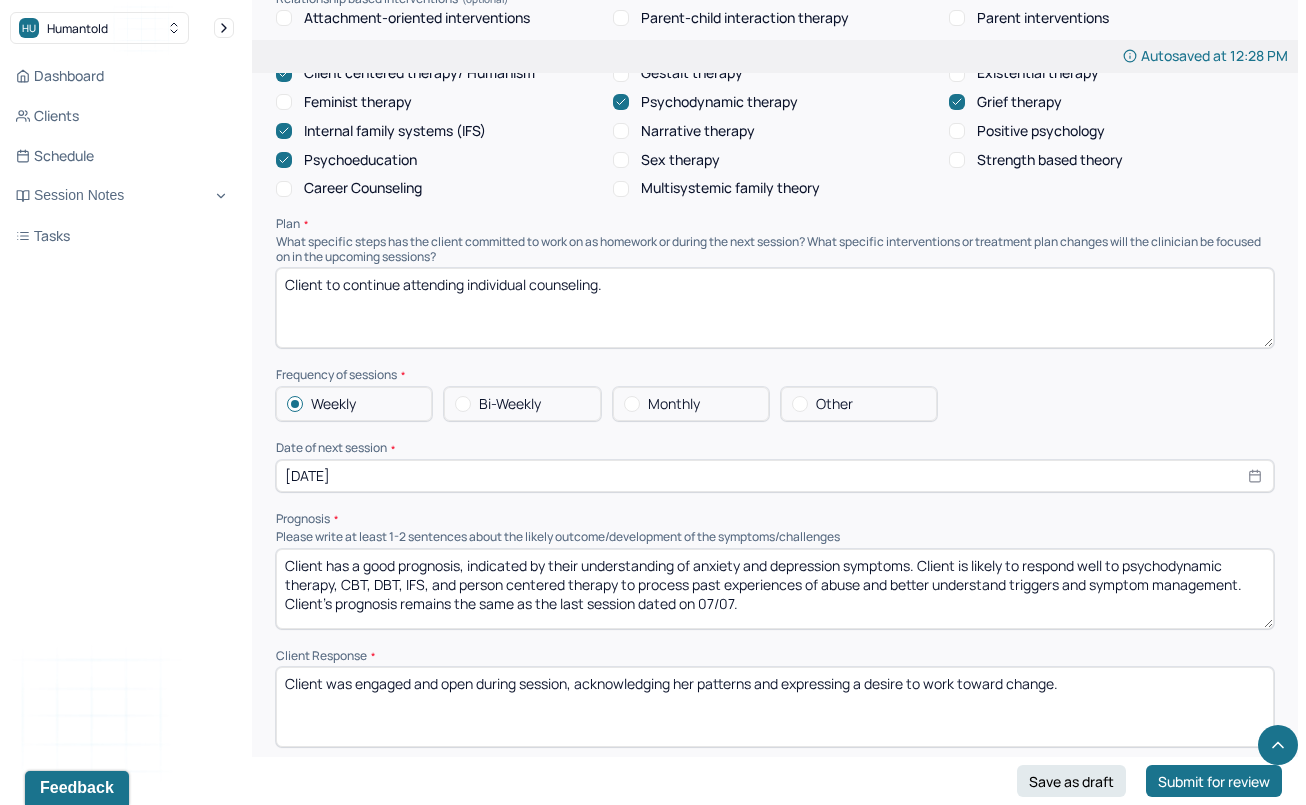 type on "Client has a good prognosis, indicated by their understanding of anxiety and depression symptoms. Client is likely to respond well to psychodynamic therapy, CBT, DBT, IFS, and person centered therapy to process past experiences of abuse and better understand triggers and symptom management.  Client's prognosis remains the same as the last session dated on 07/07." 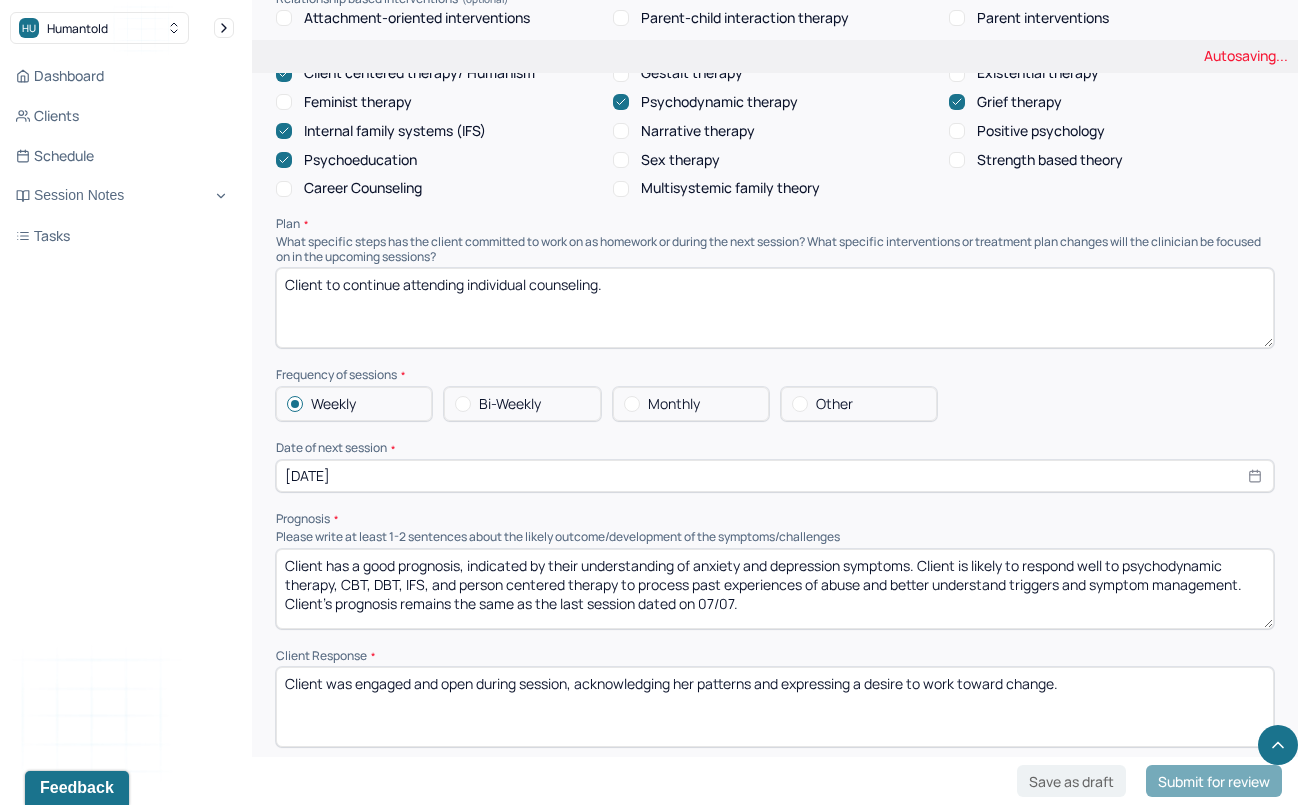 drag, startPoint x: 1104, startPoint y: 661, endPoint x: 165, endPoint y: 619, distance: 939.93884 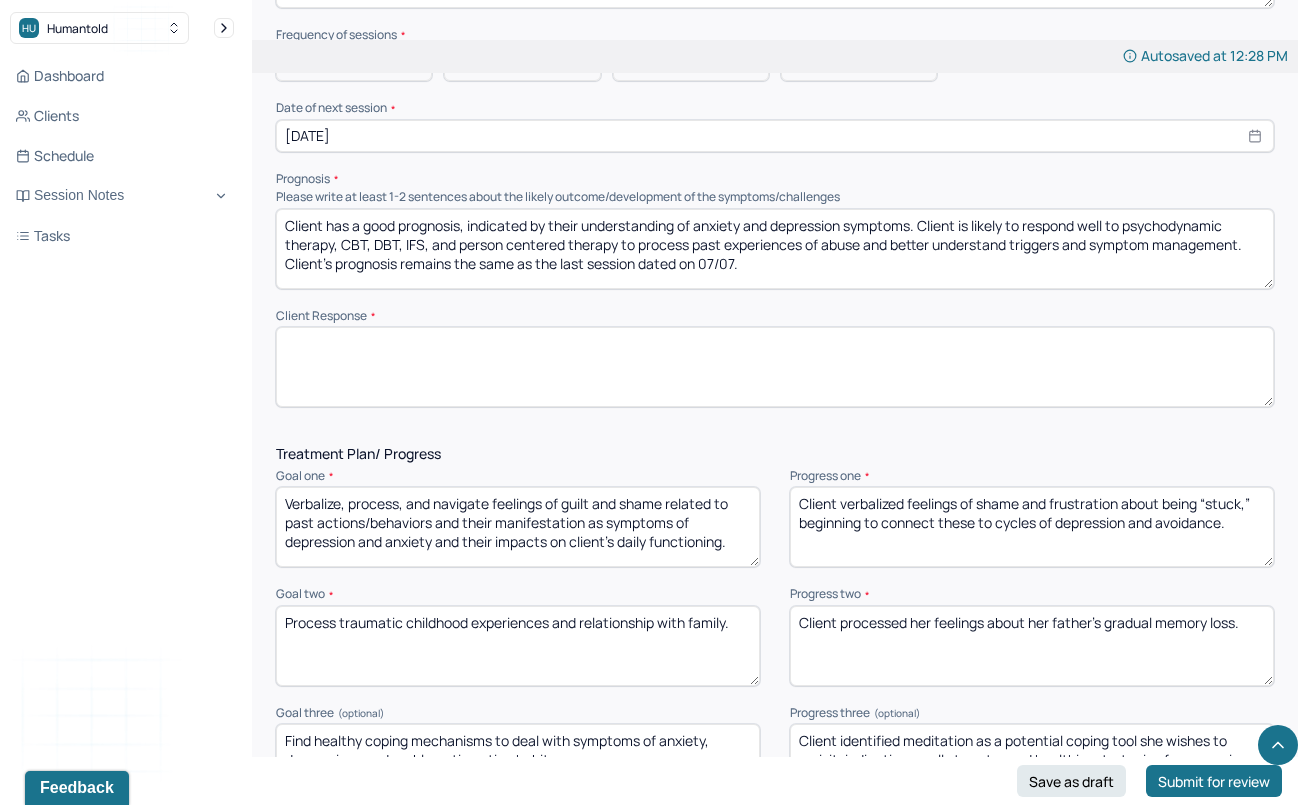 scroll, scrollTop: 2083, scrollLeft: 0, axis: vertical 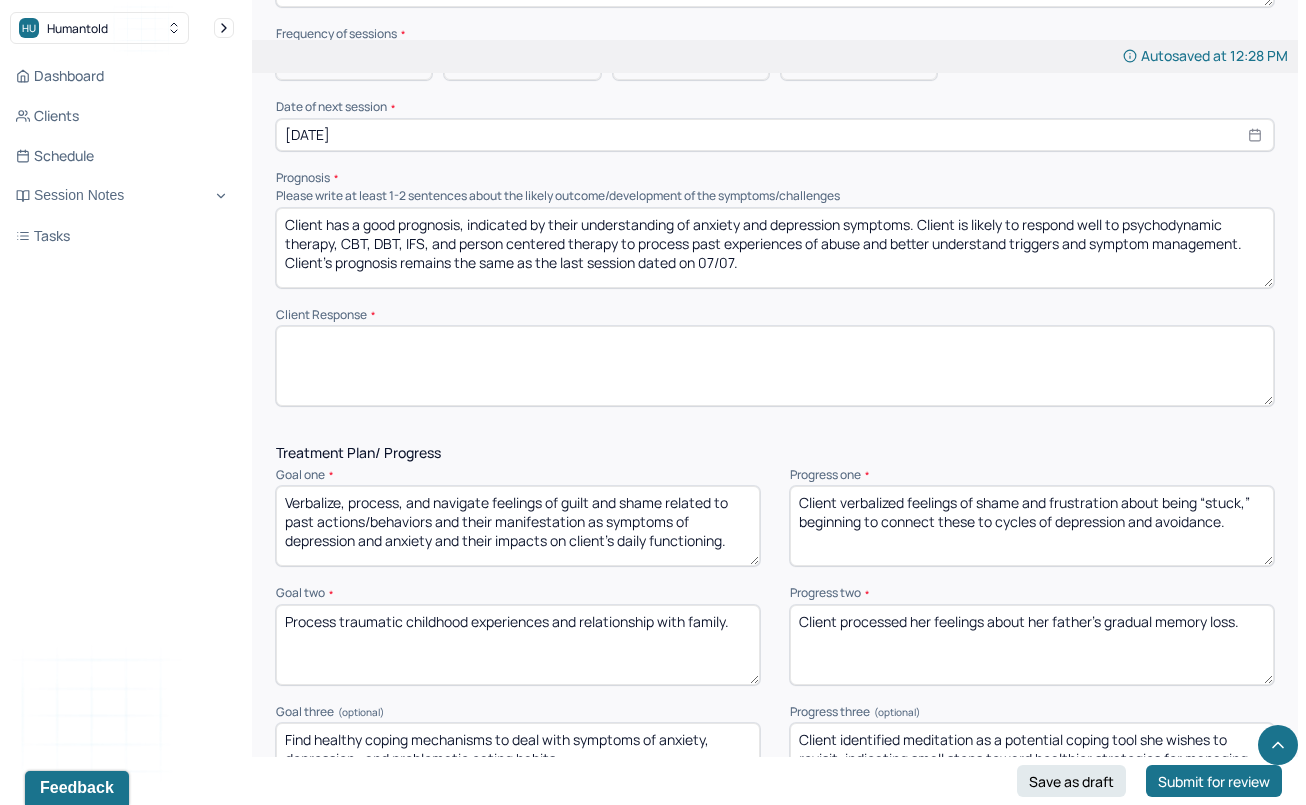 type 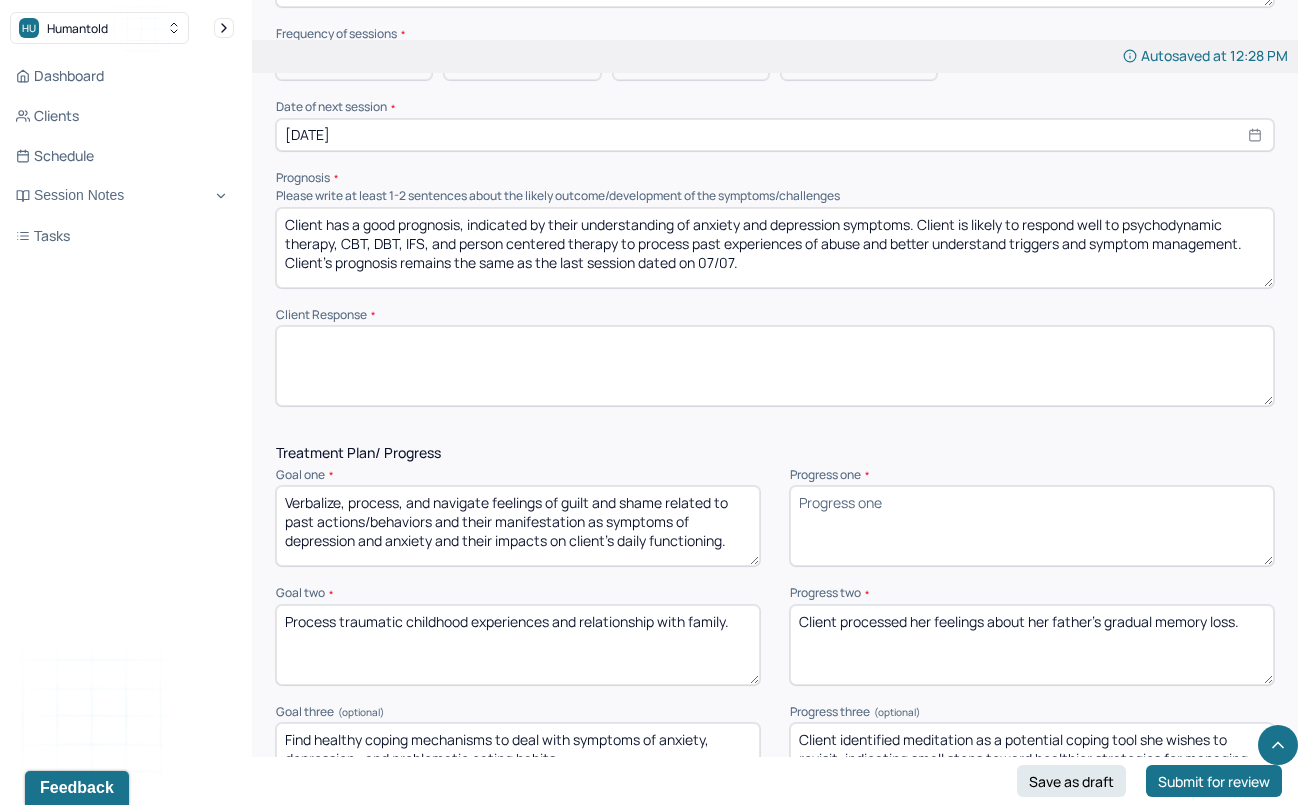 type 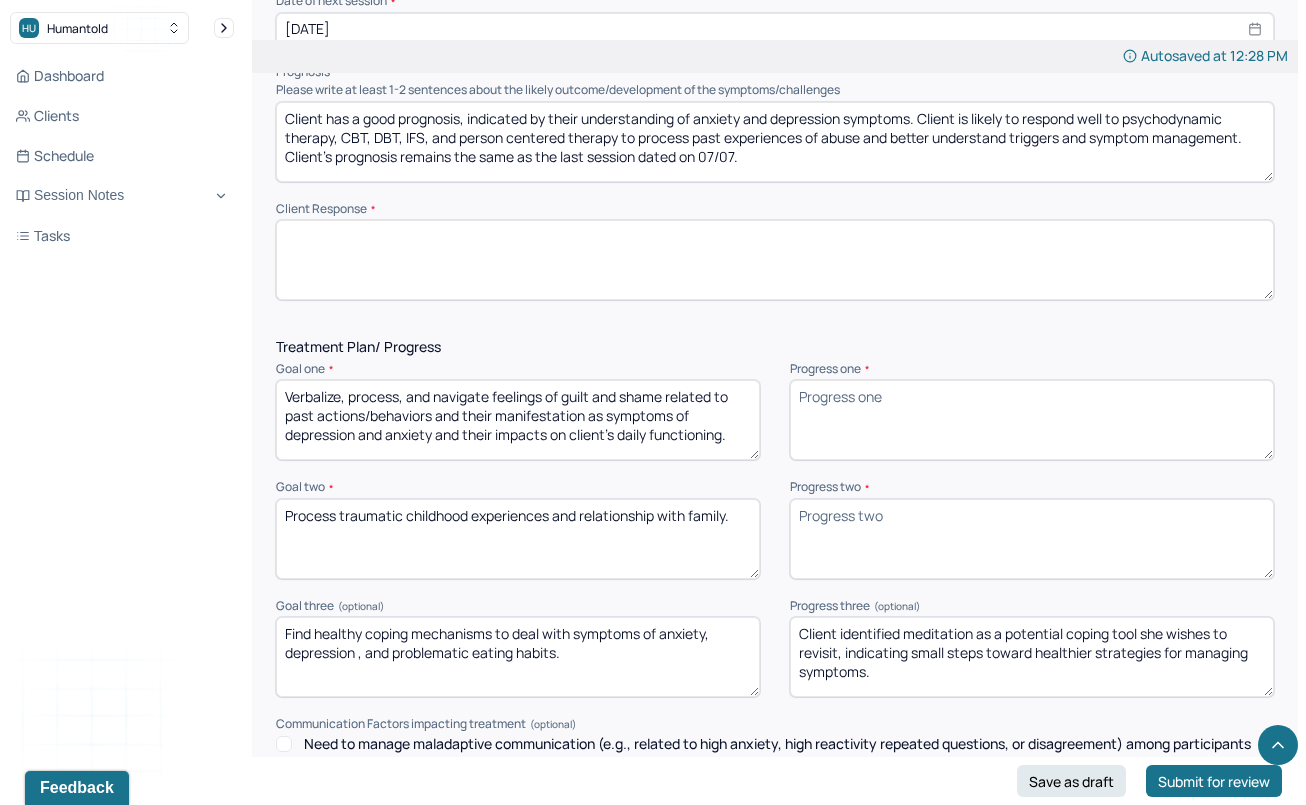 scroll, scrollTop: 2190, scrollLeft: 0, axis: vertical 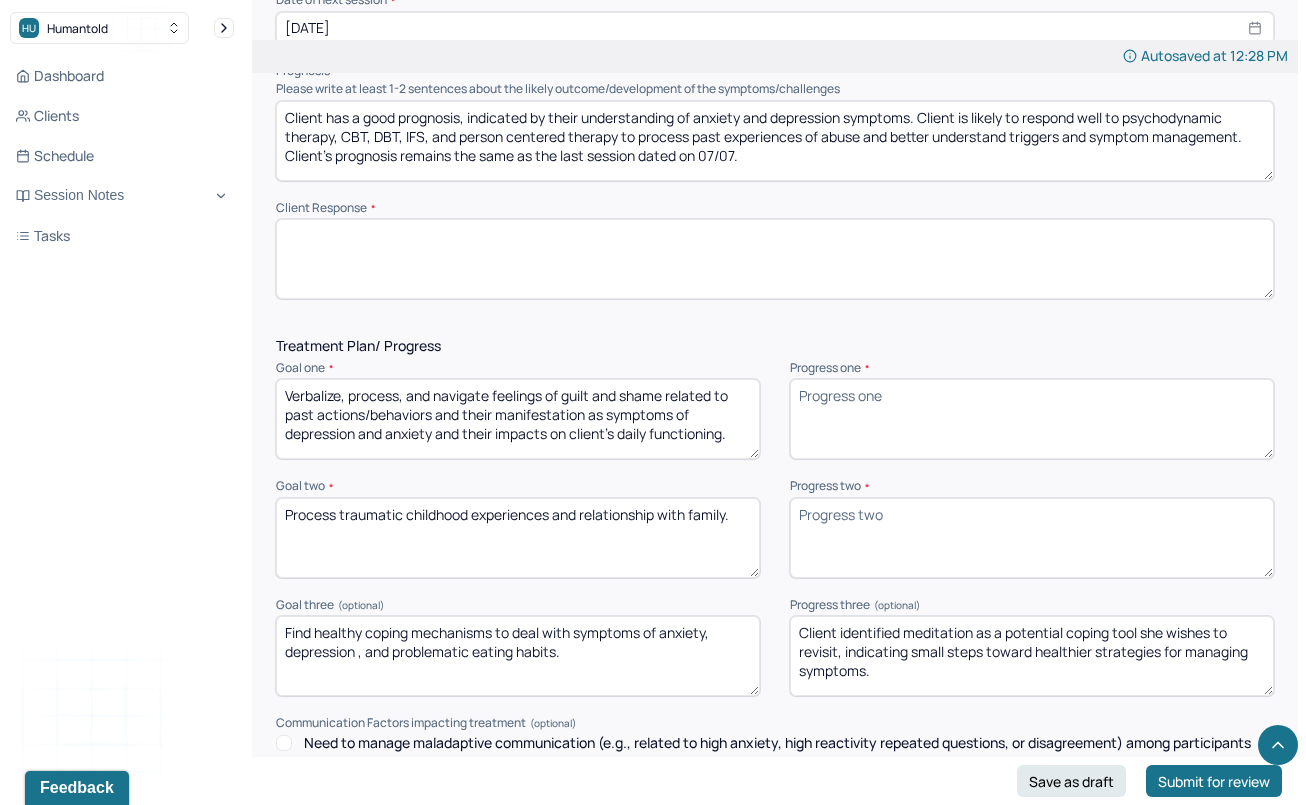 type 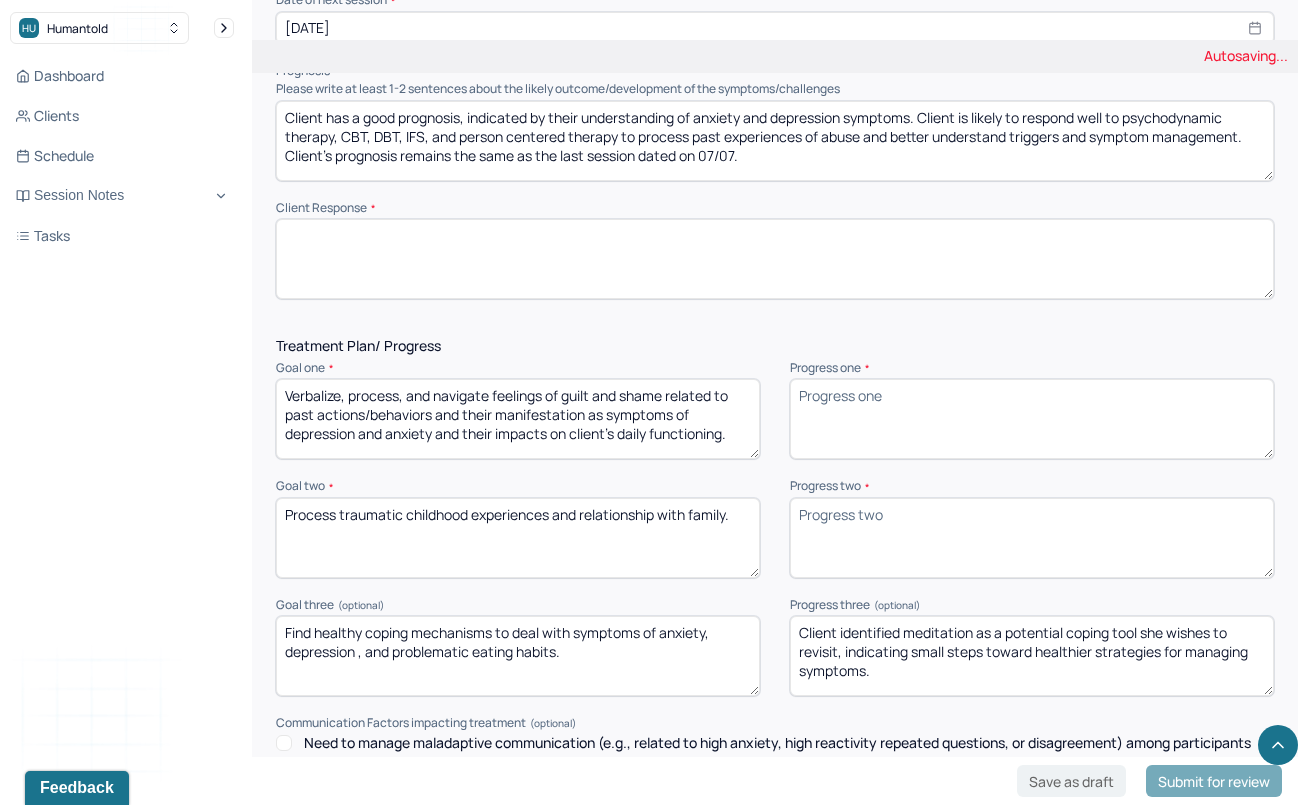 drag, startPoint x: 882, startPoint y: 652, endPoint x: 724, endPoint y: 511, distance: 211.76639 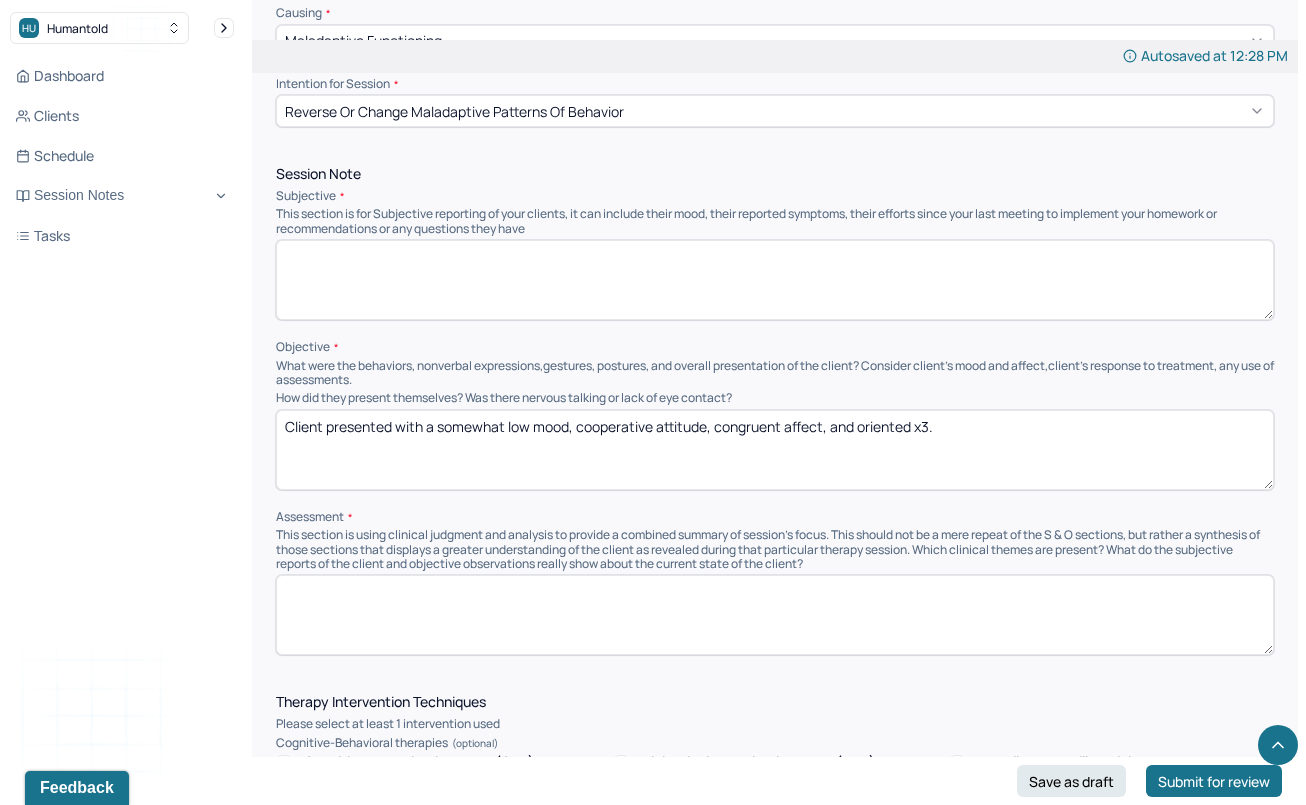 scroll, scrollTop: 885, scrollLeft: 0, axis: vertical 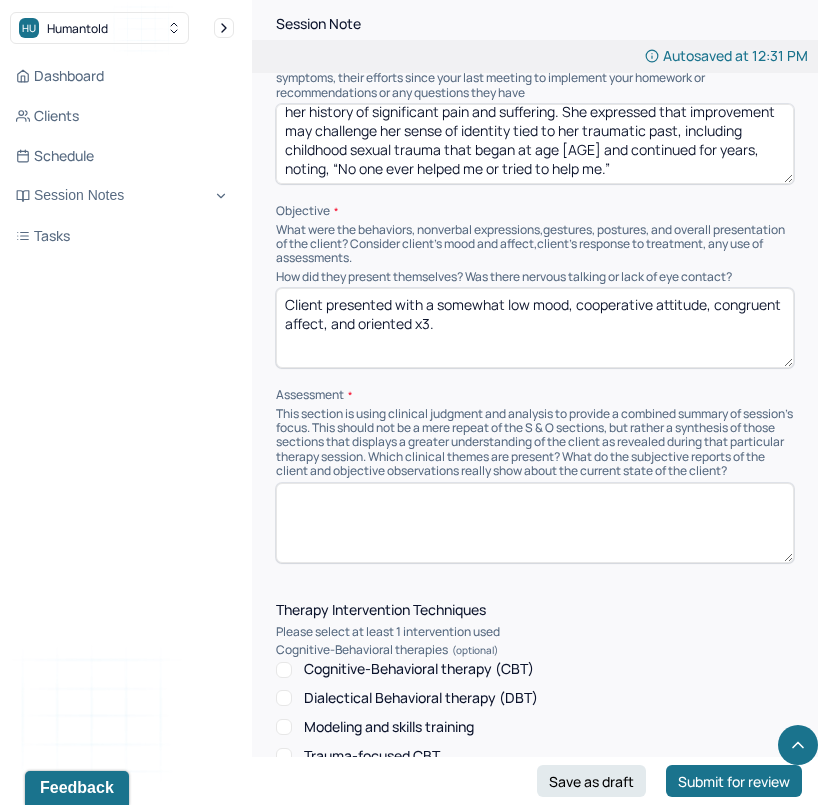 type on "Client discussed ongoing disdain toward people, frequently expressing frustration about perceived incompetence among coworkers, which leaves her feeling burdened to take on additional work. She shared a positive experience visiting friends and family and celebrated her softball team’s league win, expressing excitement about advancing to nationals. Client also explored her desire to experience everything, including harmful situations, linking it to her history of significant pain and suffering. She expressed that improvement may challenge her sense of identity tied to her traumatic past, including childhood sexual trauma that began at age five and continued for years, noting, “No one ever helped me or tried to help me.”" 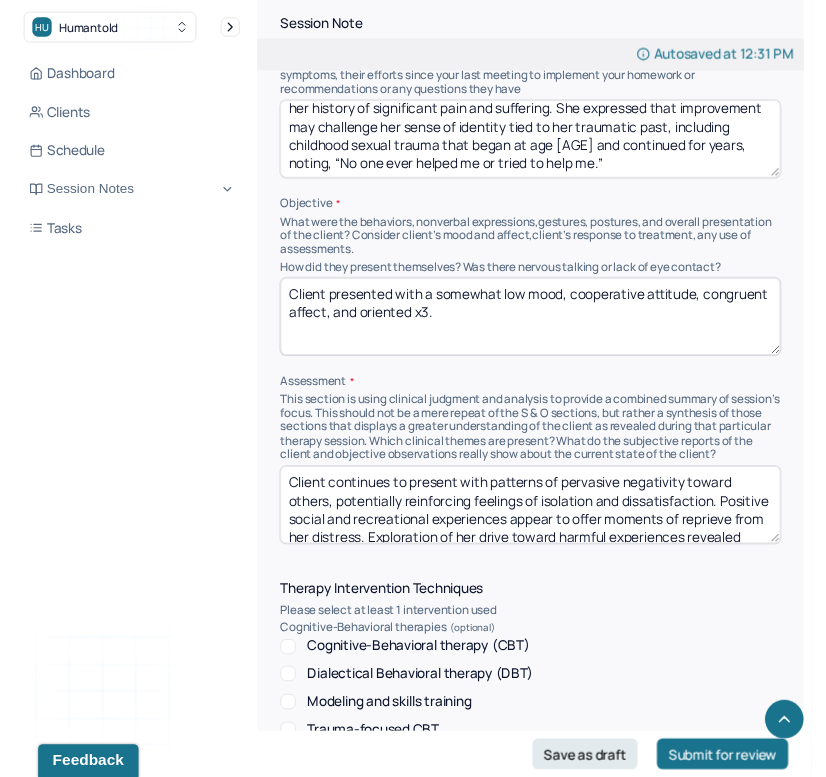 scroll, scrollTop: 85, scrollLeft: 0, axis: vertical 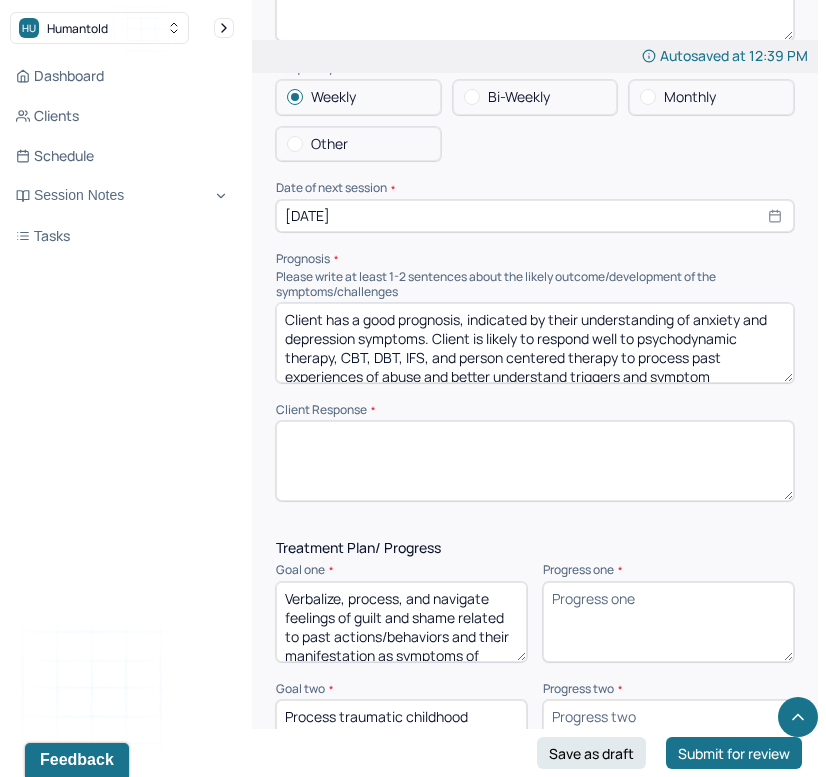 type on "Client continues to present with patterns of pervasive negativity toward others, potentially reinforcing feelings of isolation and dissatisfaction. Positive social and recreational experiences appear to offer moments of reprieve from her distress. Exploration of her drive toward harmful experiences revealed deep connections to unresolved trauma, self-concept, and resistance to change. There is evidence of entrenched trauma responses tied to feelings of abandonment and invalidation, contributing to her reluctance to imagine a life without these narratives." 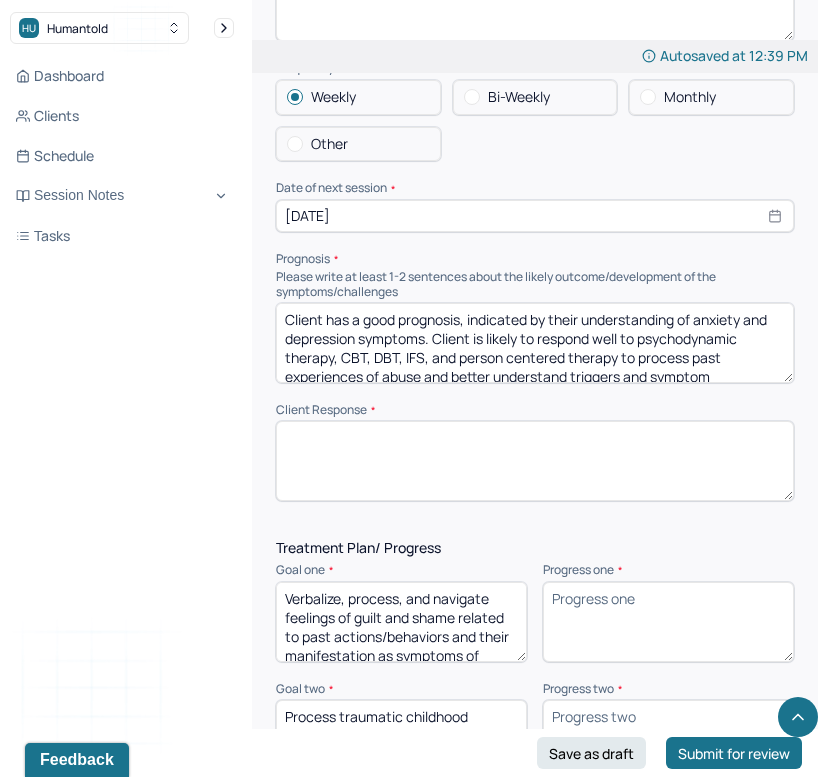 paste on "Client engaged openly in the session and expressed willingness to reflect on the origins of her patterns and their connection to her trauma history." 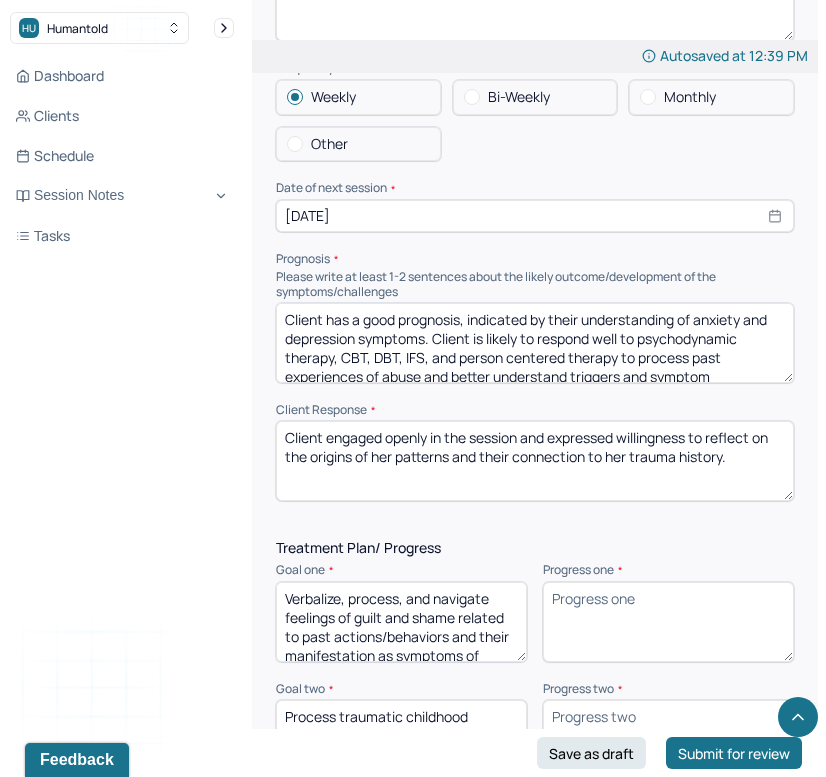 type on "Client engaged openly in the session and expressed willingness to reflect on the origins of her patterns and their connection to her trauma history." 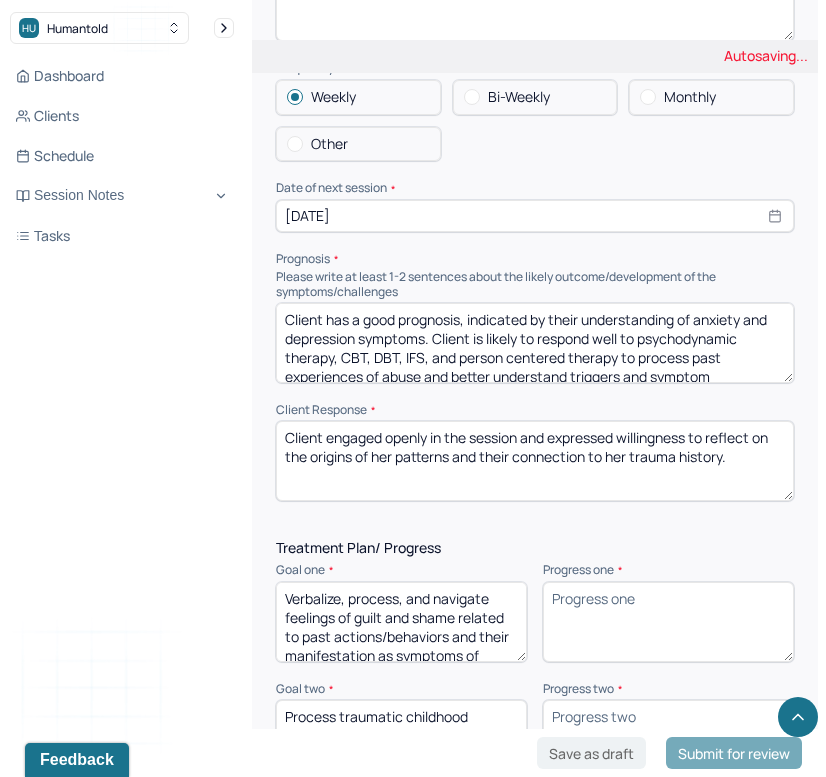 click on "Progress one *" at bounding box center [668, 622] 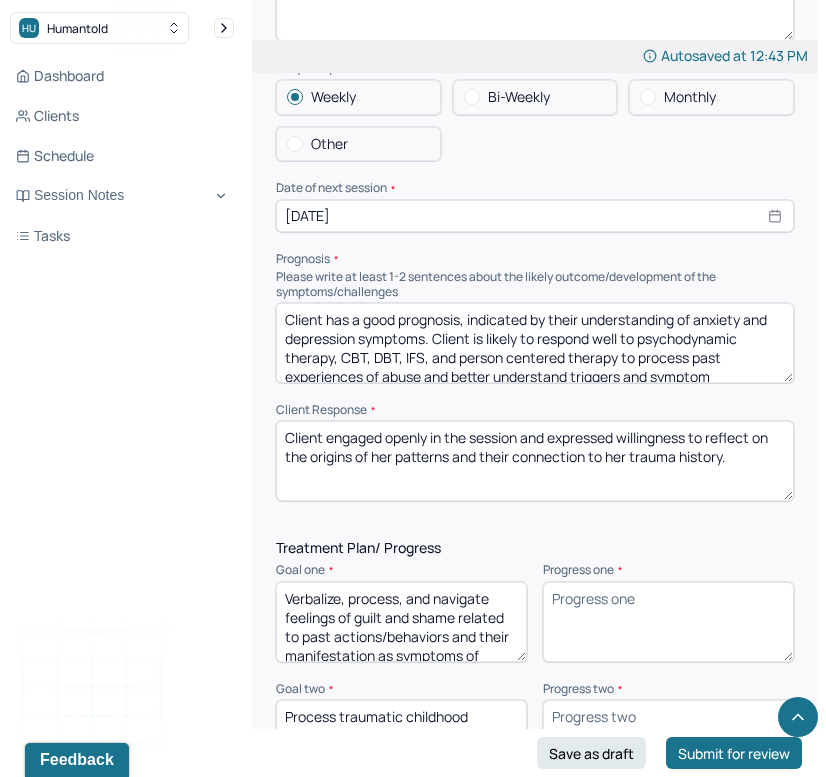 click on "Dashboard Clients Schedule Session Notes Tasks KS Kirti   Sinha provider Logout" at bounding box center (122, 408) 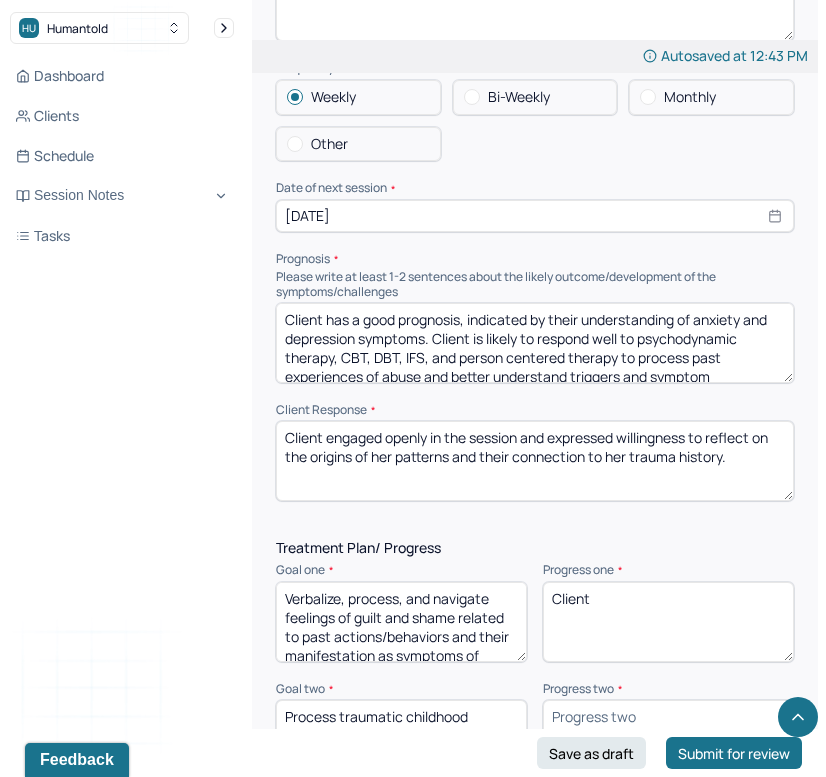paste on "Verbalized and processed feelings of guilt, shame, and resentment tied to past trauma, particularly how they manifest in daily interactions and self-perception." 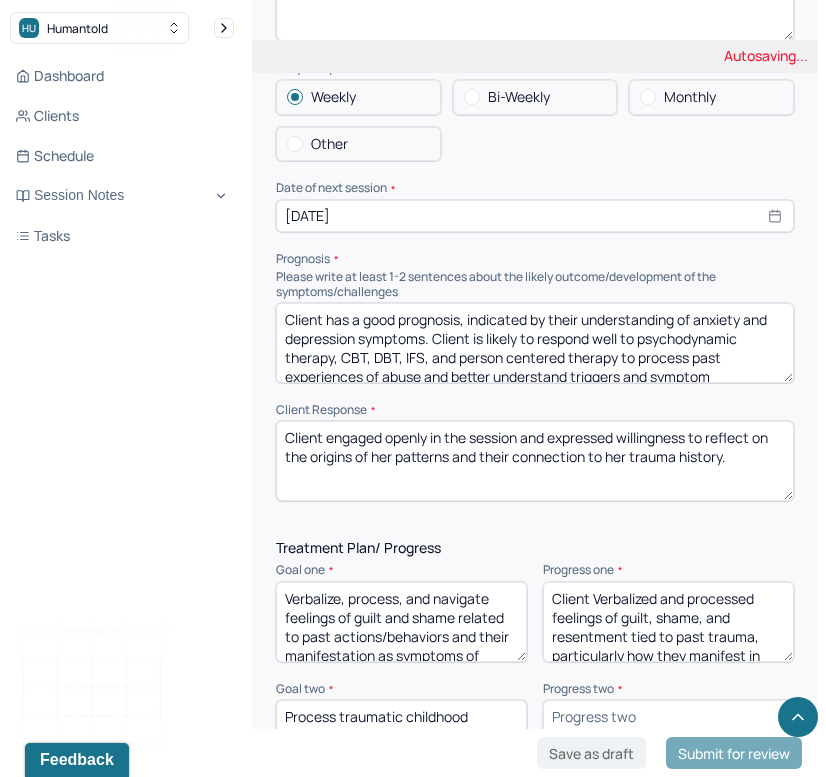 scroll, scrollTop: 0, scrollLeft: 0, axis: both 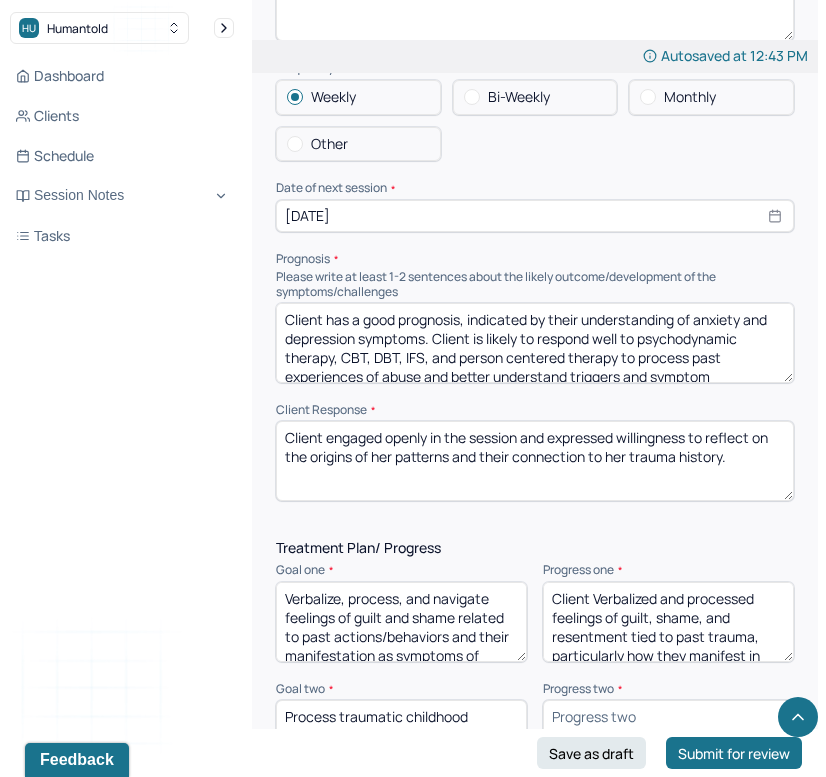 click on "Client Verbalized and processed feelings of guilt, shame, and resentment tied to past trauma, particularly how they manifest in daily interactions and self-perception." at bounding box center [668, 622] 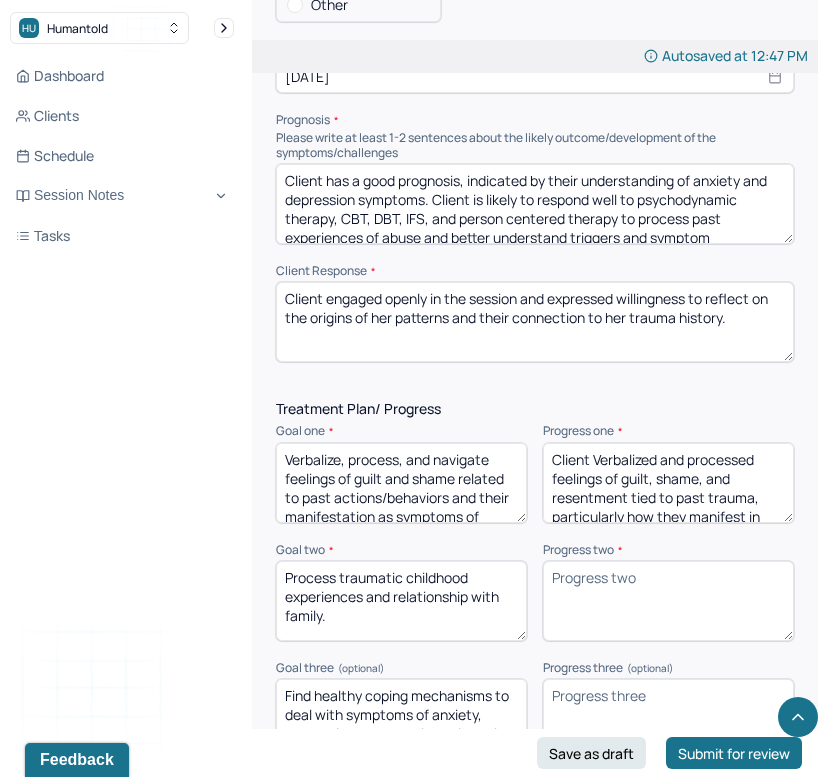 scroll, scrollTop: 2815, scrollLeft: 0, axis: vertical 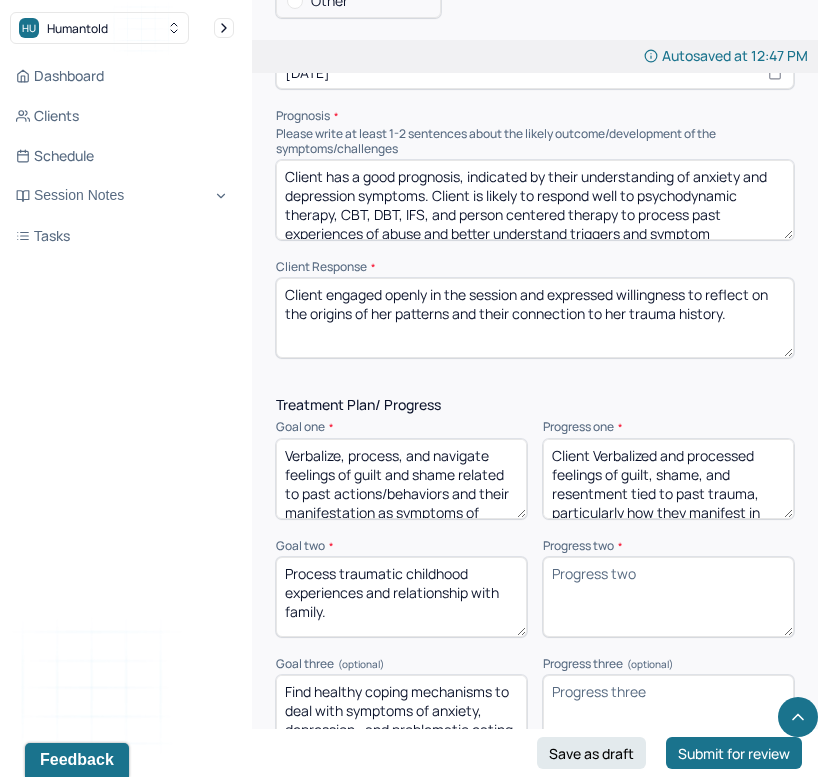 type on "Client verbalized and processed feelings of guilt, shame, and resentment tied to past trauma, particularly how they manifest in daily interactions and self-perception." 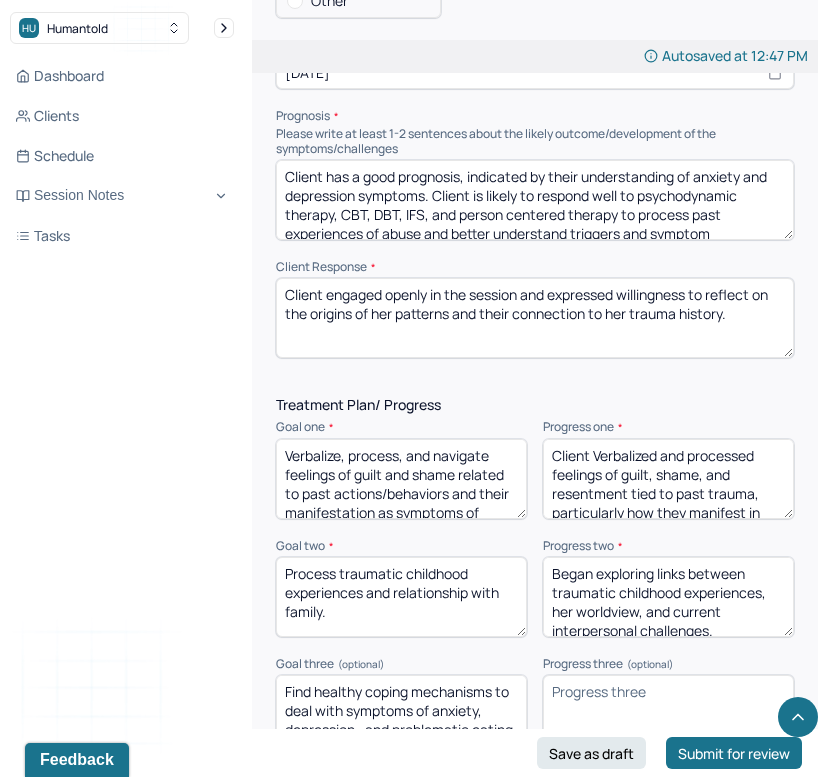 scroll, scrollTop: 4, scrollLeft: 0, axis: vertical 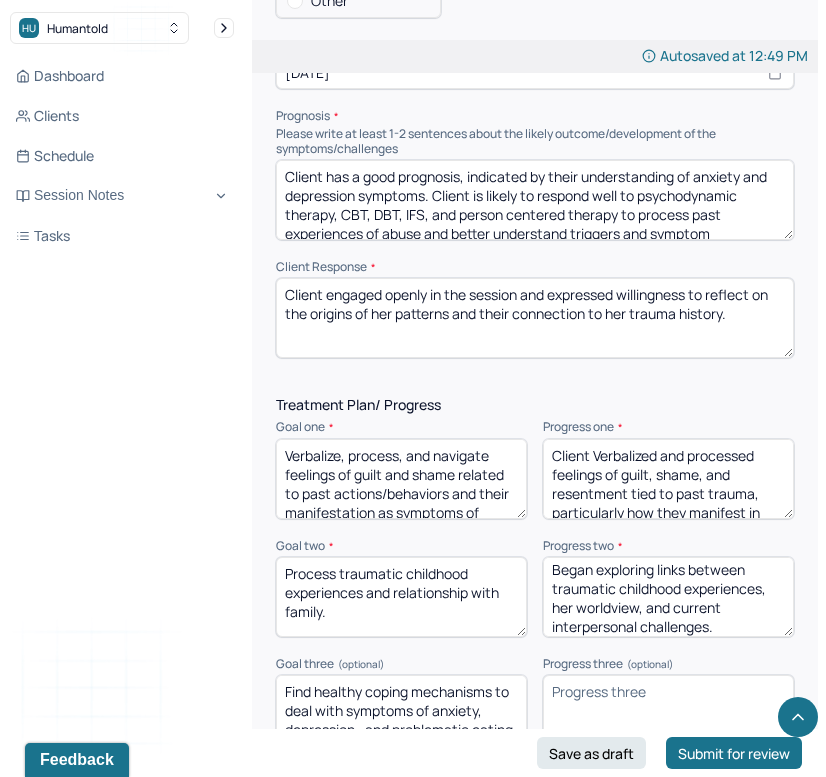 type on "Began exploring links between traumatic childhood experiences, her worldview, and current interpersonal challenges." 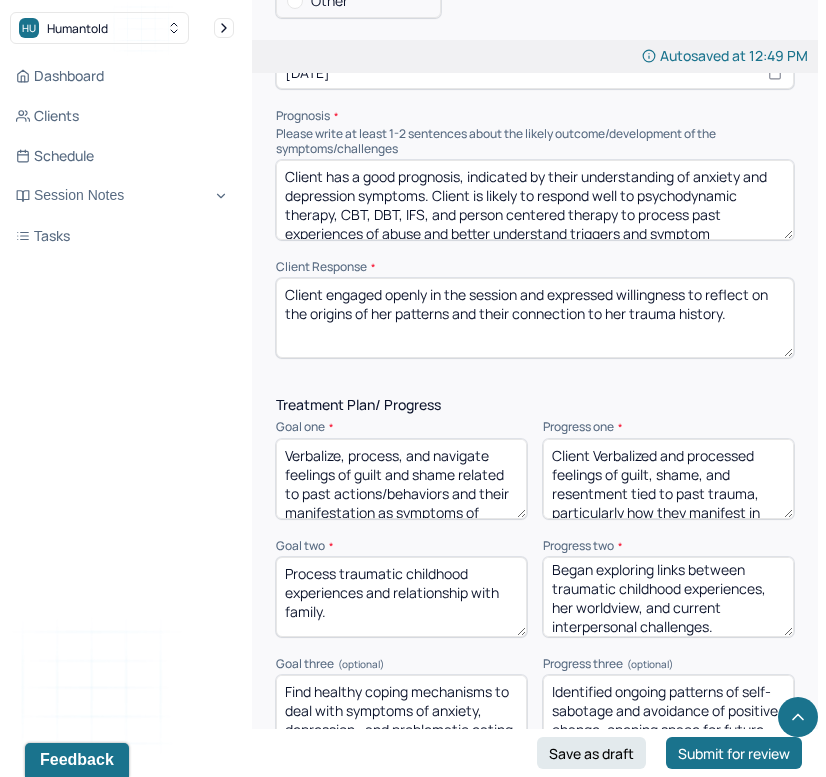 scroll, scrollTop: 28, scrollLeft: 0, axis: vertical 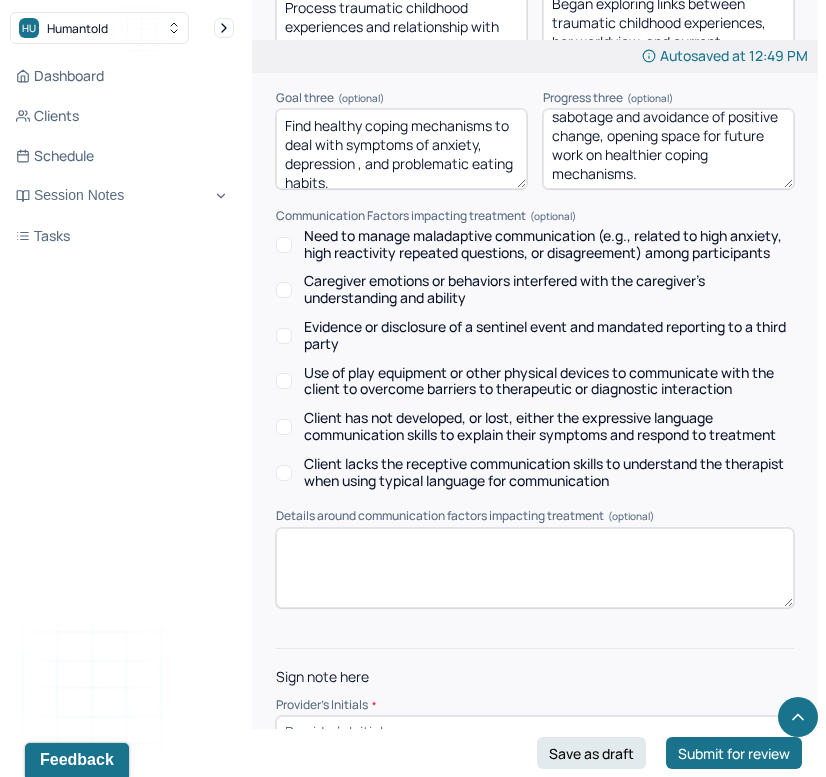 type on "Identified ongoing patterns of self-sabotage and avoidance of positive change, opening space for future work on healthier coping mechanisms." 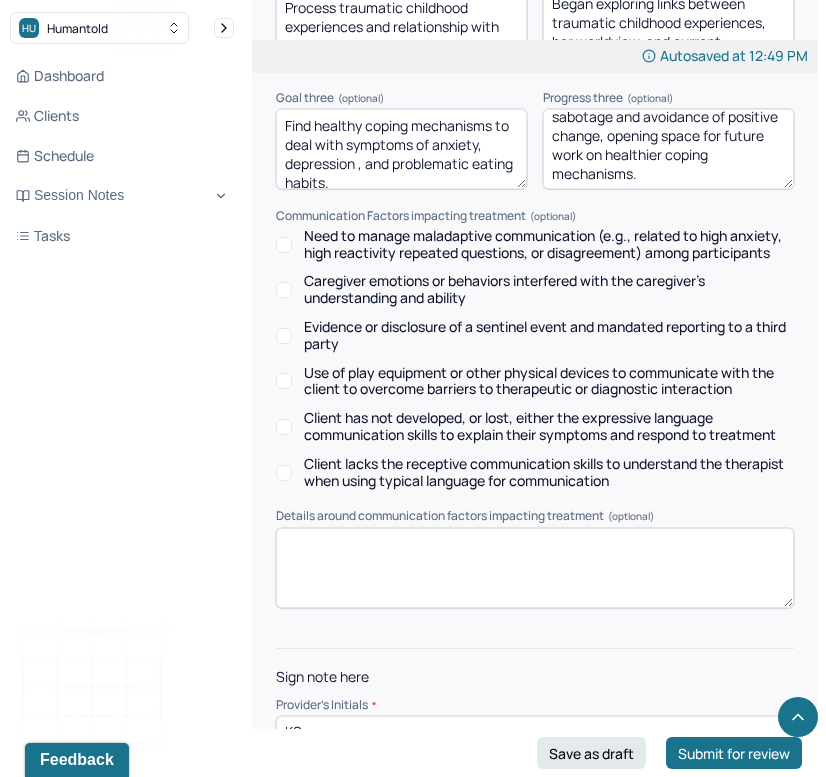 type on "KS" 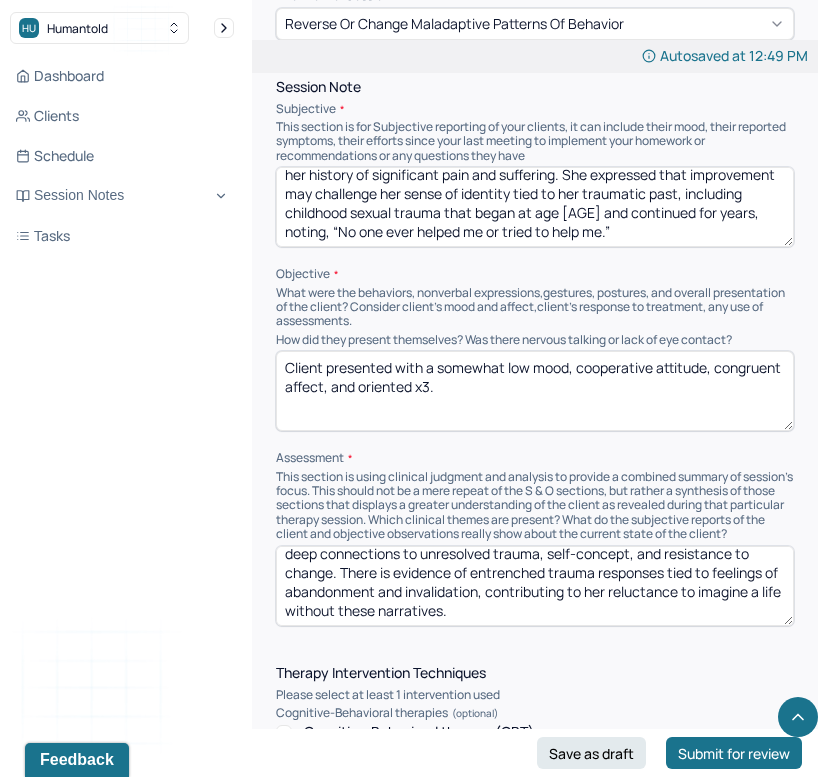 scroll, scrollTop: 1015, scrollLeft: 0, axis: vertical 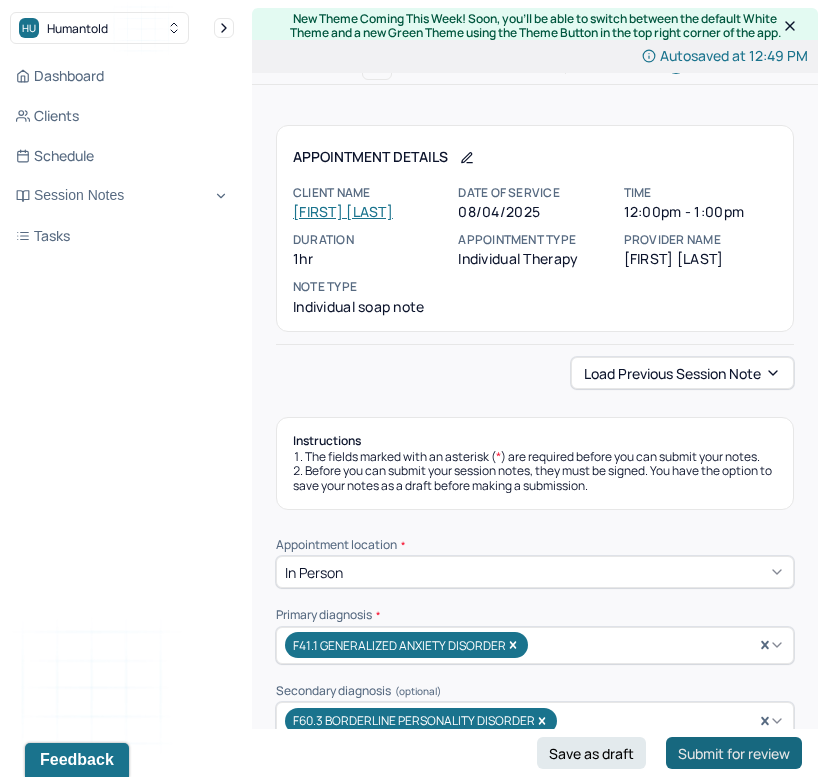 click on "Submit for review" at bounding box center [734, 753] 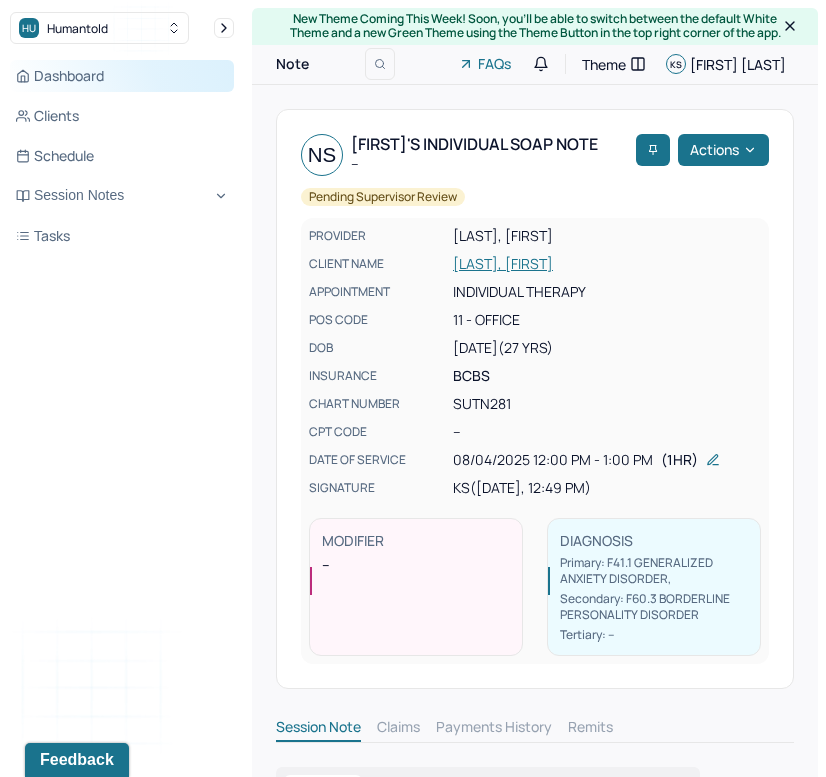 click on "Dashboard" at bounding box center (122, 76) 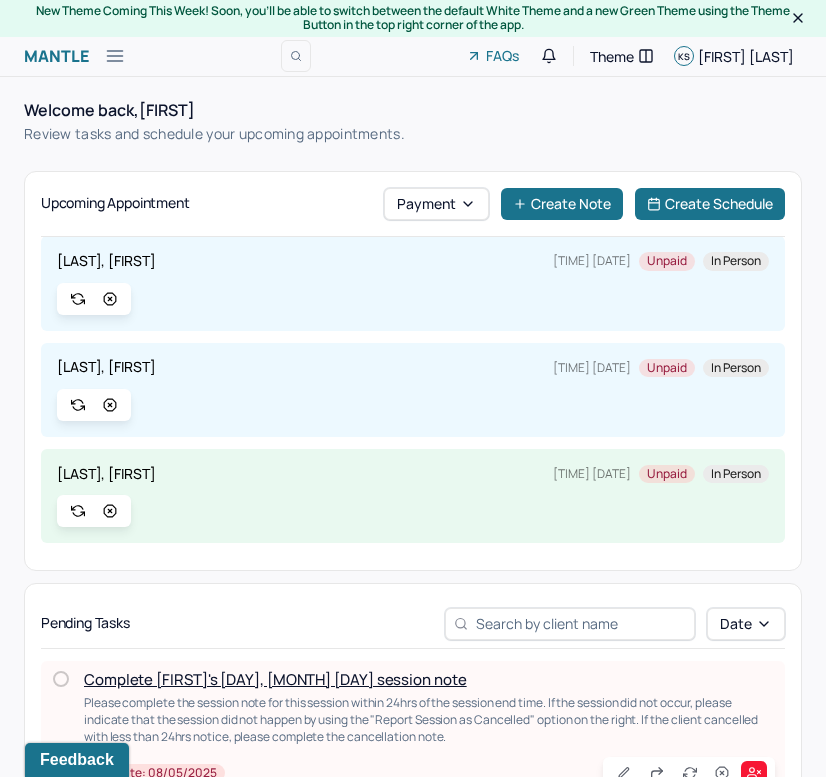 scroll, scrollTop: 118, scrollLeft: 0, axis: vertical 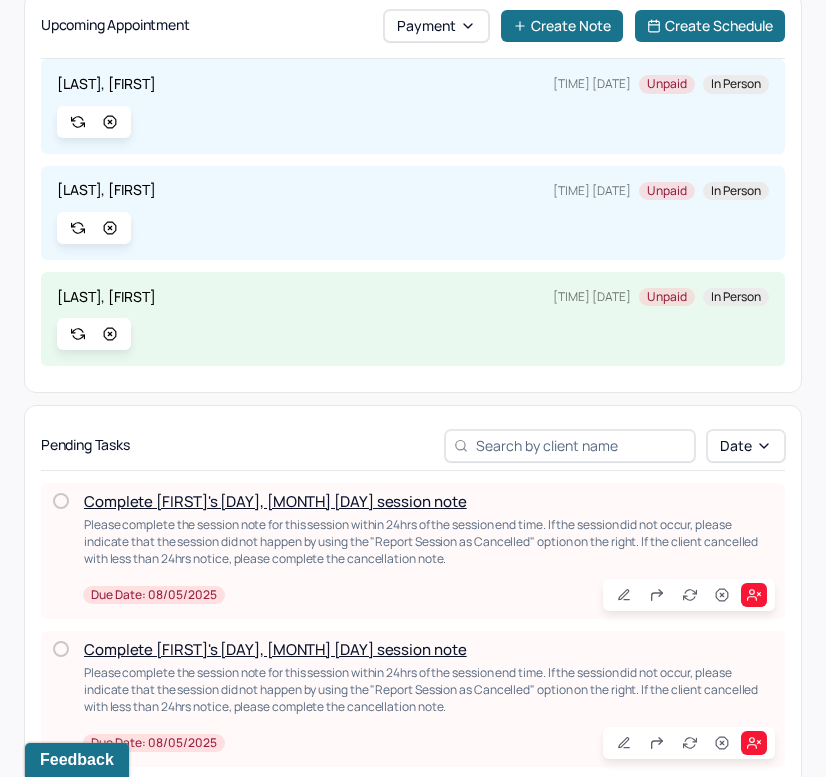 click on "Complete Rohan's Mon, 08/04 session note" at bounding box center [275, 501] 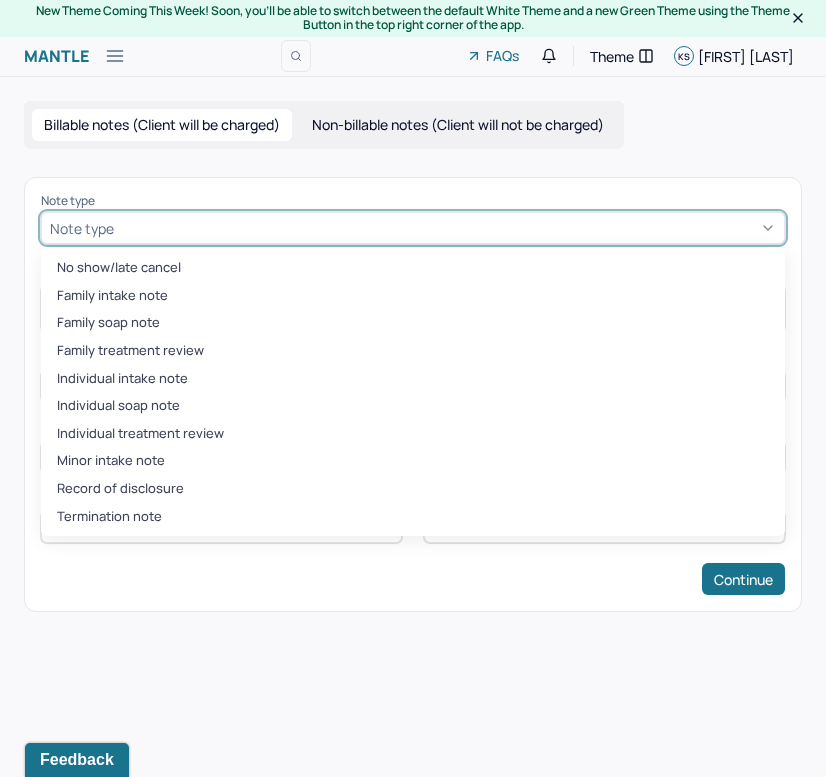 click at bounding box center [447, 228] 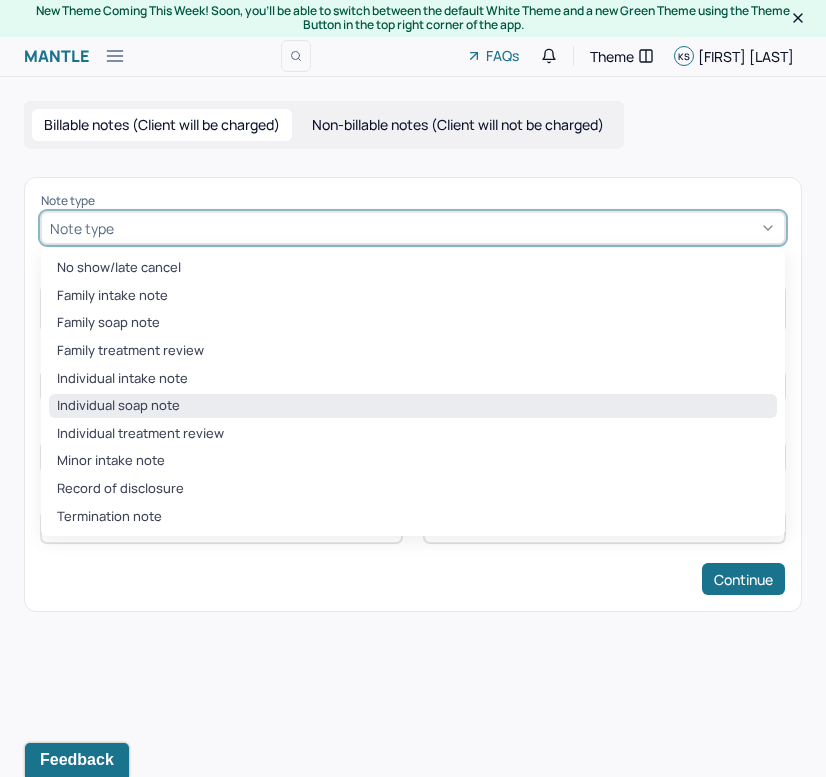 click on "Individual soap note" at bounding box center (413, 406) 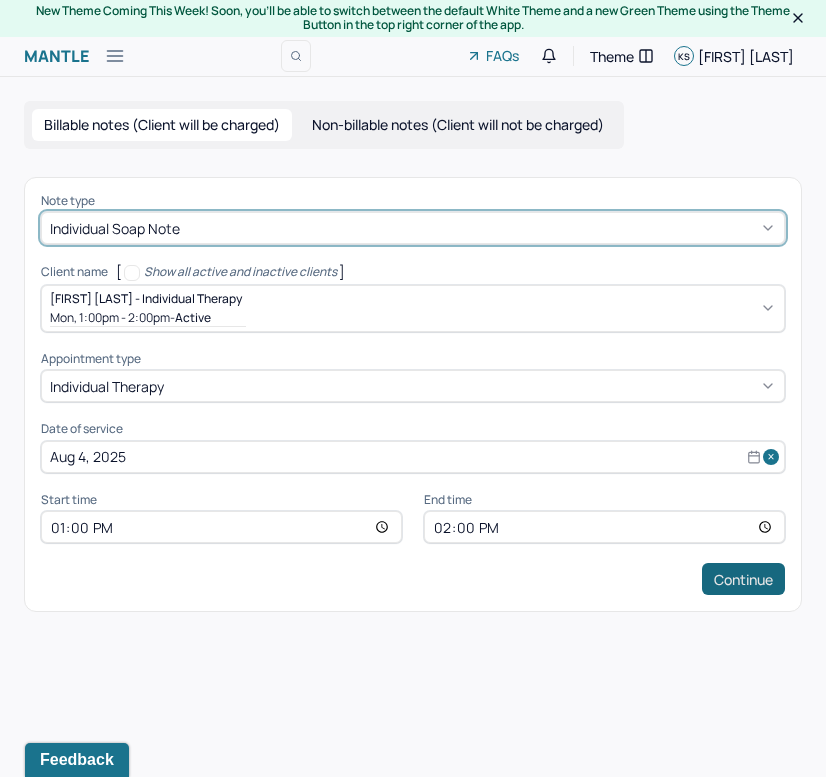 click on "Continue" at bounding box center (743, 579) 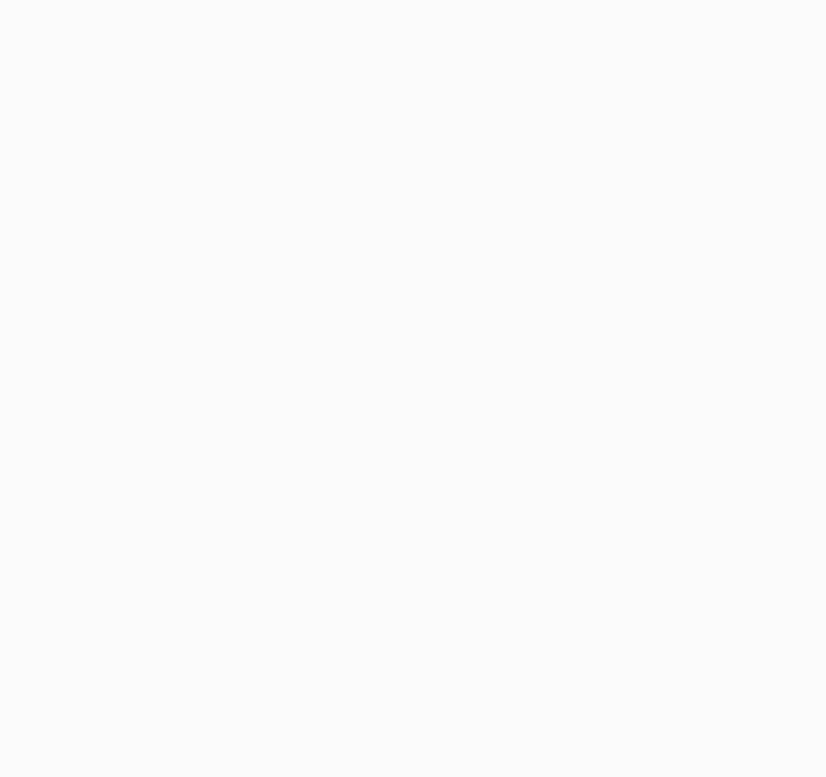 scroll, scrollTop: 0, scrollLeft: 0, axis: both 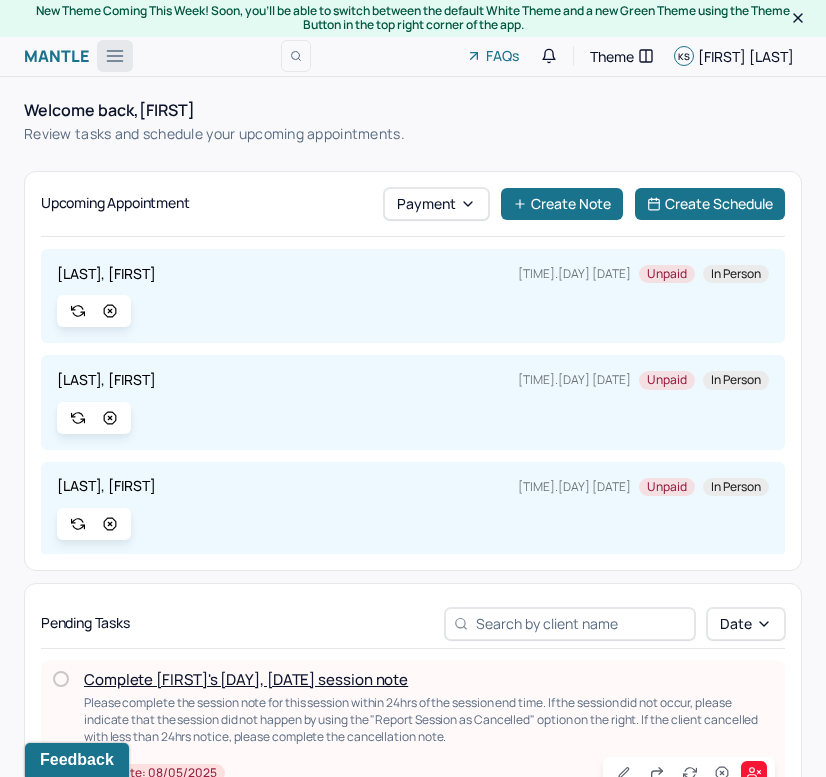 click at bounding box center (115, 56) 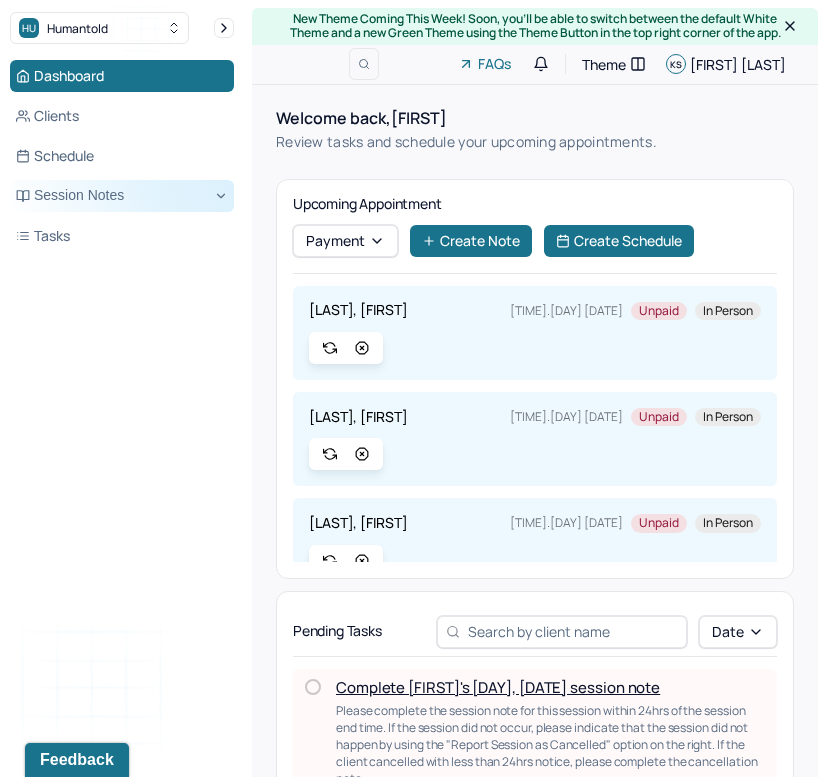click on "Session Notes" at bounding box center [122, 196] 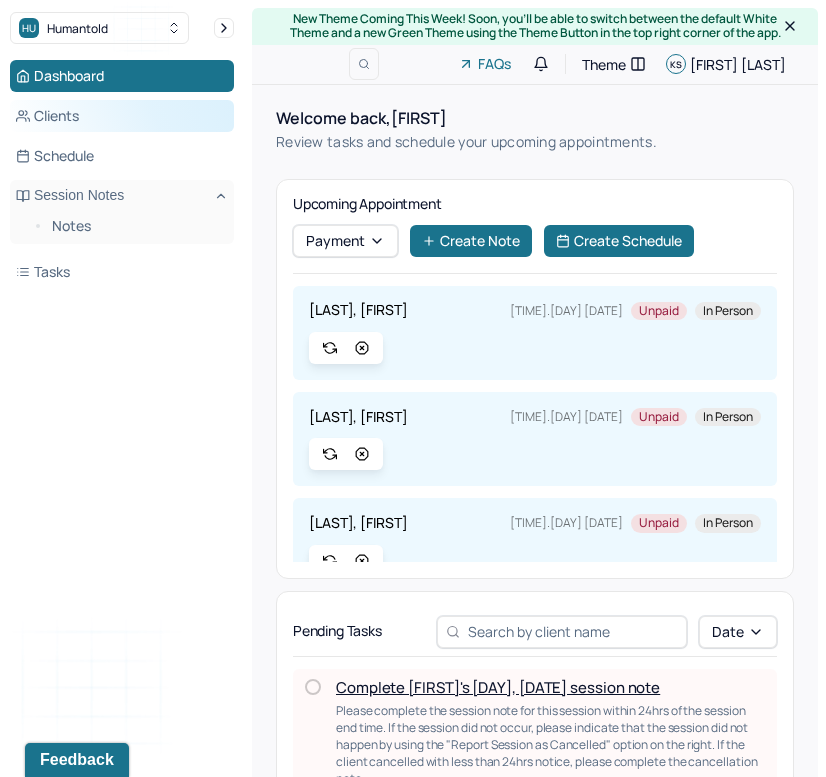 click on "Clients" at bounding box center (122, 116) 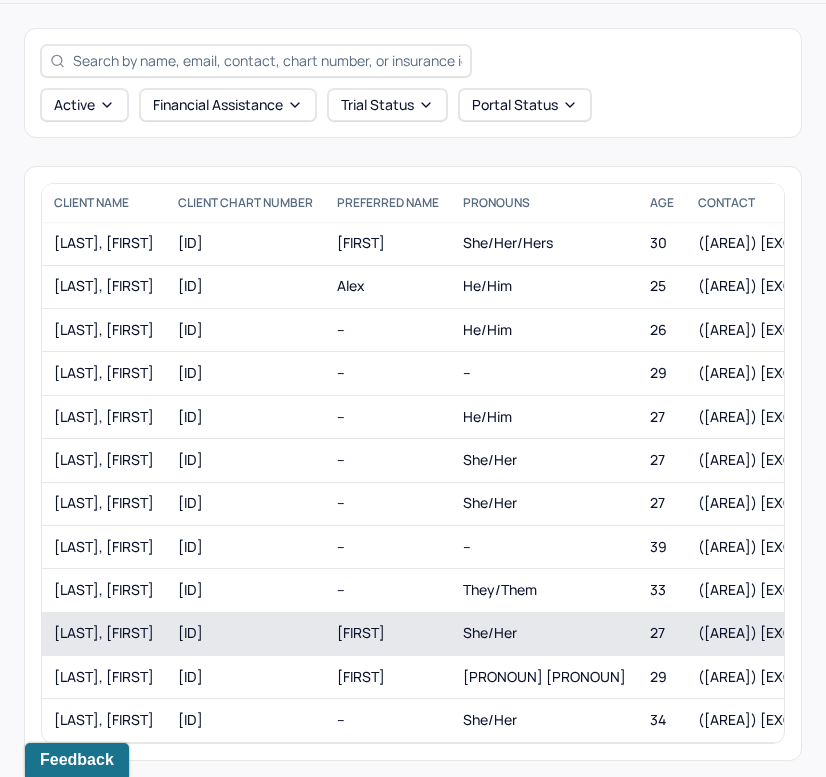 scroll, scrollTop: 72, scrollLeft: 0, axis: vertical 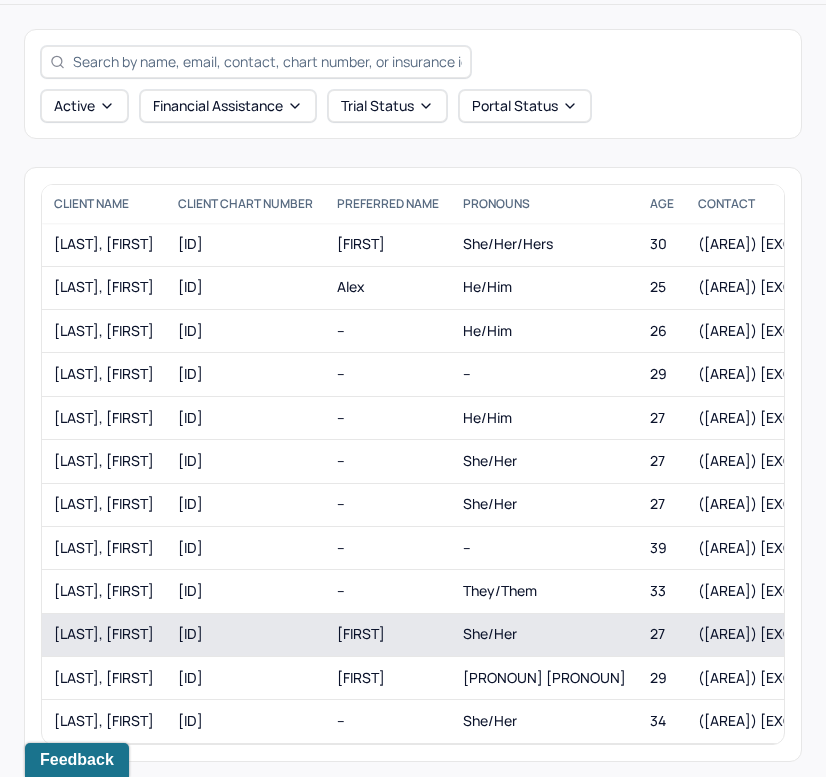 click on "[LAST], [FIRST]" at bounding box center [104, 634] 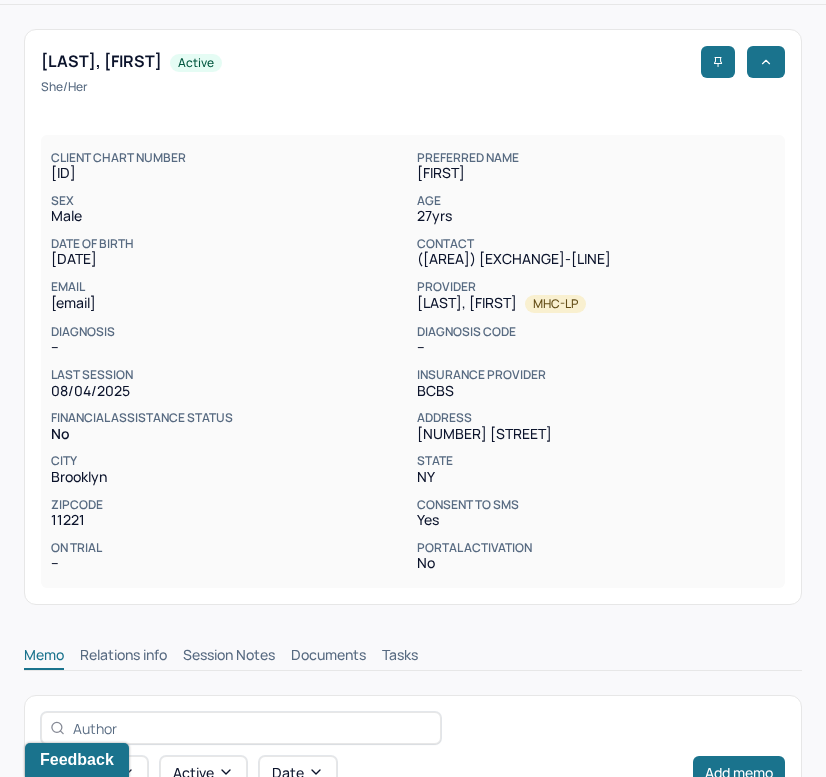 click on "Session Notes" at bounding box center [229, 657] 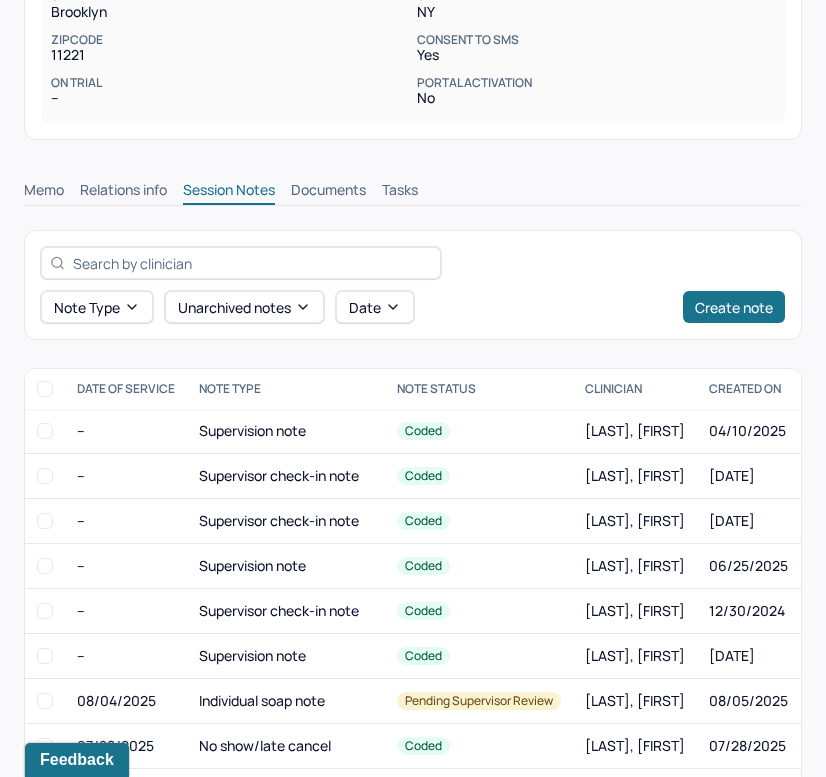 scroll, scrollTop: 732, scrollLeft: 0, axis: vertical 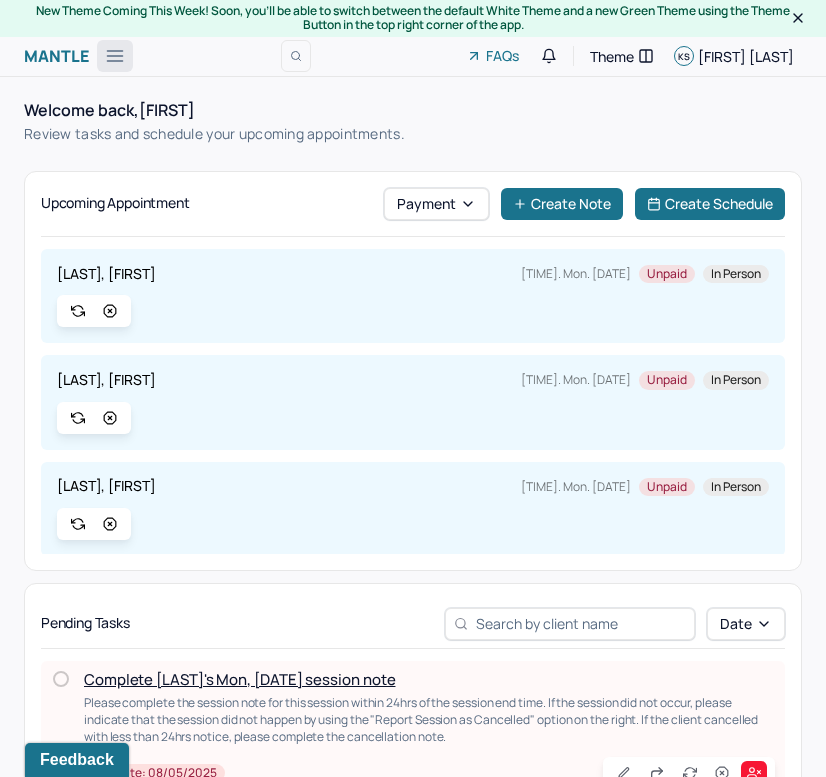 click at bounding box center (115, 56) 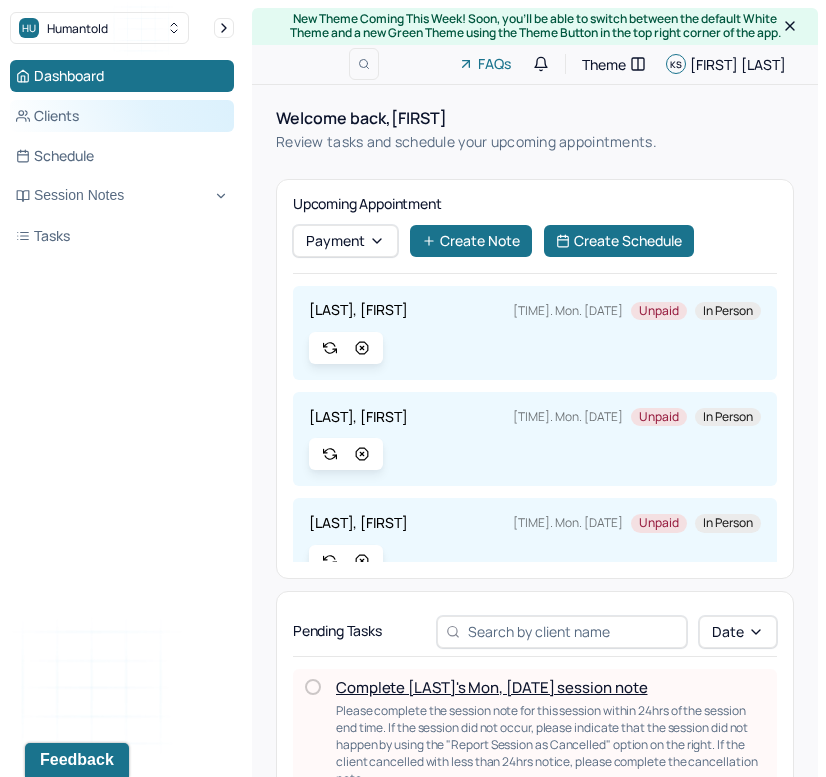click on "Clients" at bounding box center [122, 116] 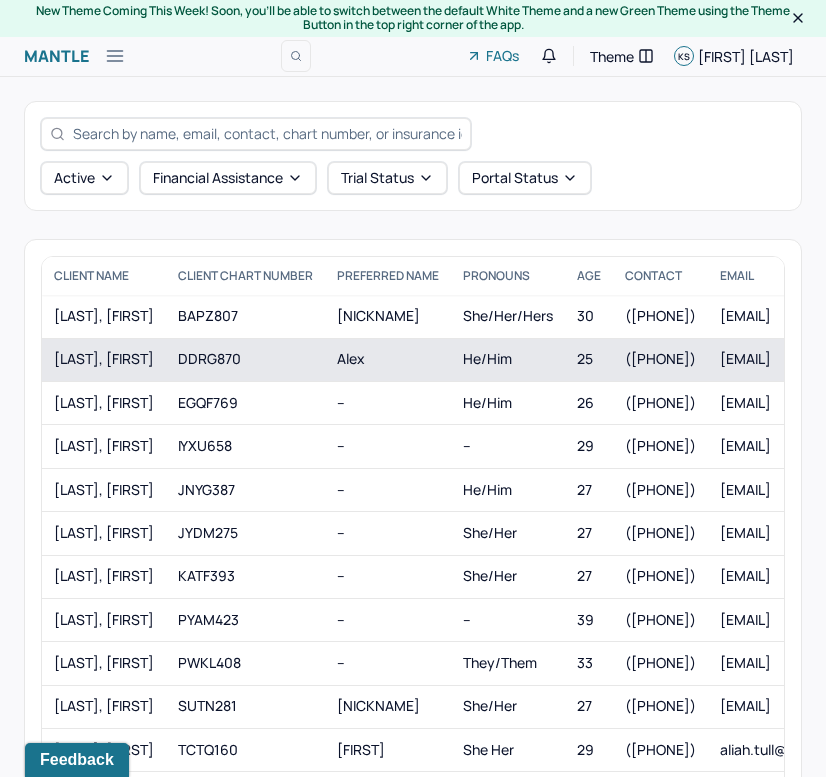 click on "[LAST], [FIRST]" at bounding box center [104, 359] 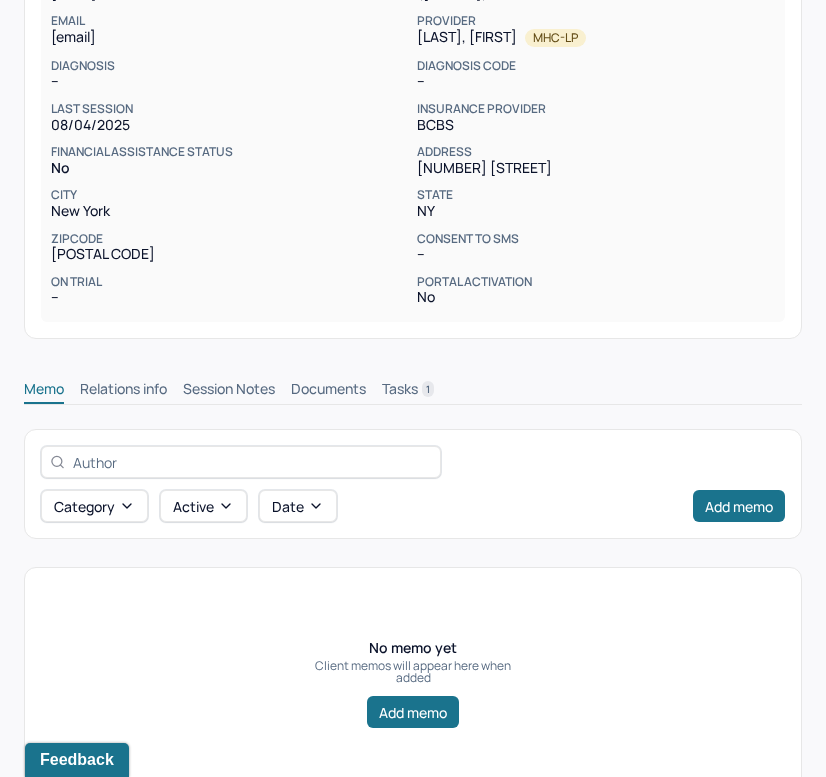 click on "Session Notes" at bounding box center [229, 391] 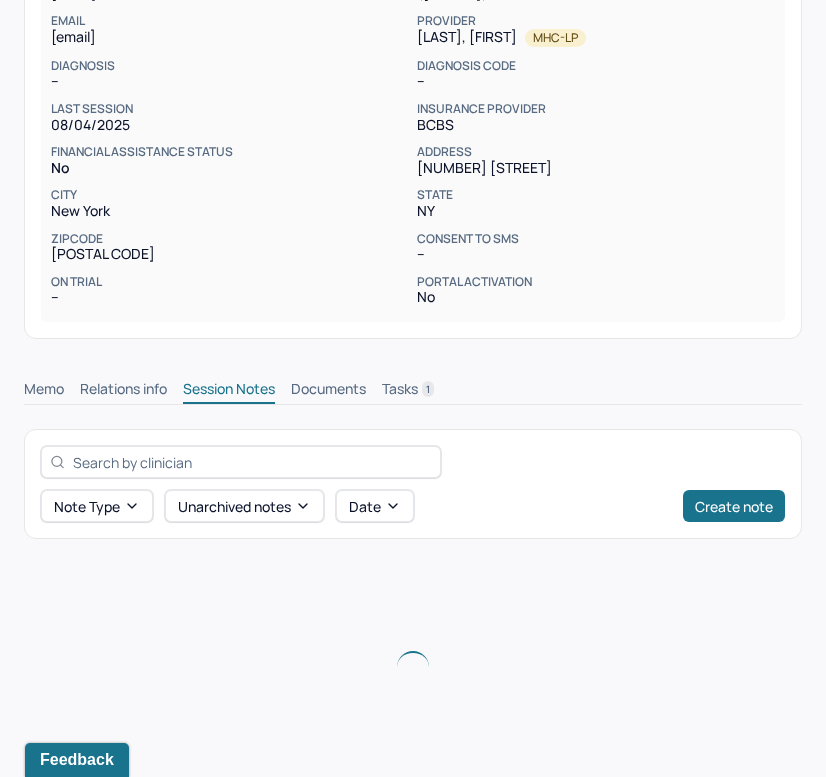 scroll, scrollTop: 337, scrollLeft: 0, axis: vertical 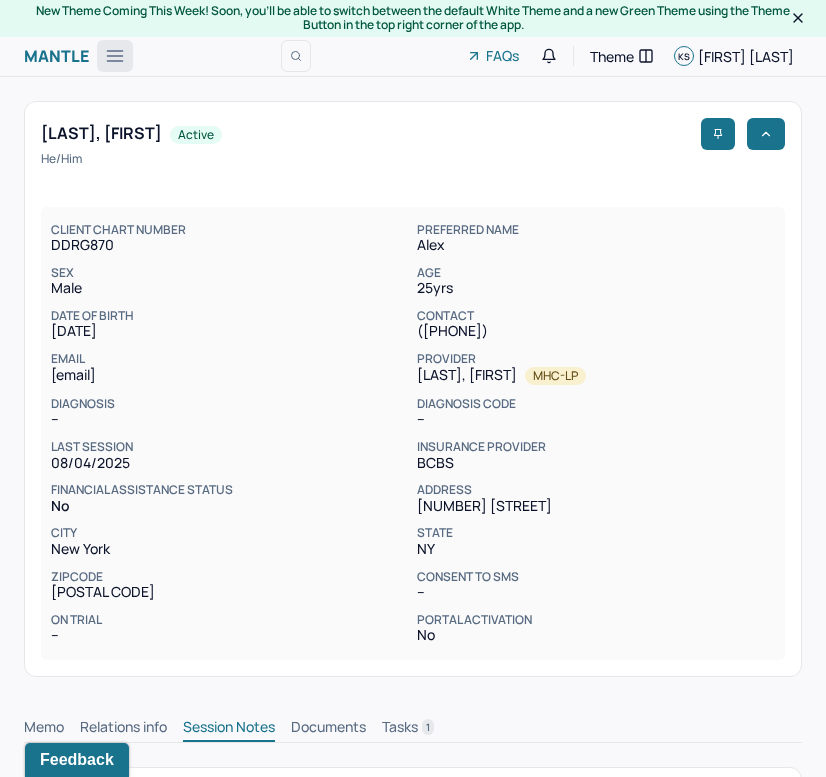 click 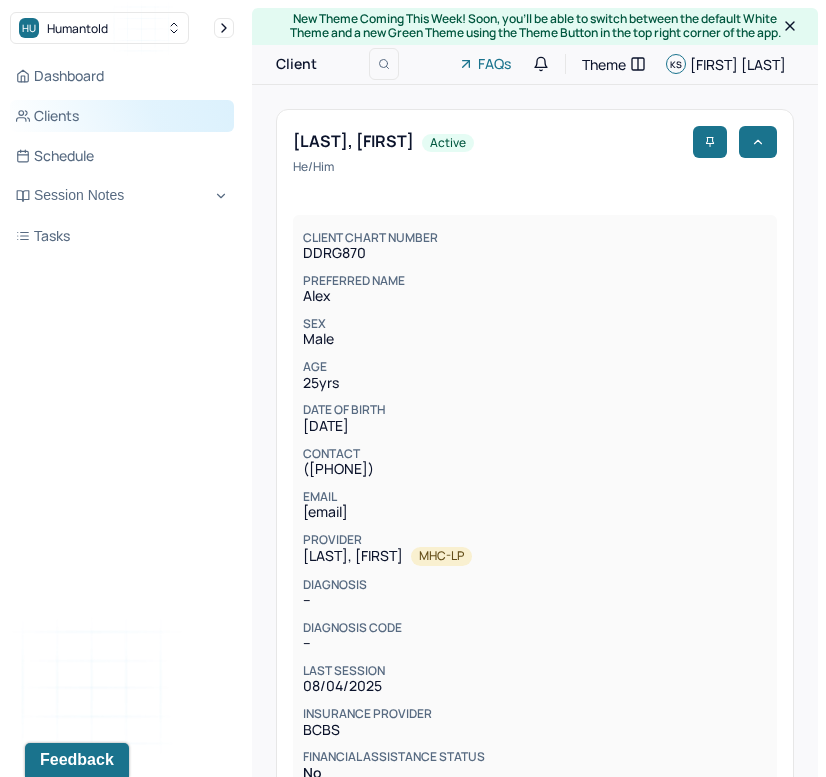 click on "Clients" at bounding box center [122, 116] 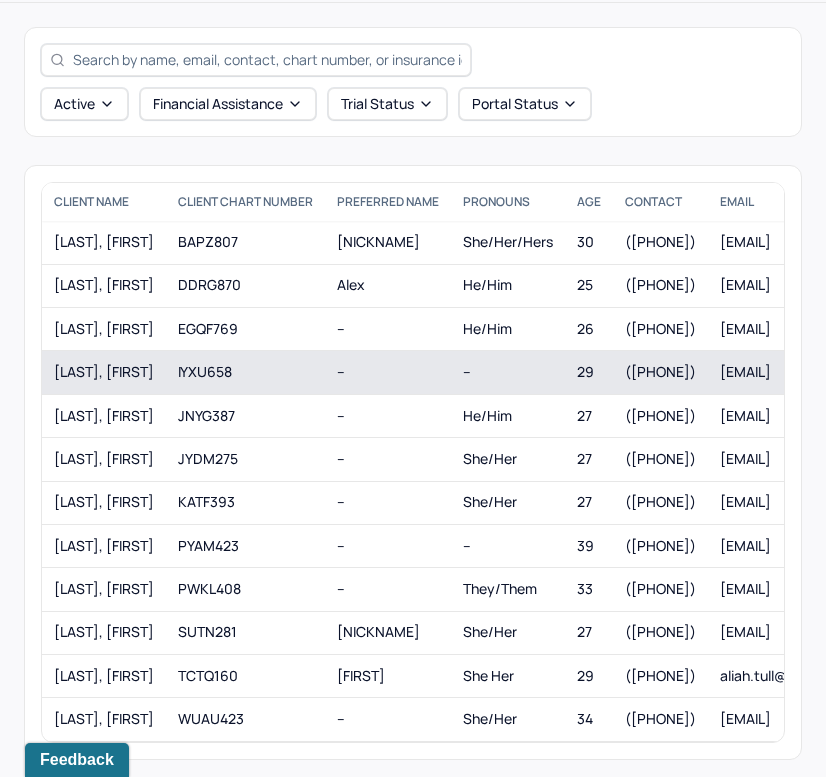 scroll, scrollTop: 72, scrollLeft: 0, axis: vertical 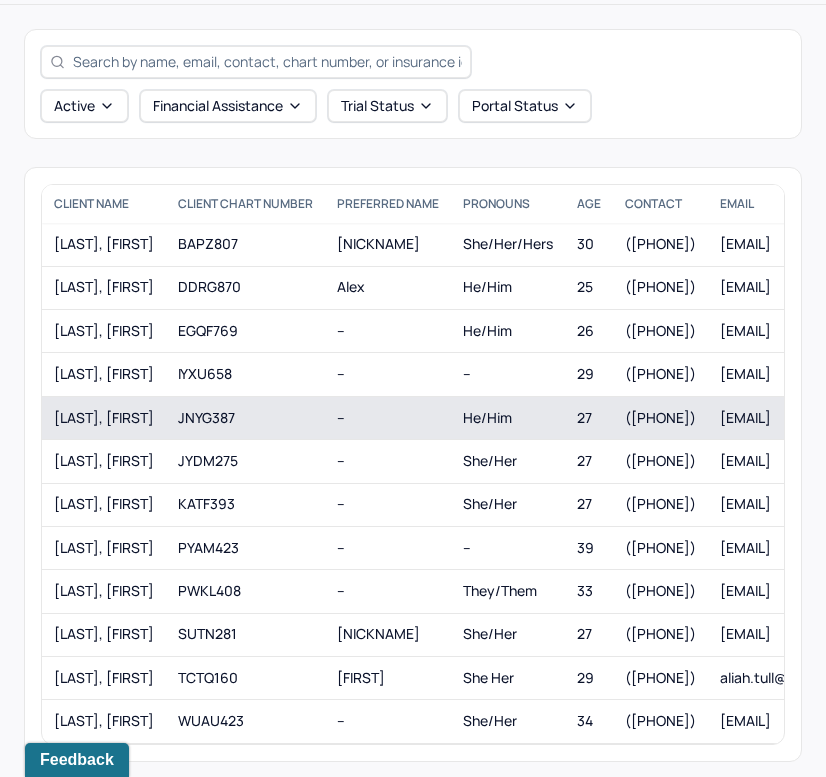 click on "[LAST], [FIRST]" at bounding box center (104, 418) 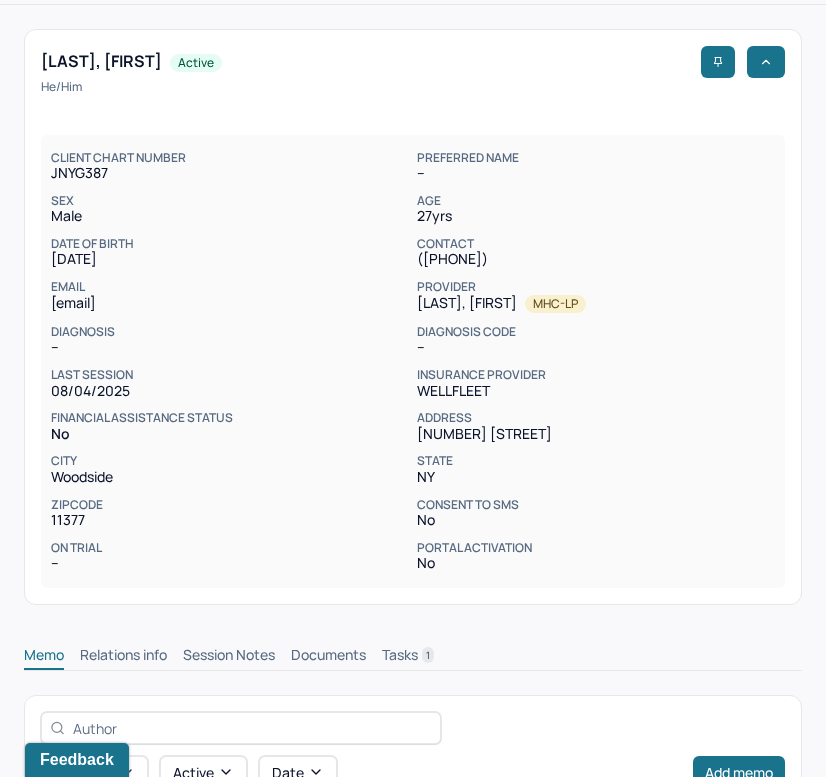 click on "Session Notes" at bounding box center (229, 657) 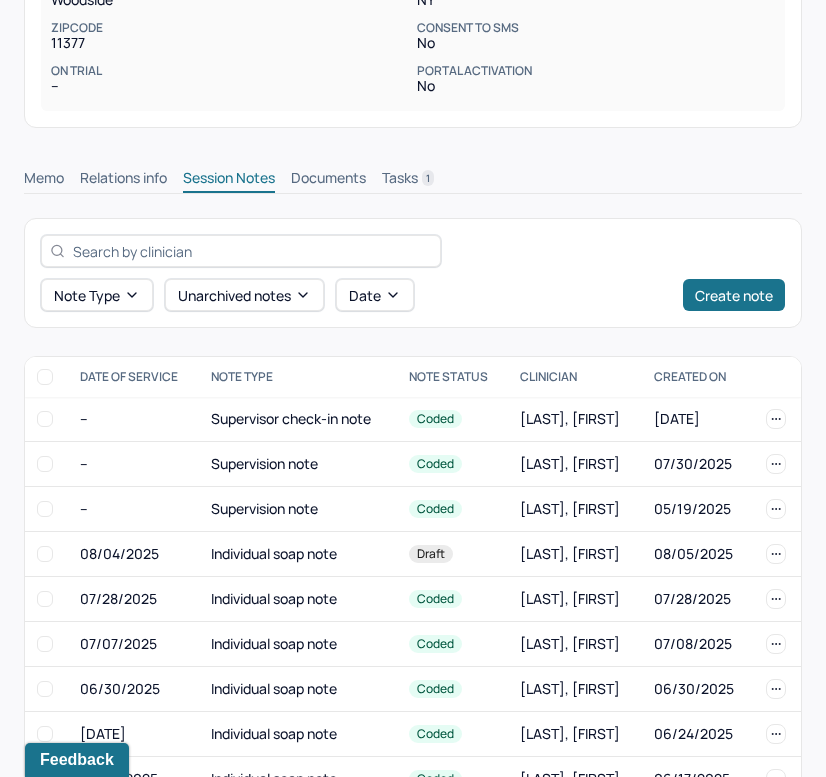 scroll, scrollTop: 614, scrollLeft: 0, axis: vertical 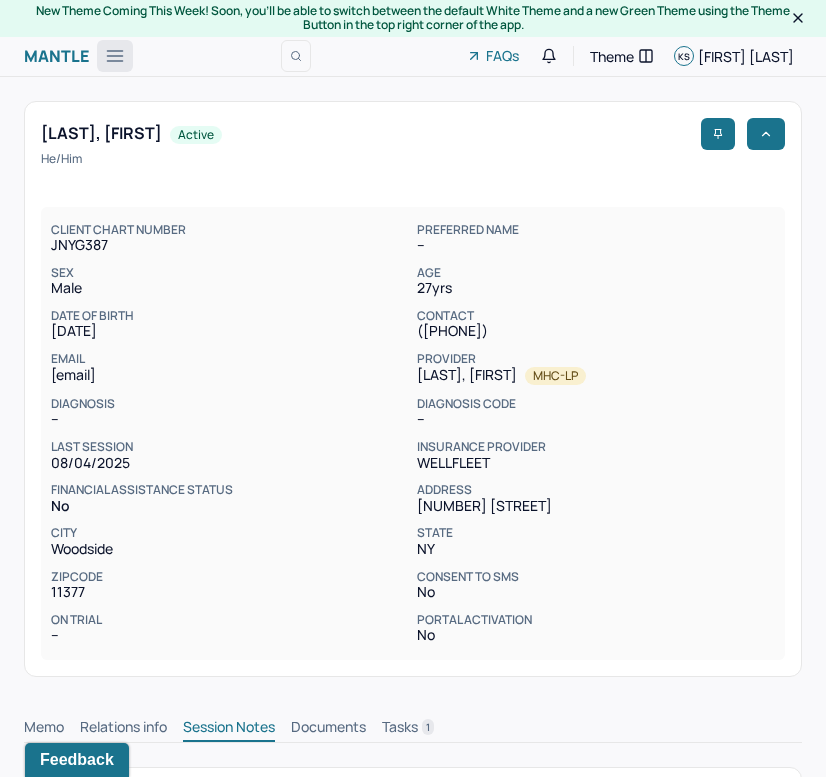 click at bounding box center [115, 56] 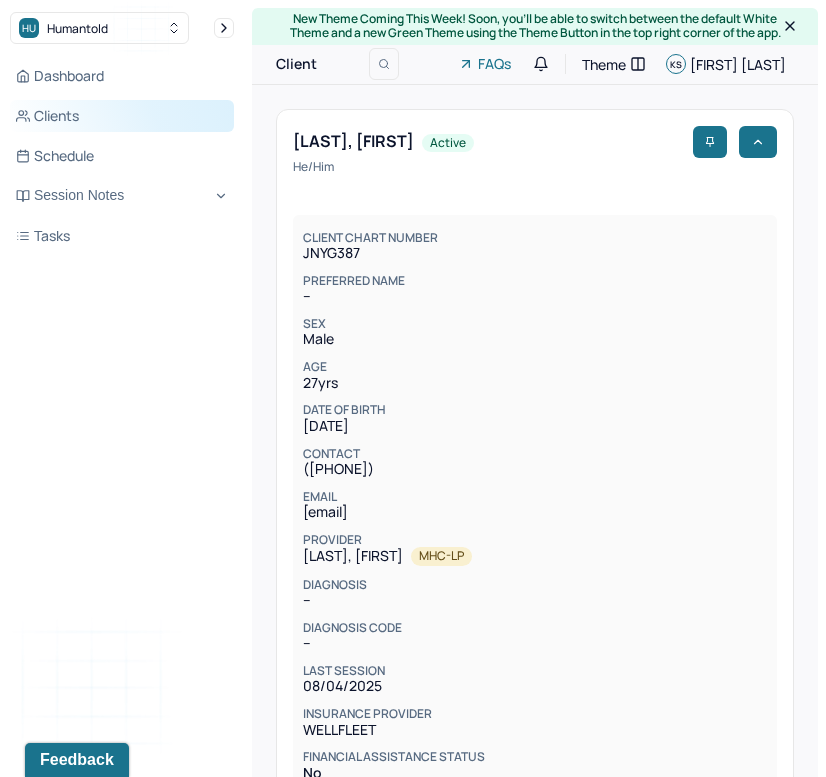 click on "Clients" at bounding box center [122, 116] 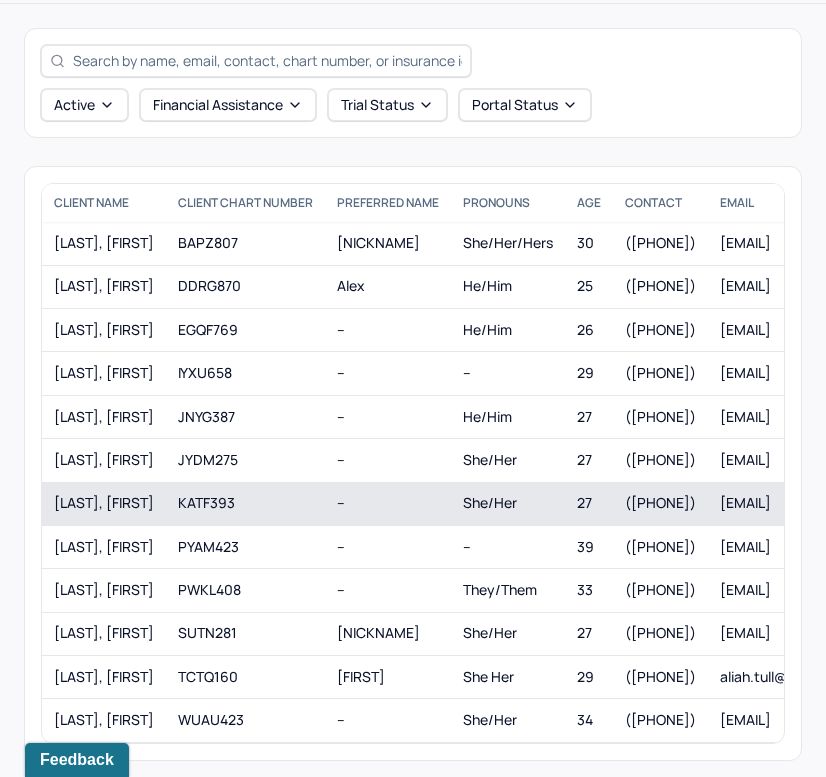 scroll, scrollTop: 72, scrollLeft: 0, axis: vertical 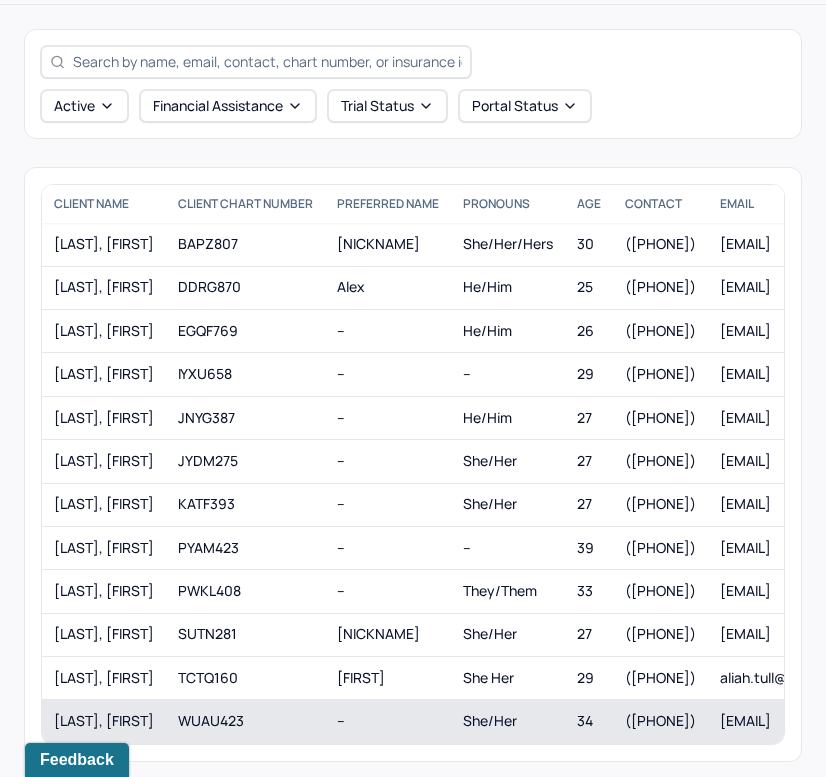 click on "WEILL, MARICHELLE" at bounding box center (104, 721) 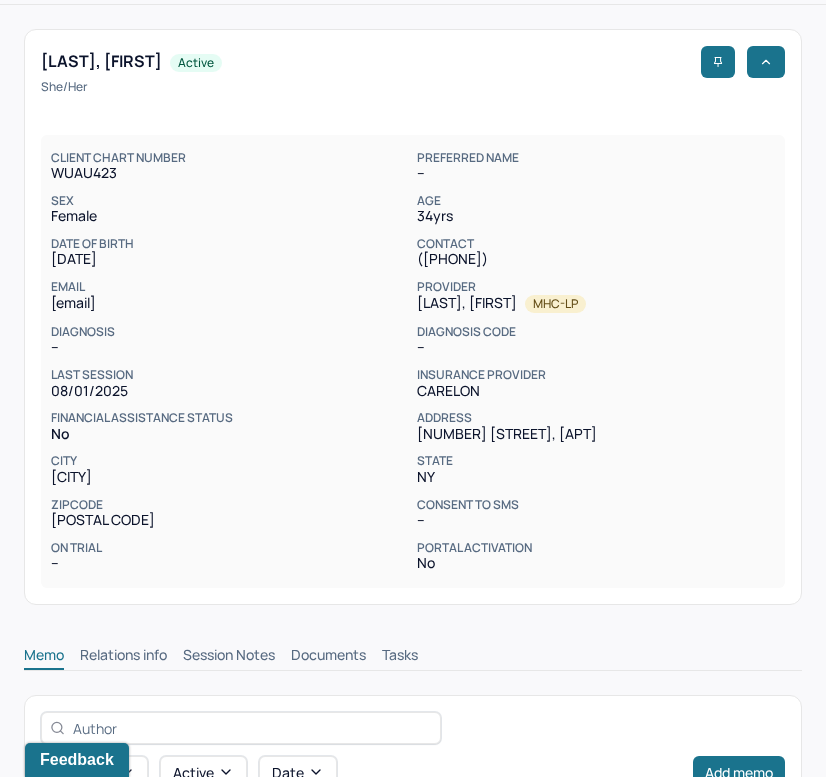 click on "Session Notes" at bounding box center [229, 657] 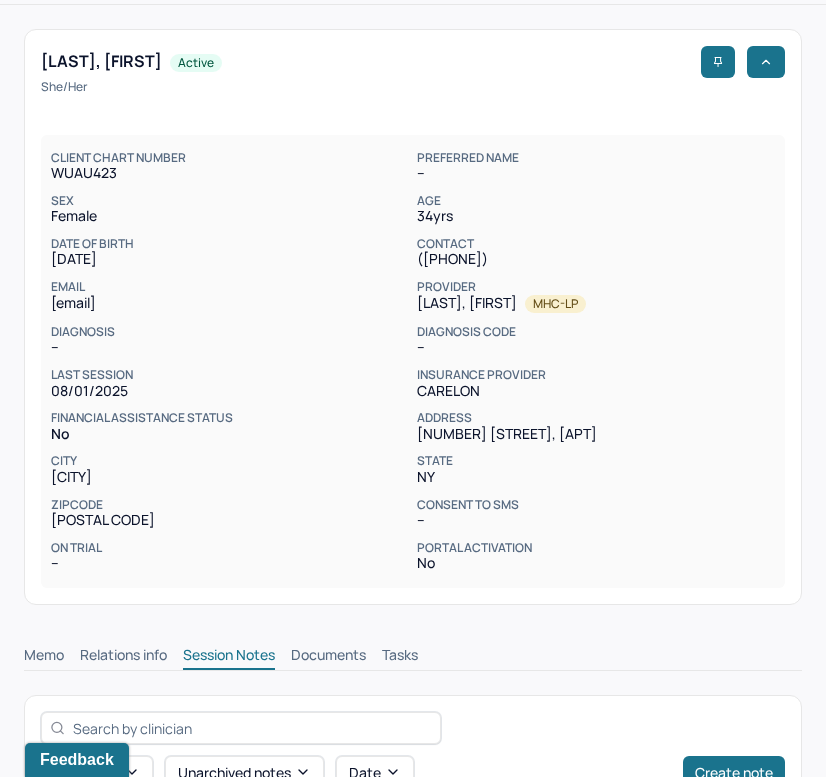 click on "Session Notes" at bounding box center (229, 657) 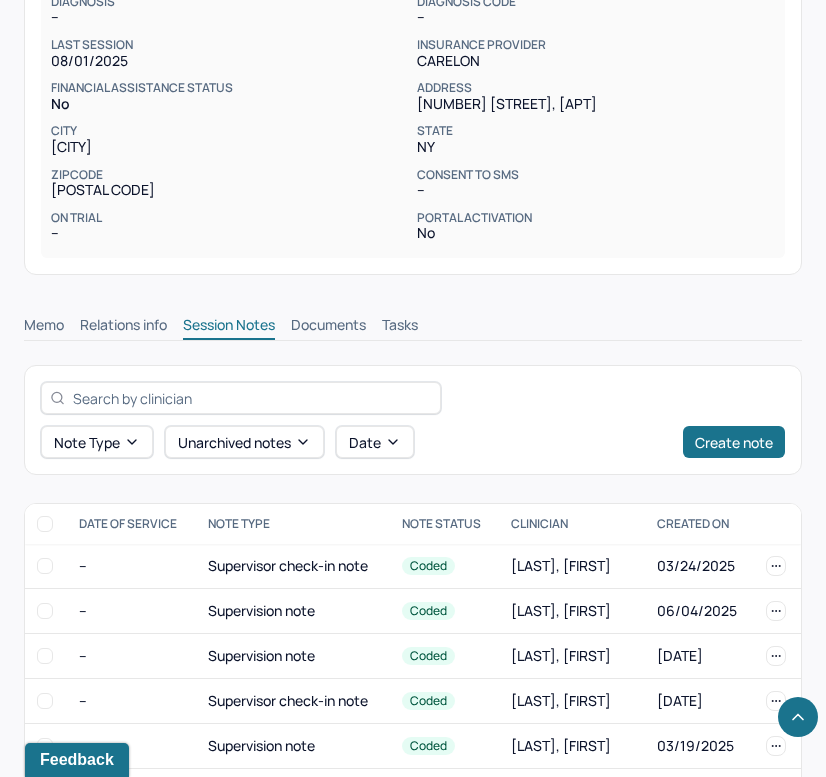 scroll, scrollTop: 738, scrollLeft: 0, axis: vertical 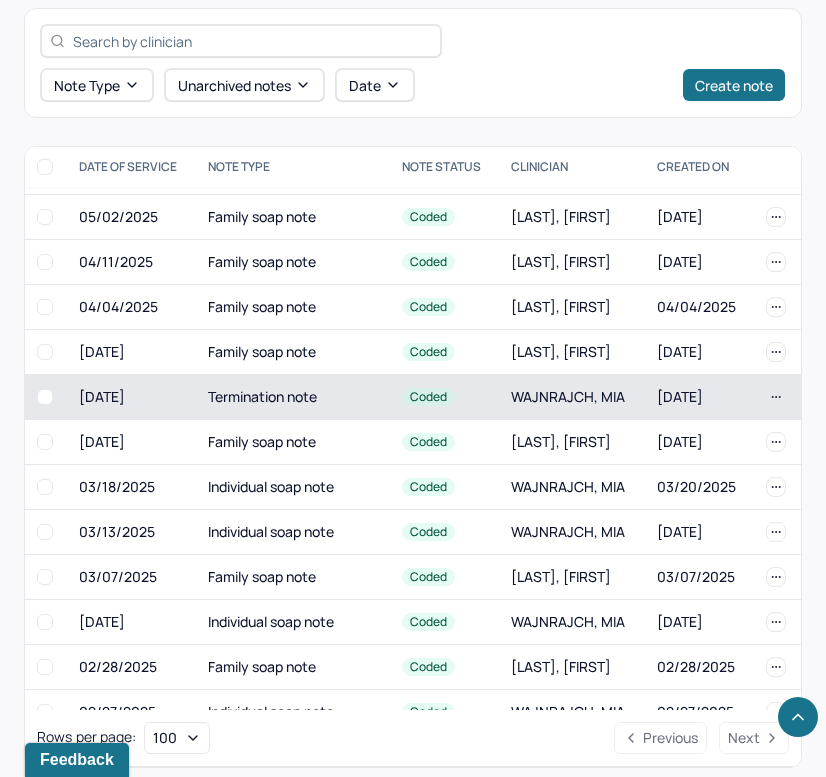 click on "Termination note" at bounding box center (293, 397) 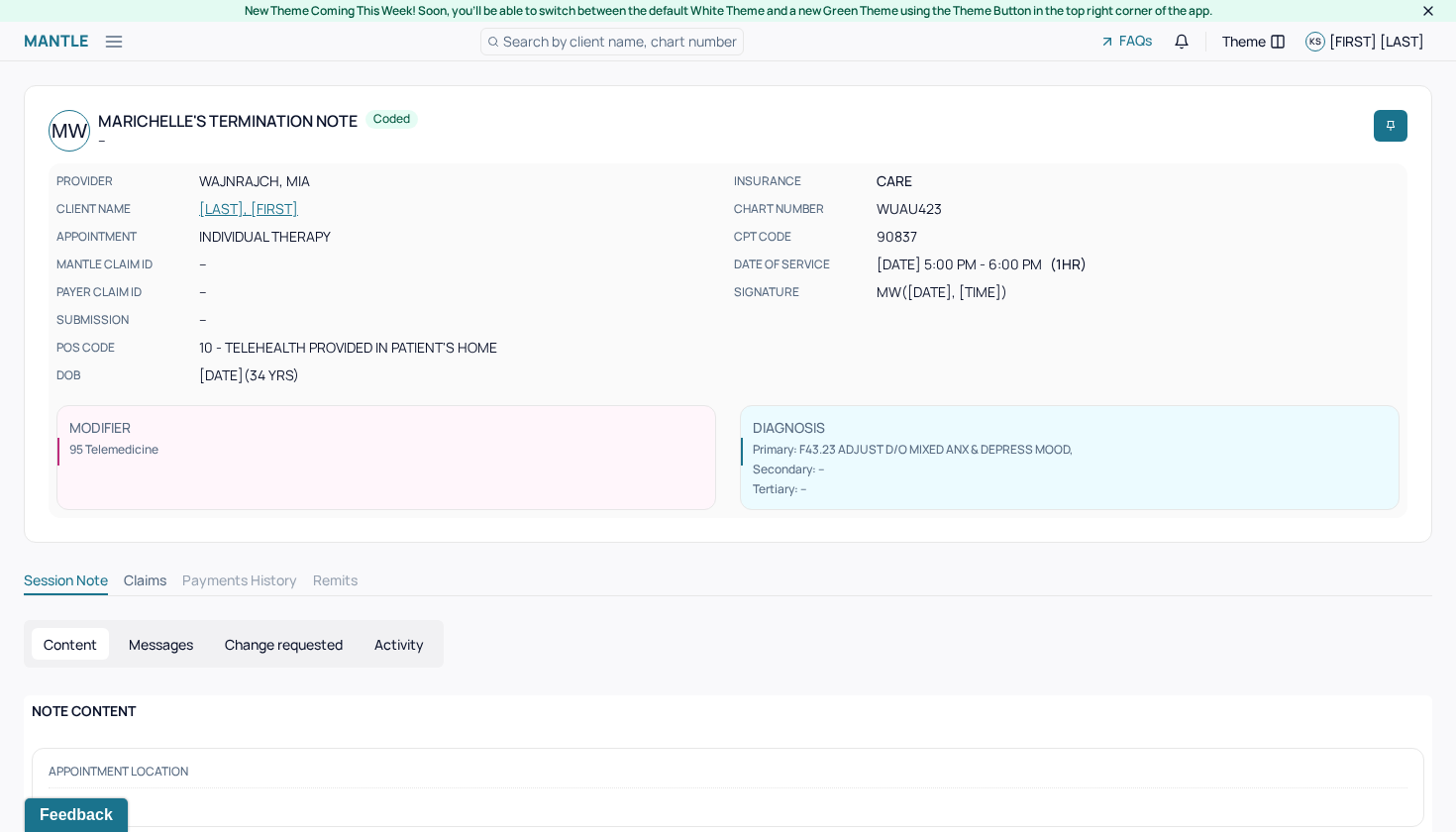 scroll, scrollTop: 0, scrollLeft: 0, axis: both 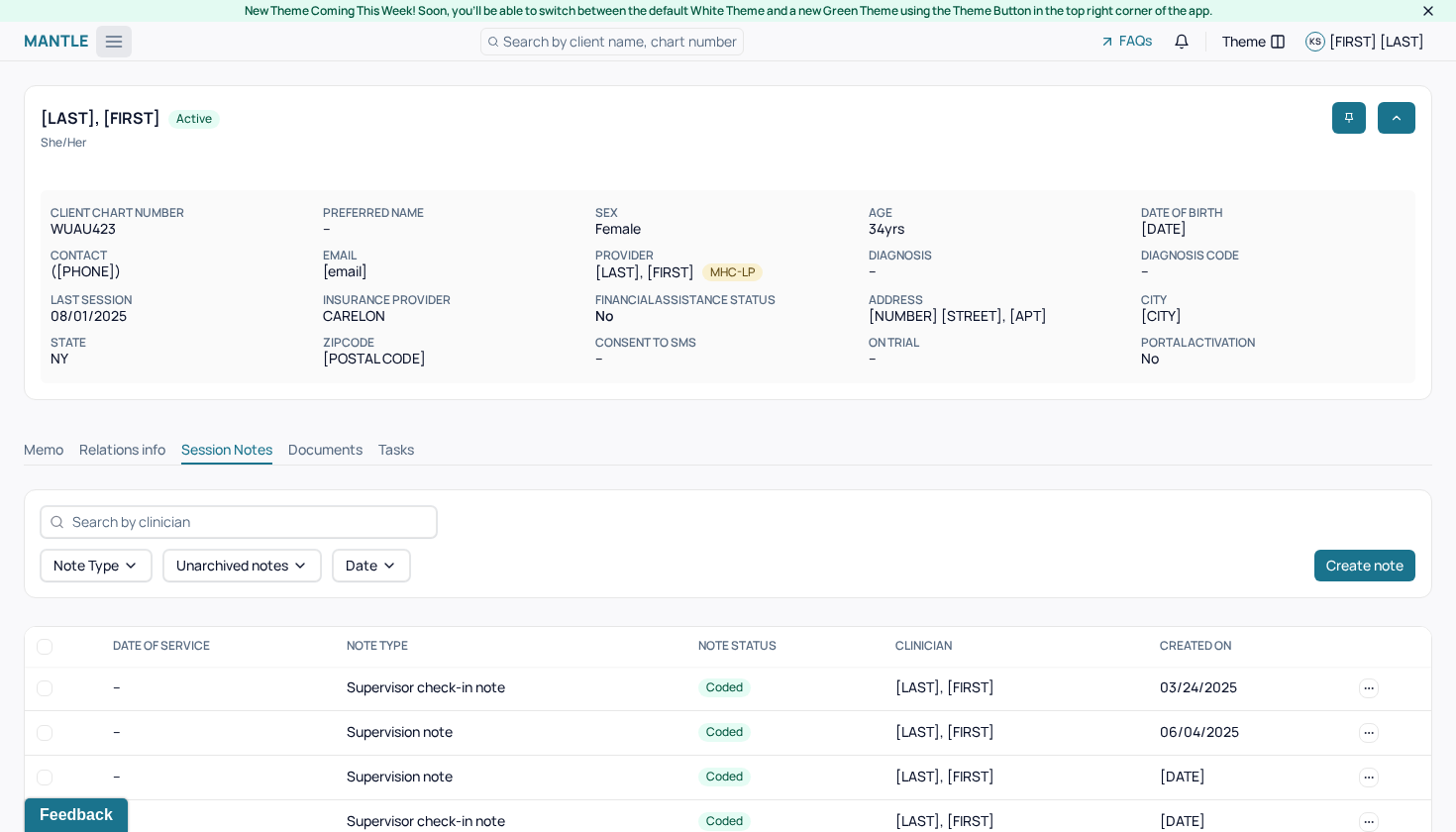 click 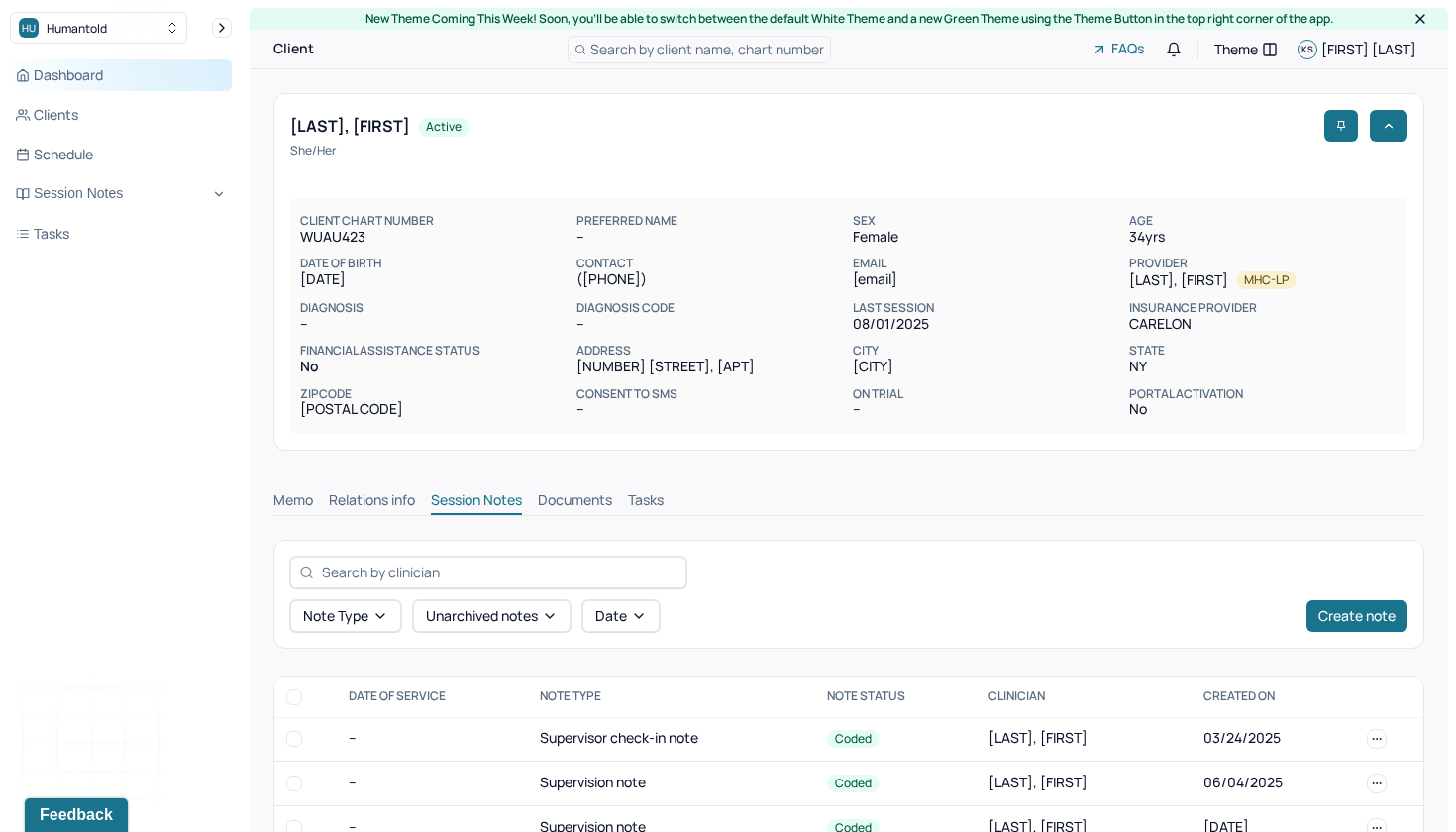 click on "Dashboard" at bounding box center (121, 75) 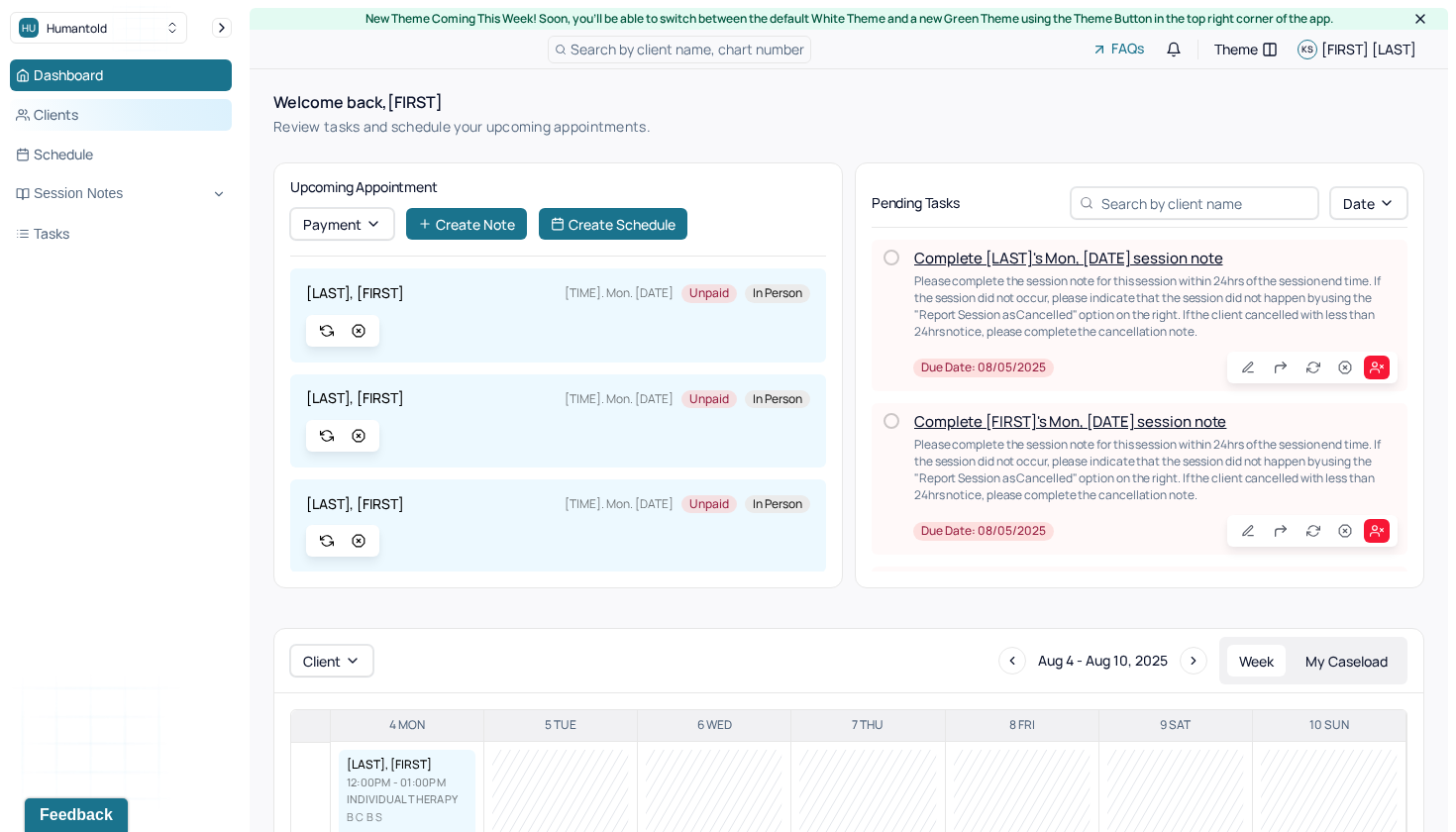 click on "Clients" at bounding box center (121, 115) 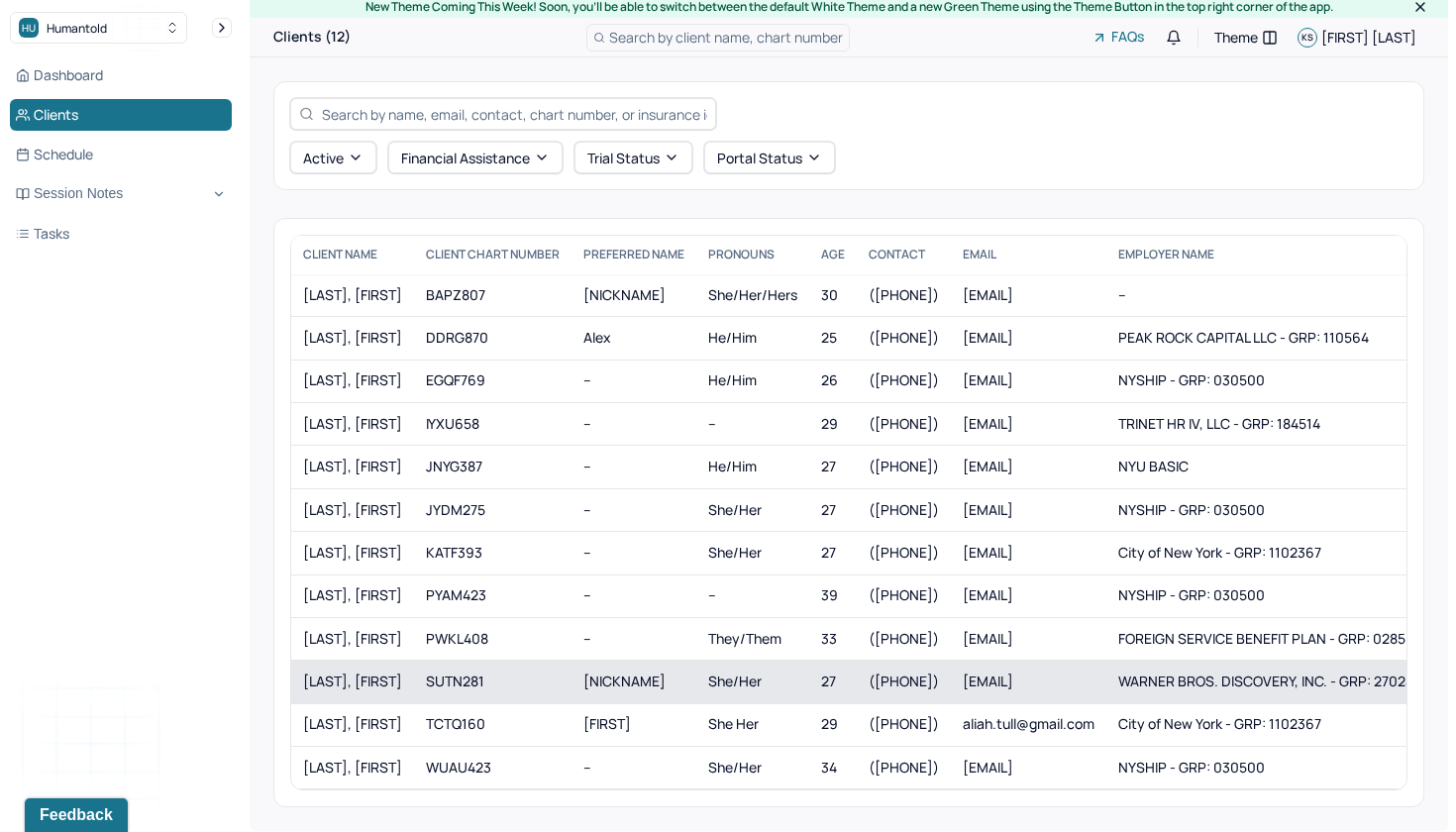 scroll, scrollTop: 11, scrollLeft: 0, axis: vertical 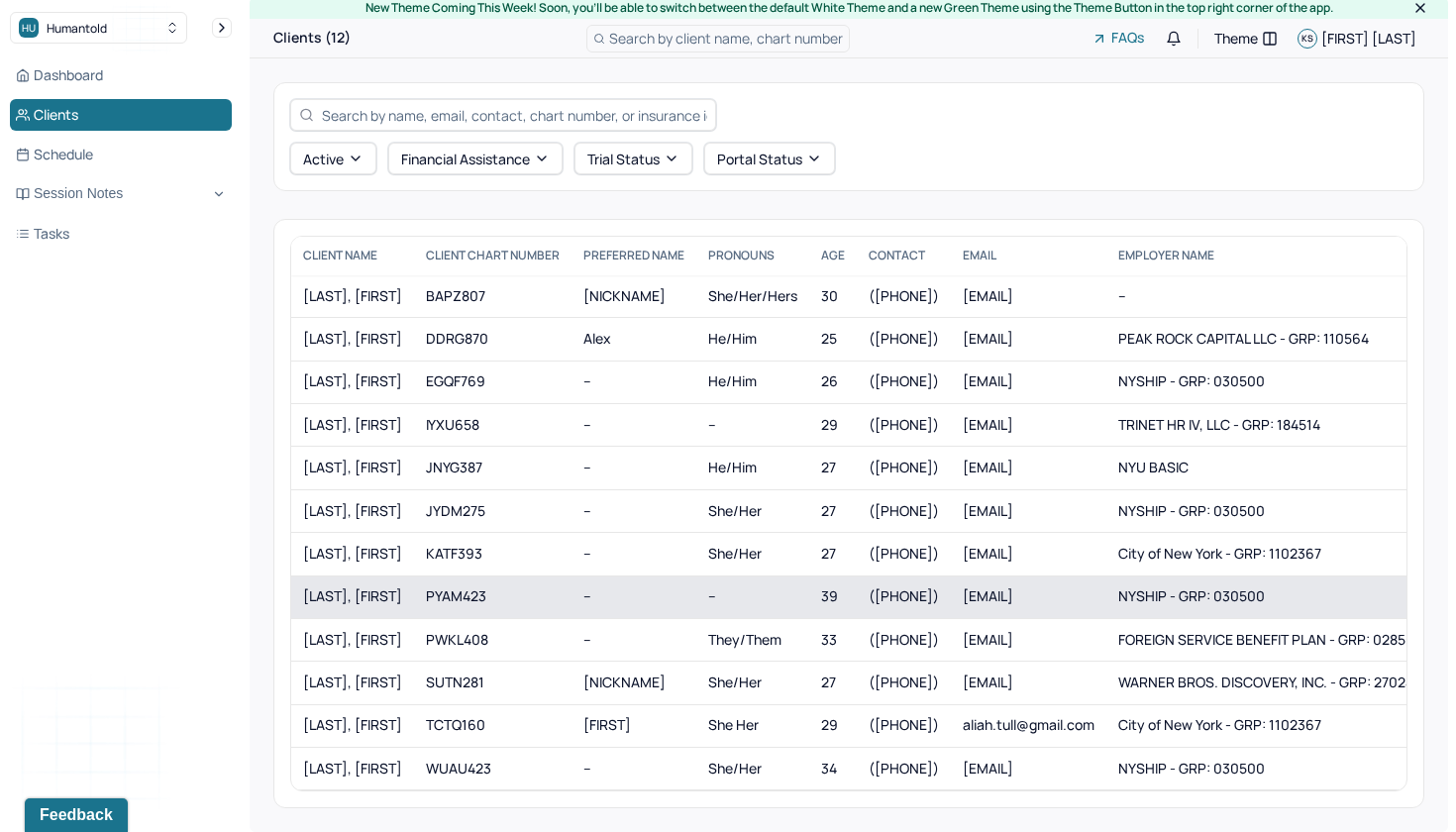click on "PAUL, SHARRON" at bounding box center (353, 596) 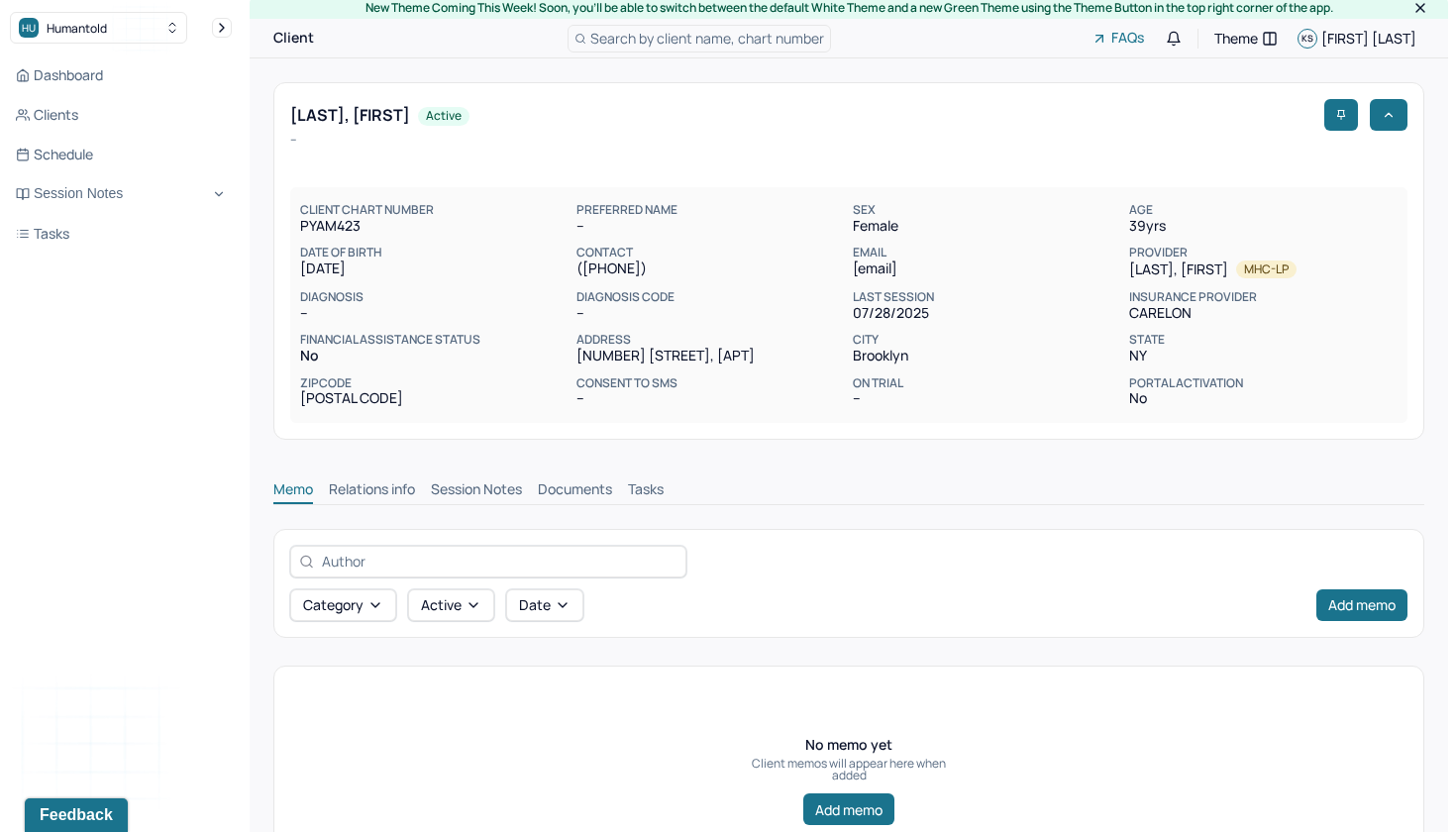 click on "Session Notes" at bounding box center [476, 491] 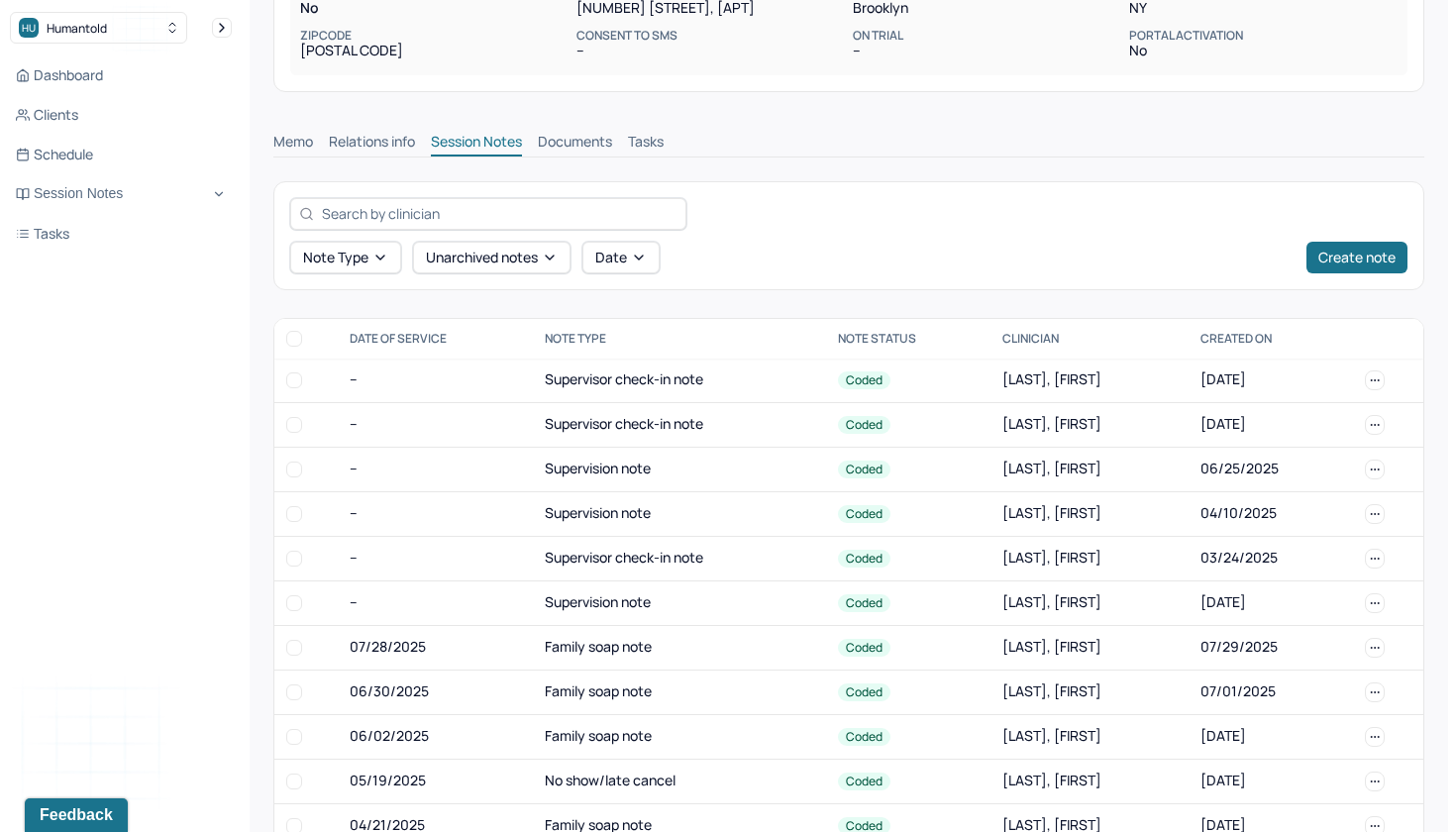 scroll, scrollTop: 364, scrollLeft: 0, axis: vertical 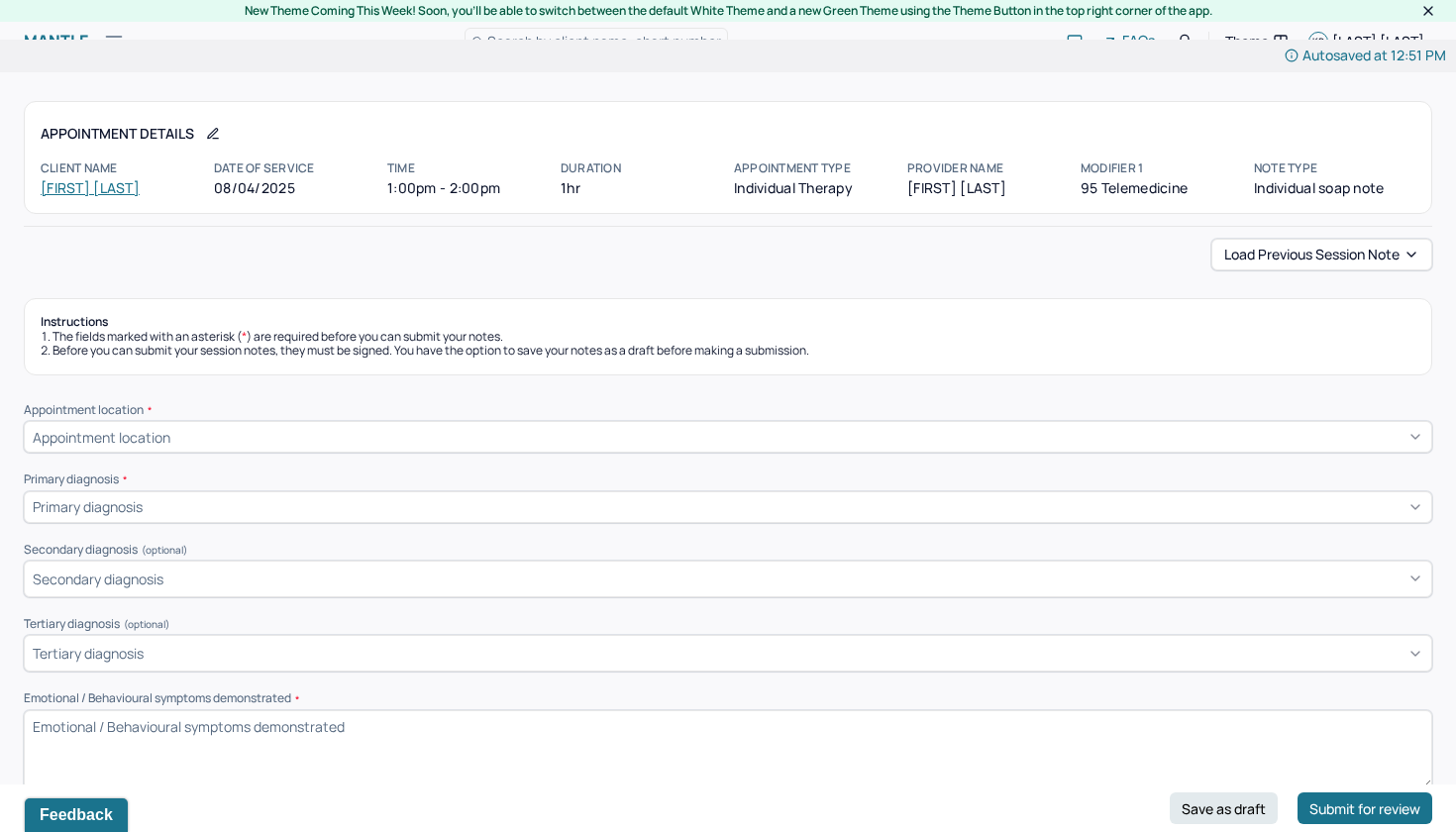 click on "Appointment location" at bounding box center [728, 437] 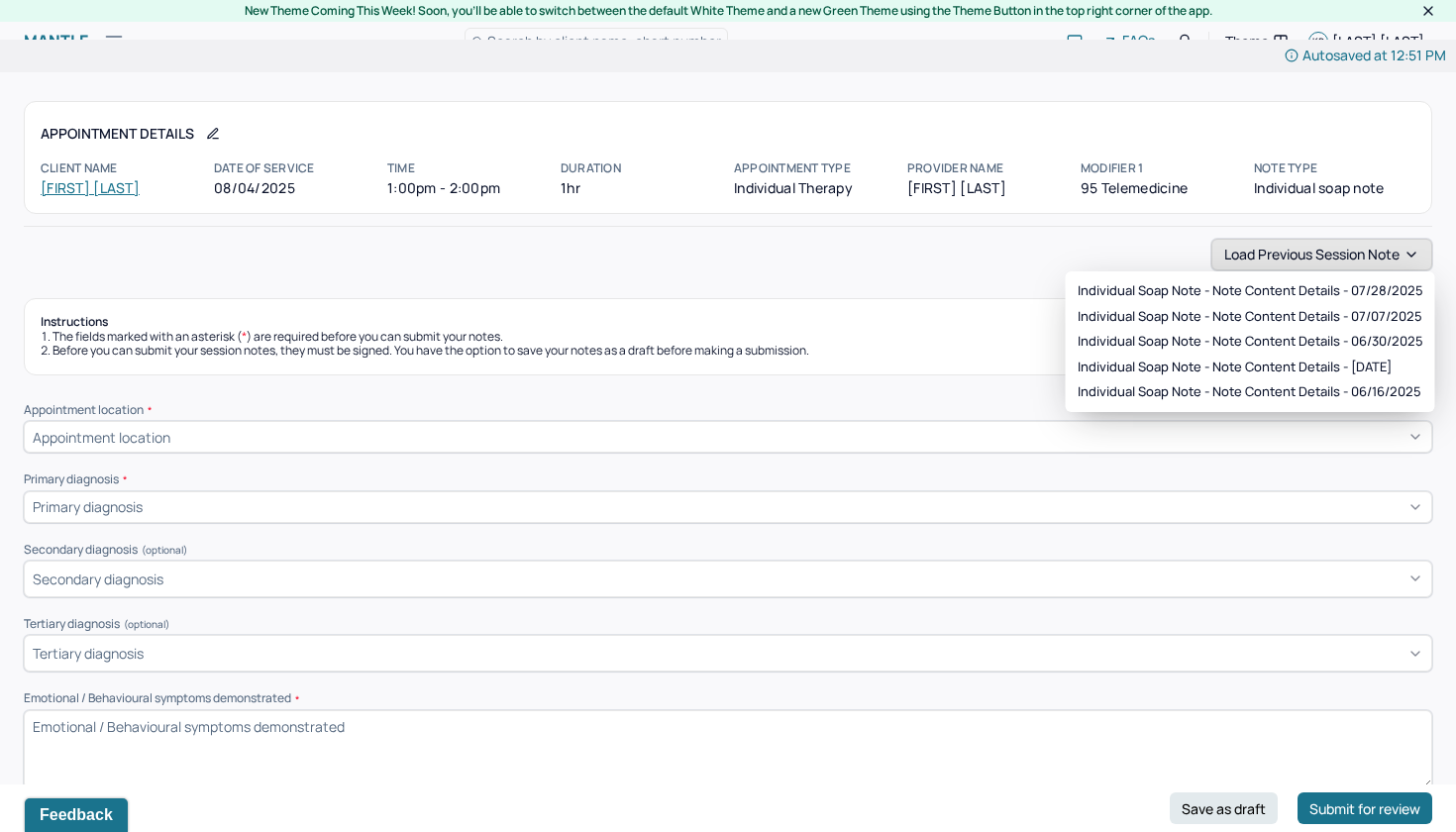 click on "Load previous session note" at bounding box center [1321, 255] 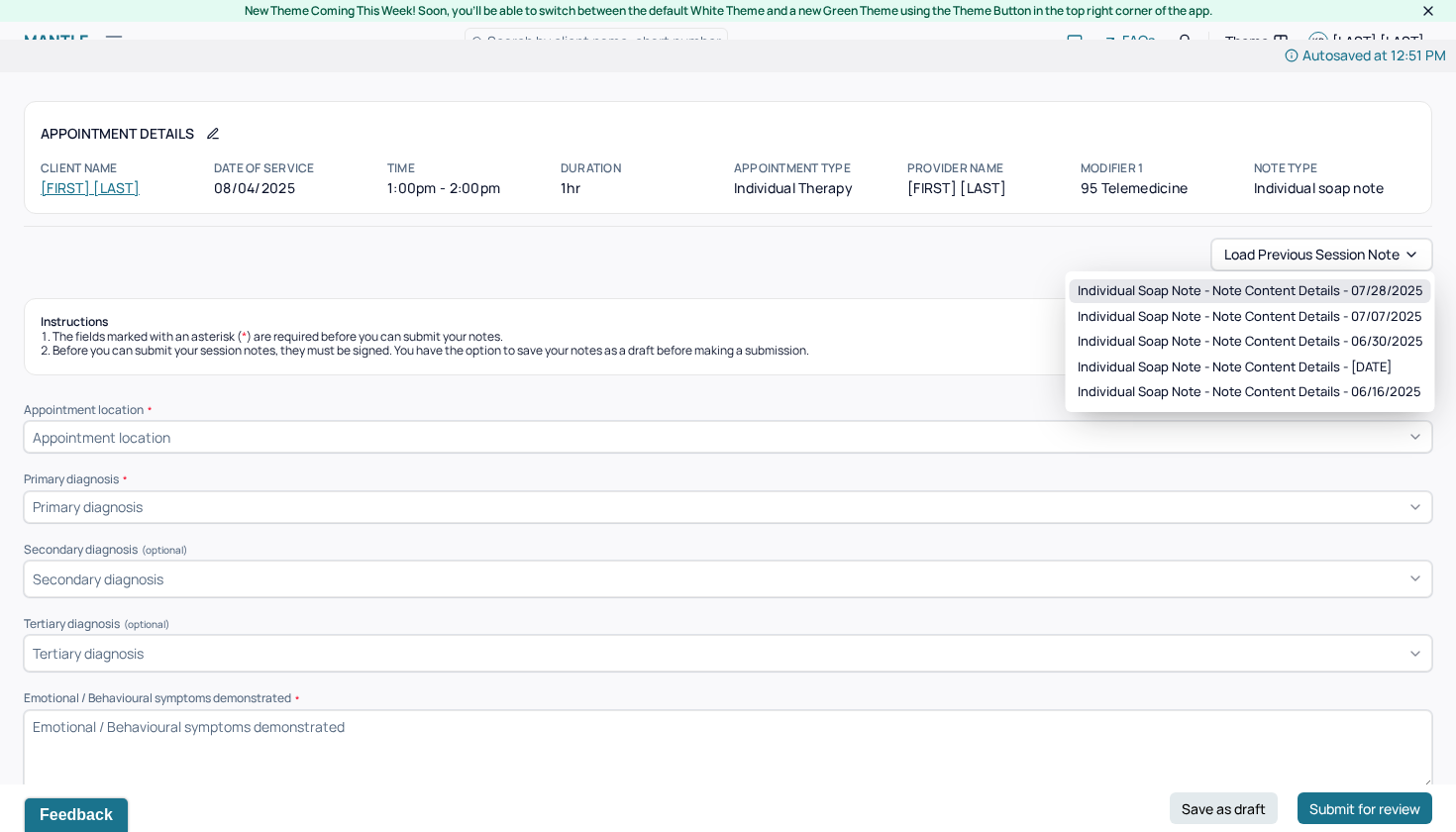 click on "Individual soap note   - Note content Details -   07/28/2025" at bounding box center [1250, 291] 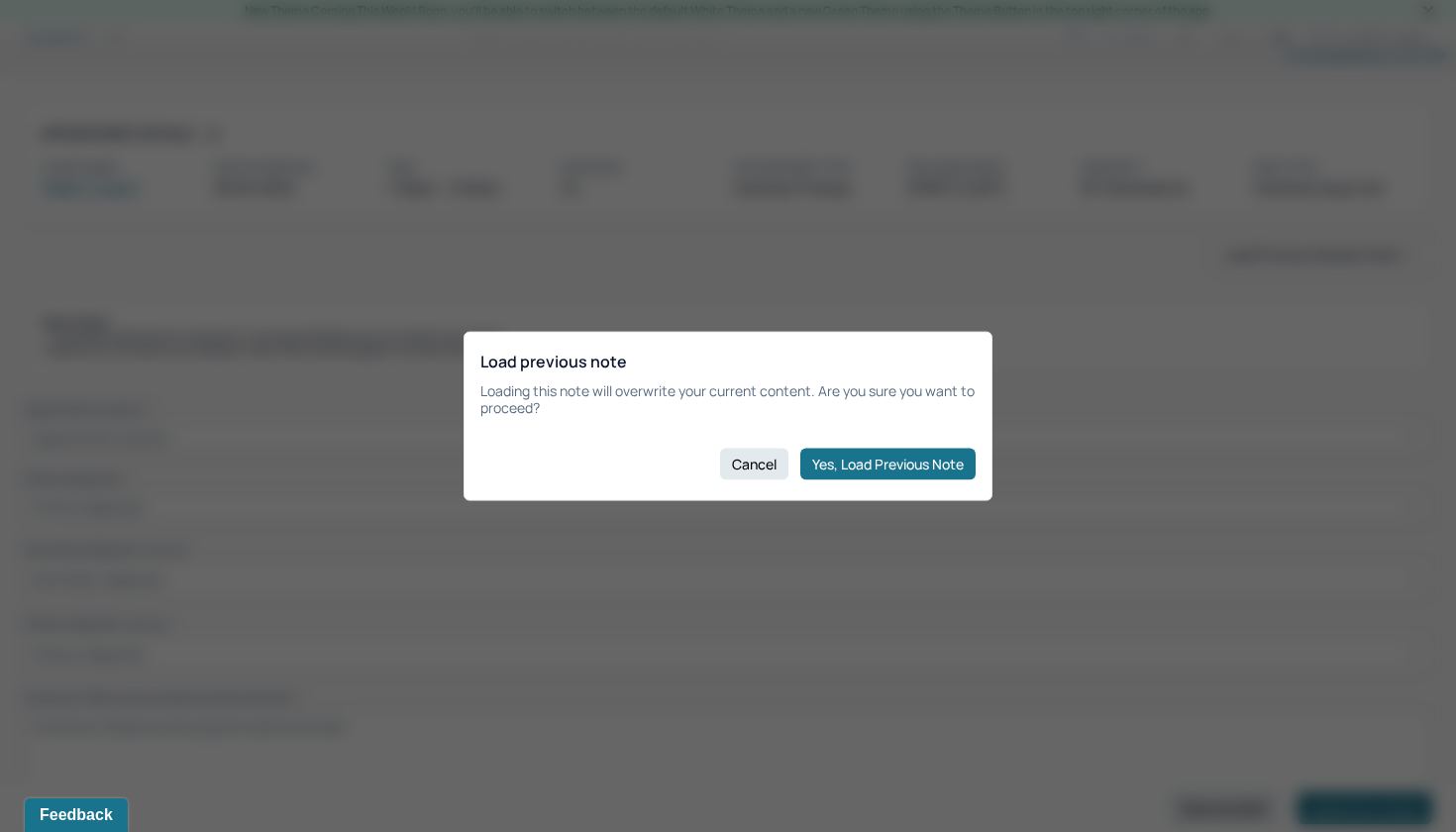 click on "Load previous note Loading this note will overwrite your current content. Are you sure you want to proceed? Cancel Yes, Load Previous Note" at bounding box center [728, 416] 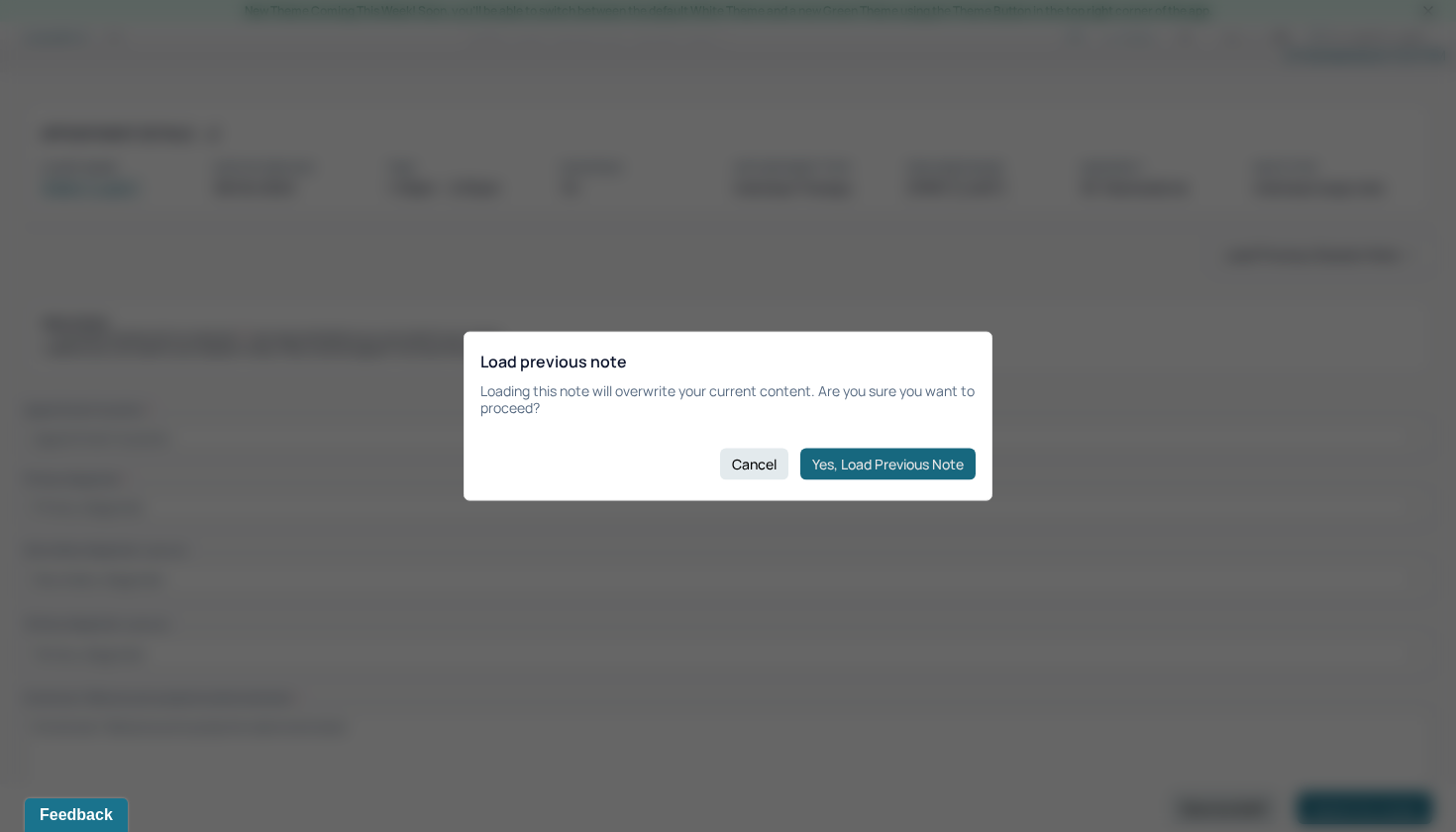 click on "Yes, Load Previous Note" at bounding box center (887, 464) 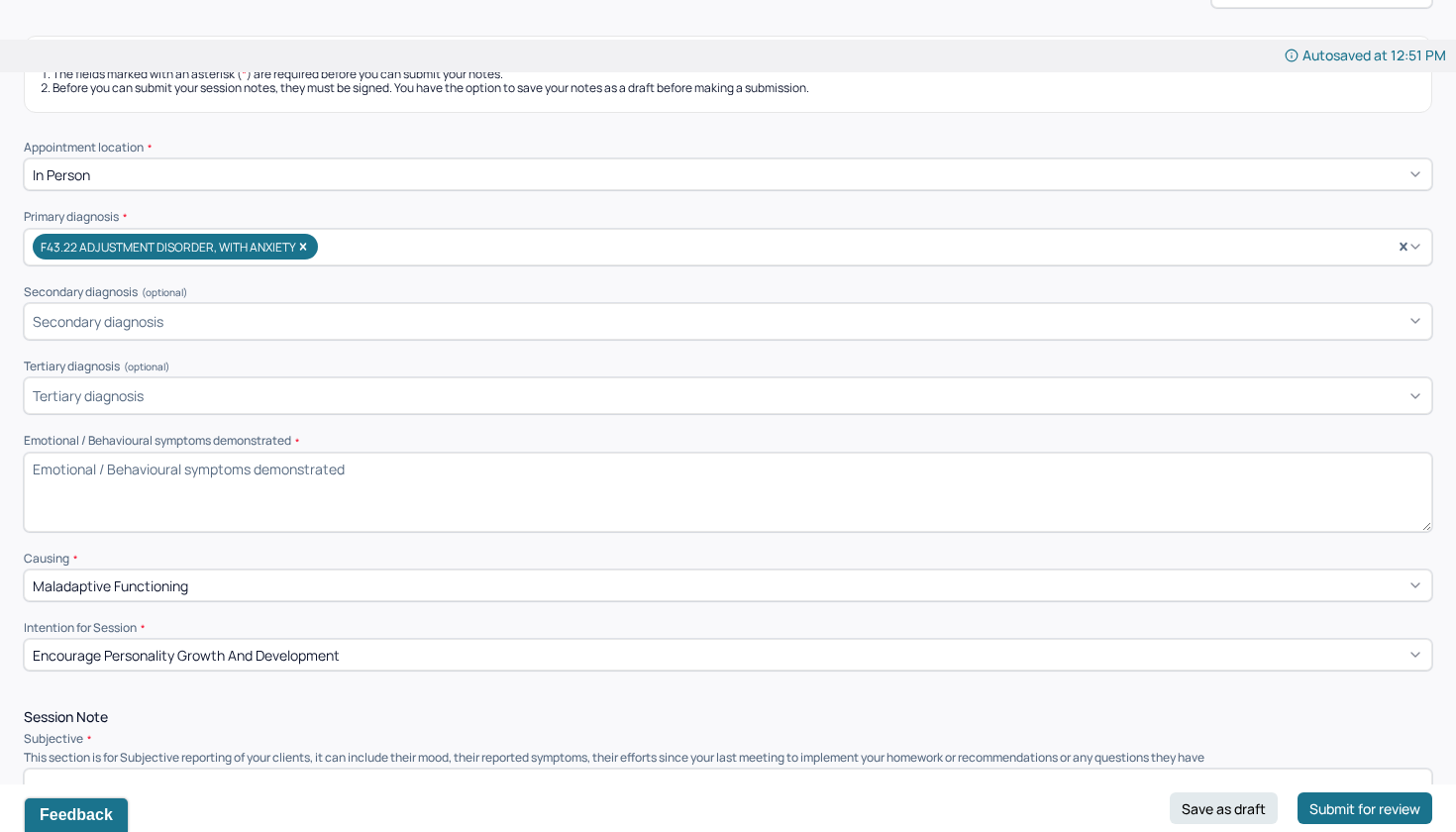 scroll, scrollTop: 298, scrollLeft: 0, axis: vertical 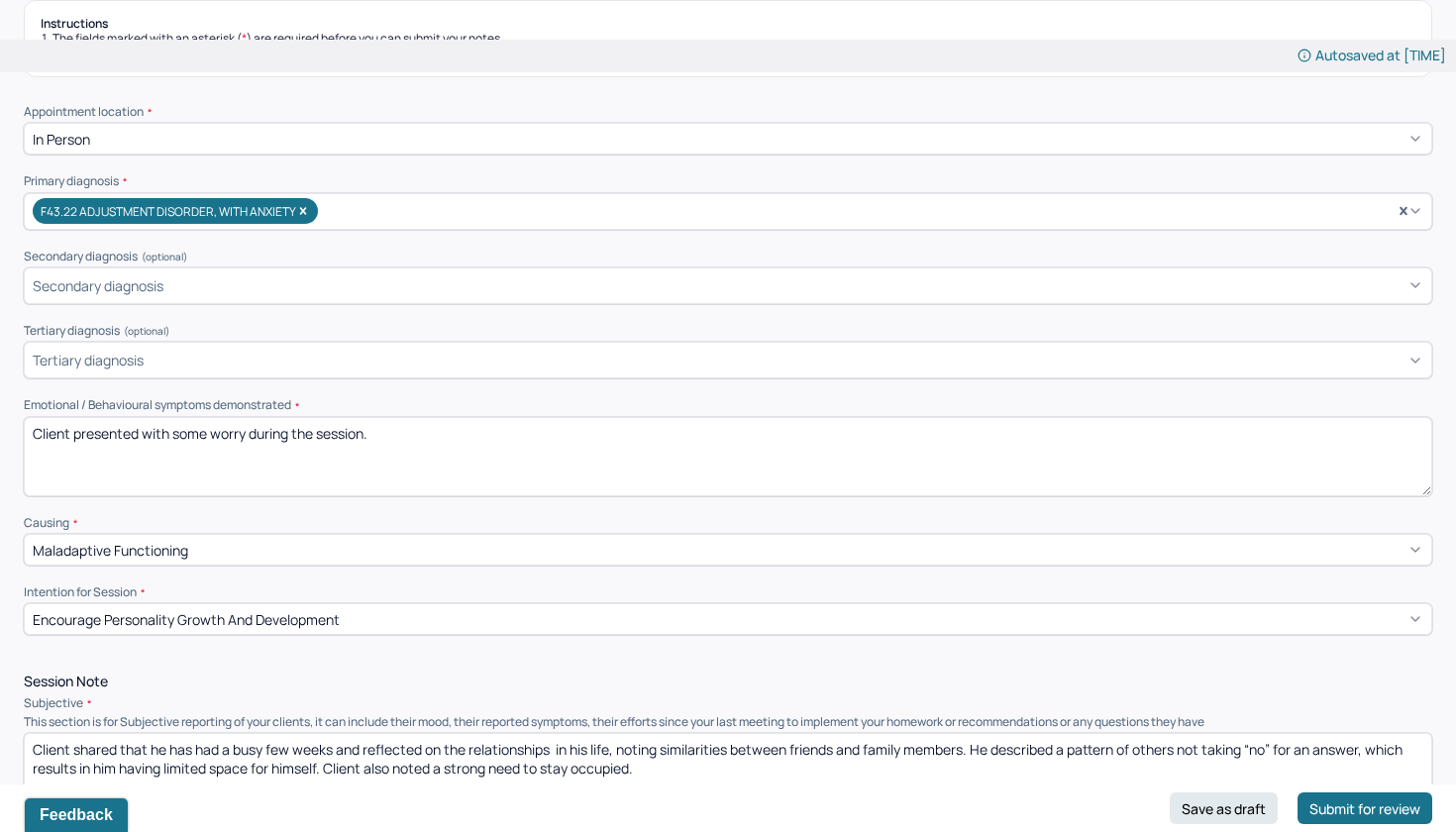 drag, startPoint x: 402, startPoint y: 431, endPoint x: 191, endPoint y: 425, distance: 211.08529 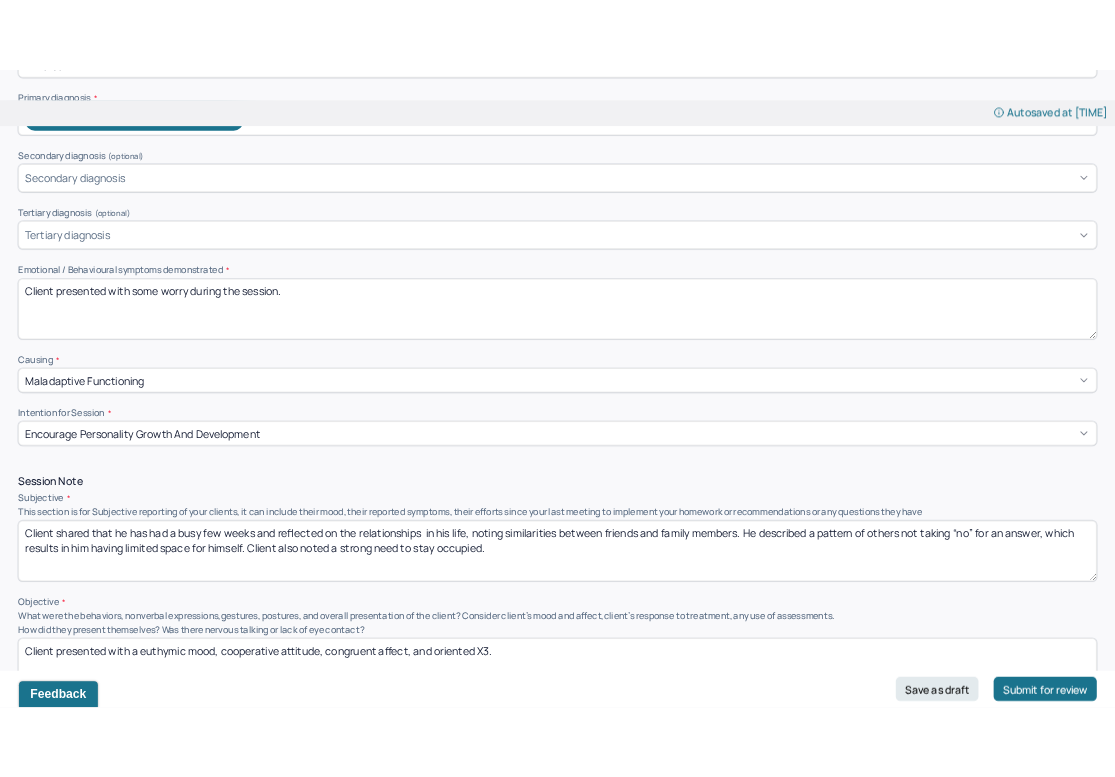 scroll, scrollTop: 485, scrollLeft: 0, axis: vertical 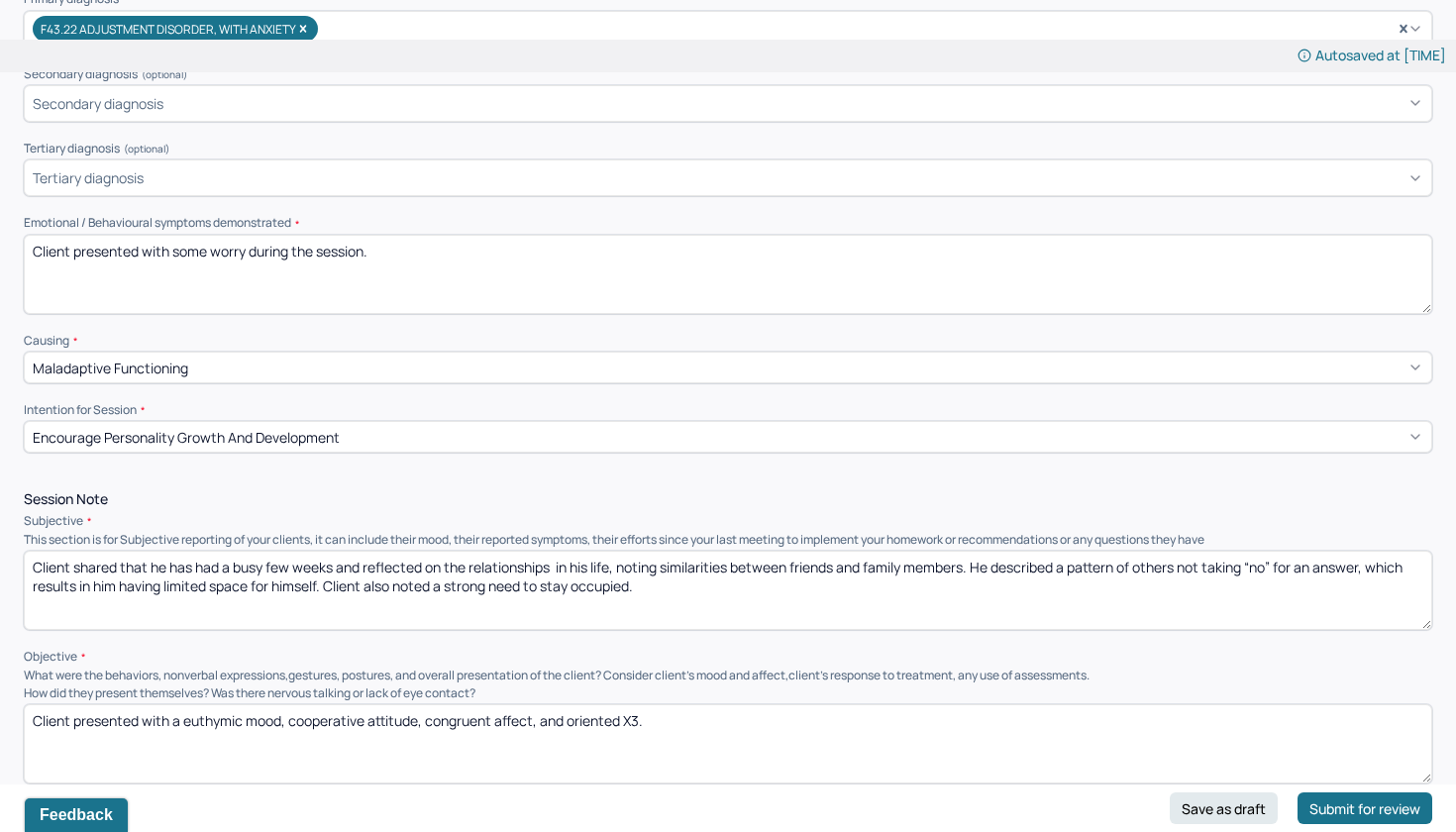 click on "Client presented with some worry during the session." at bounding box center [728, 274] 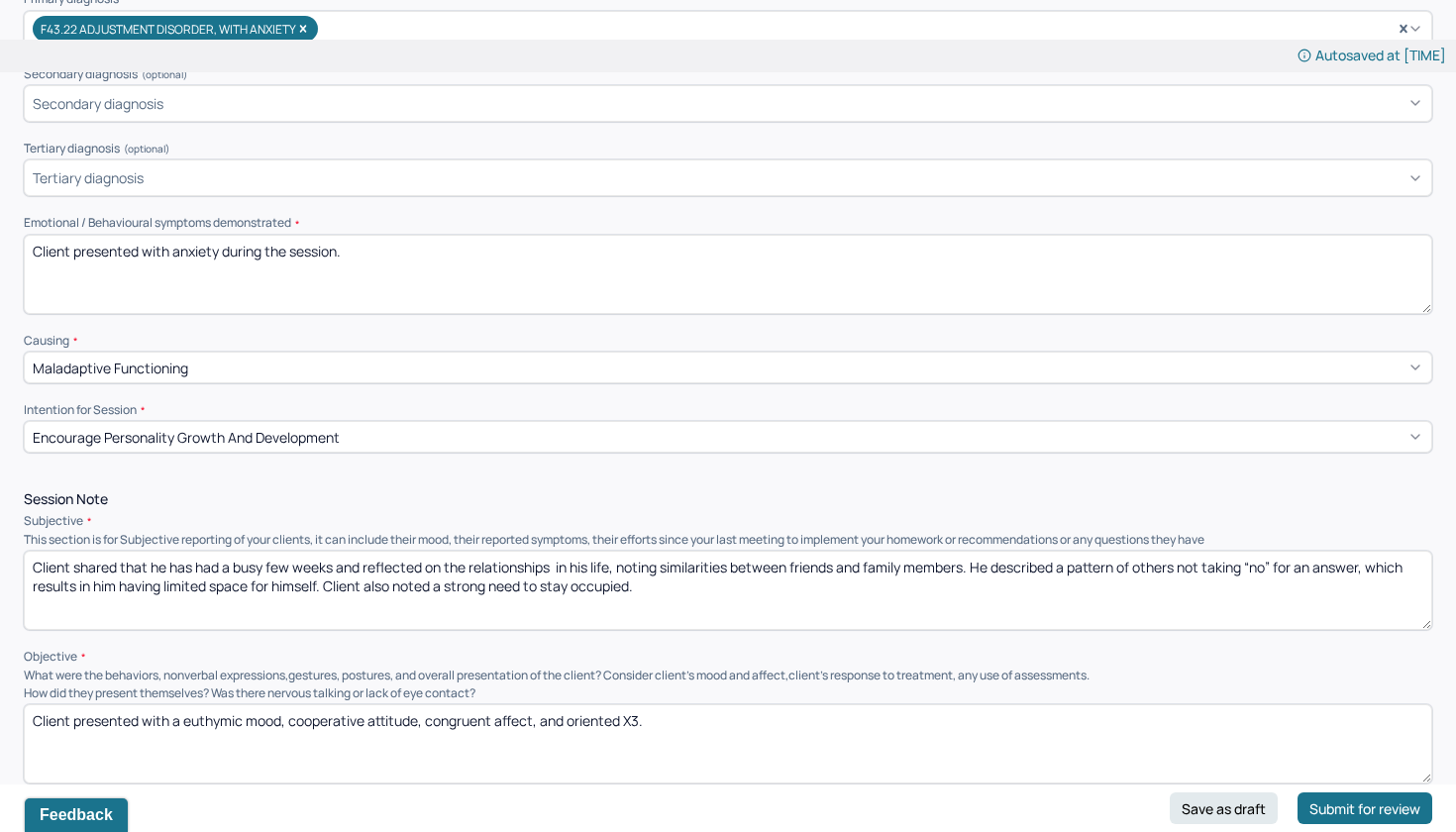 type on "Client presented with anxiety during the session." 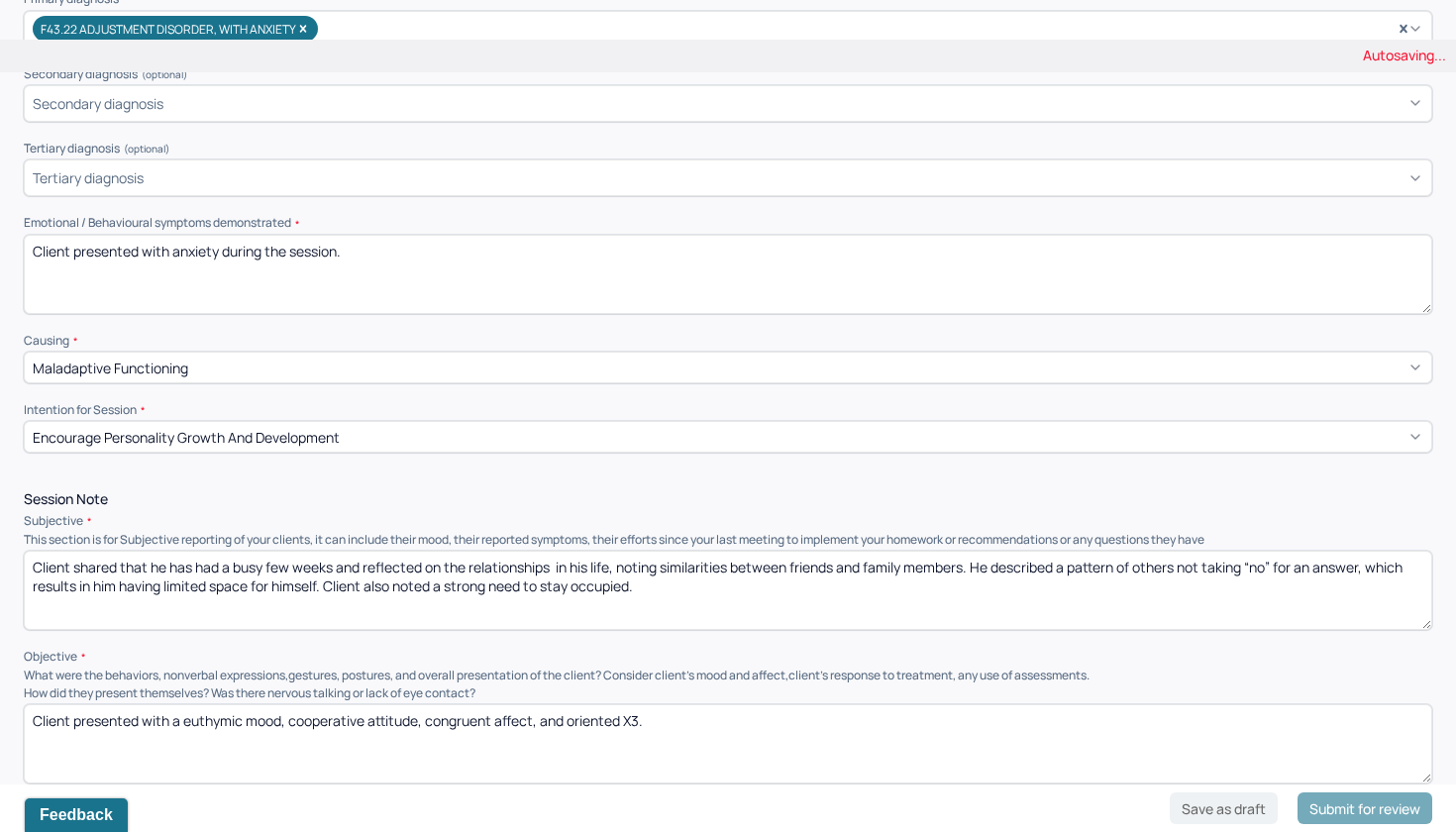 drag, startPoint x: 652, startPoint y: 591, endPoint x: 0, endPoint y: 473, distance: 662.5919 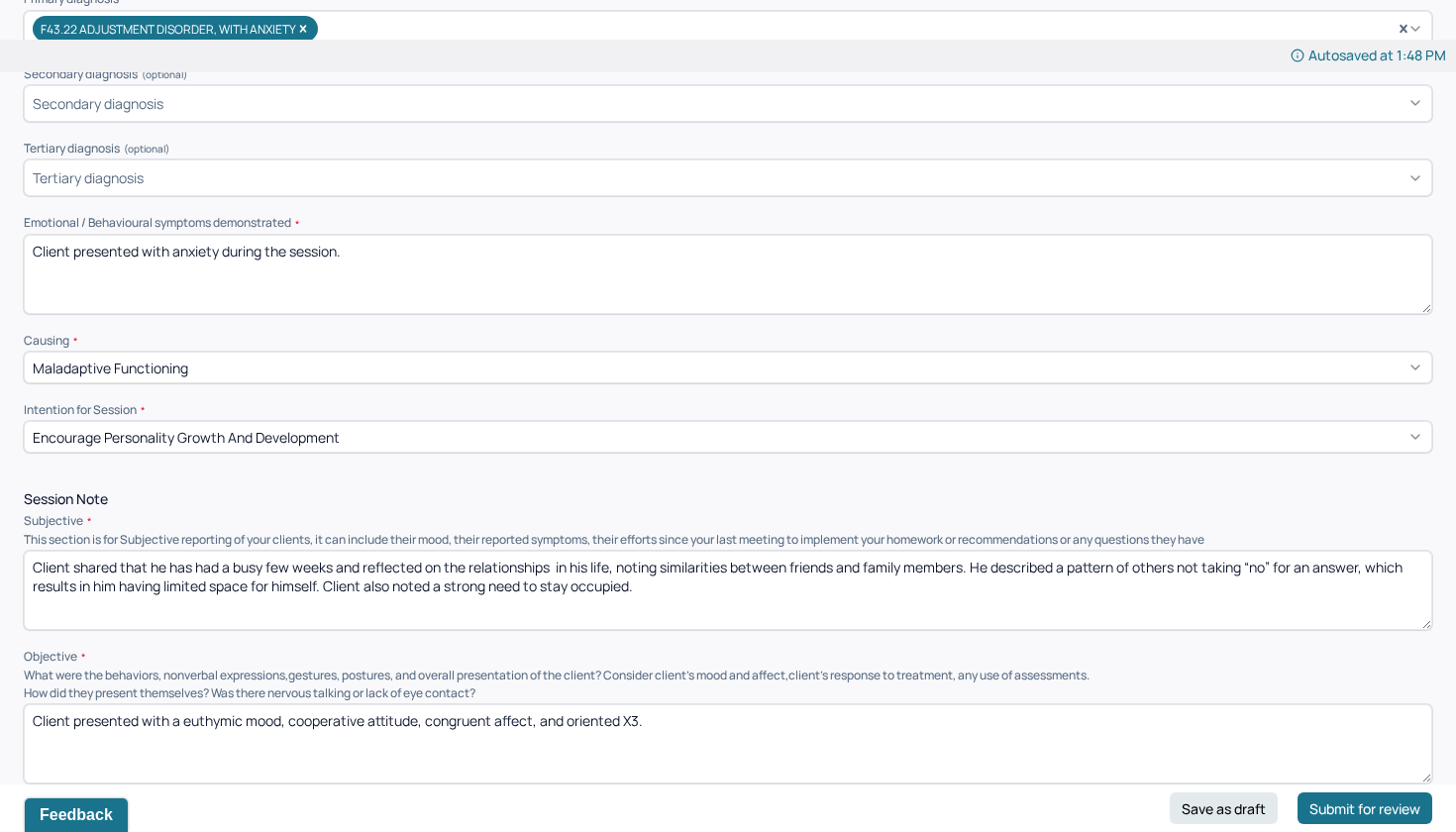 type on "Client shared that he has had a busy few weeks and reflected on the relationships  in his life, noting similarities between friends and family members. He described a pattern of others not taking “no” for an answer, which results in him having limited space for himself. Client also noted a strong need to stay occupied." 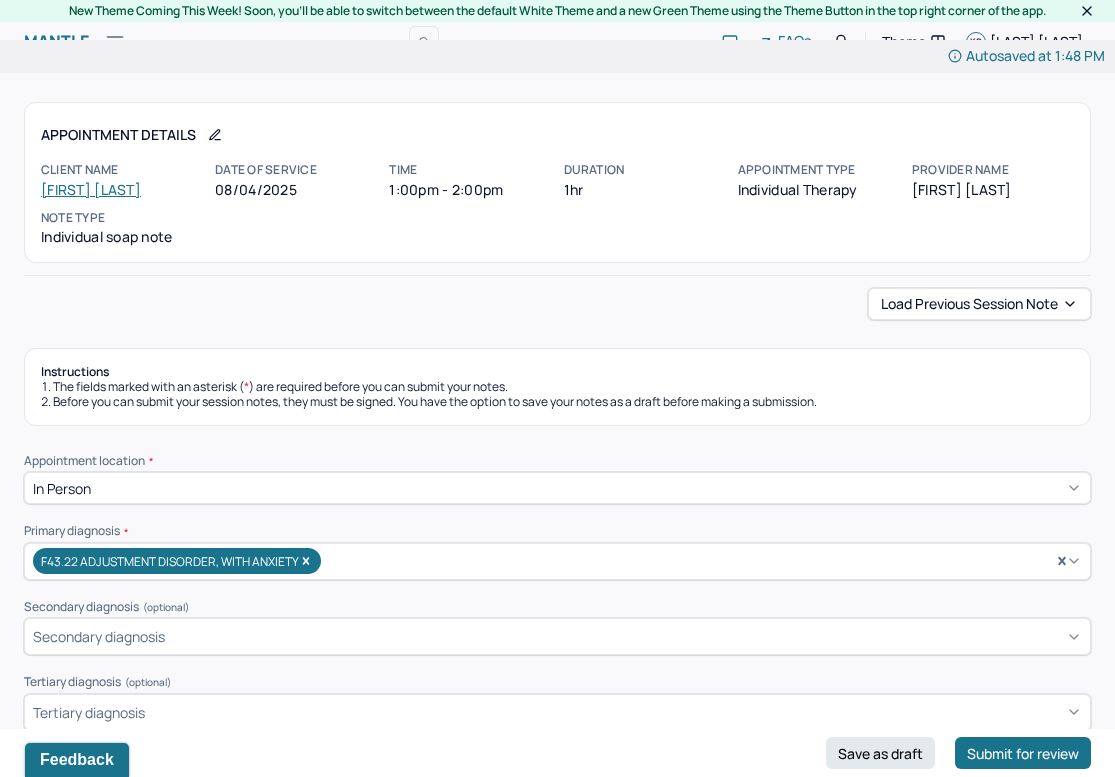 scroll, scrollTop: 0, scrollLeft: 0, axis: both 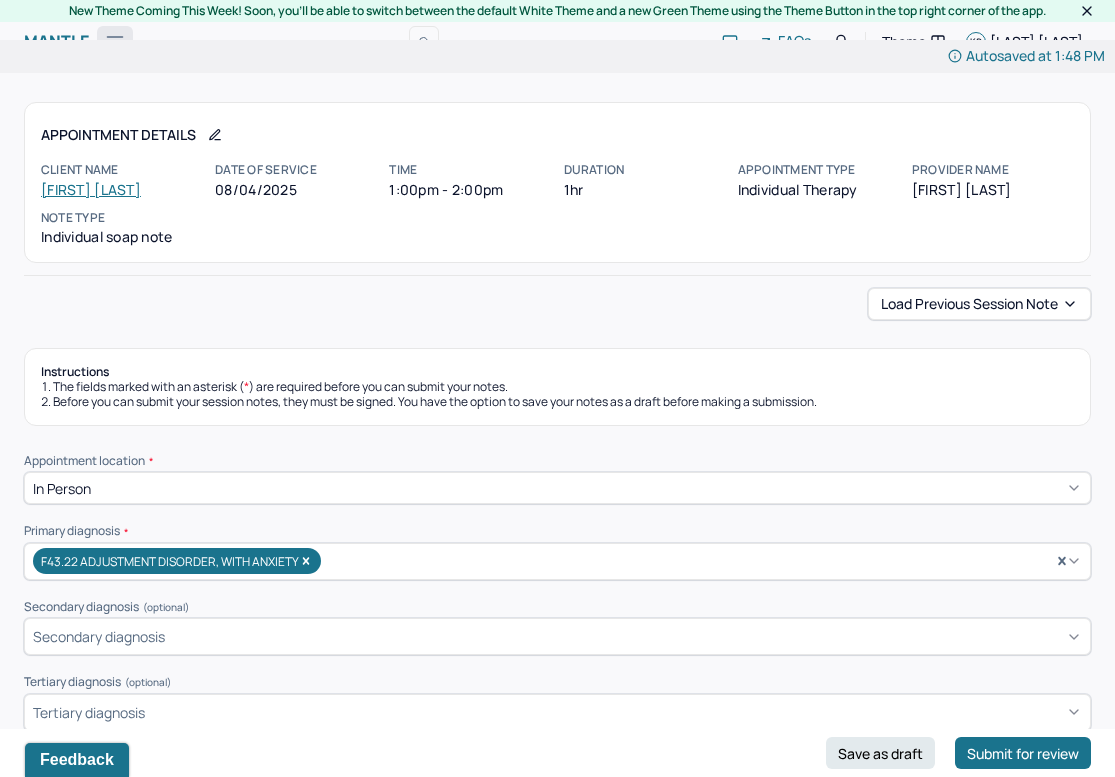 type 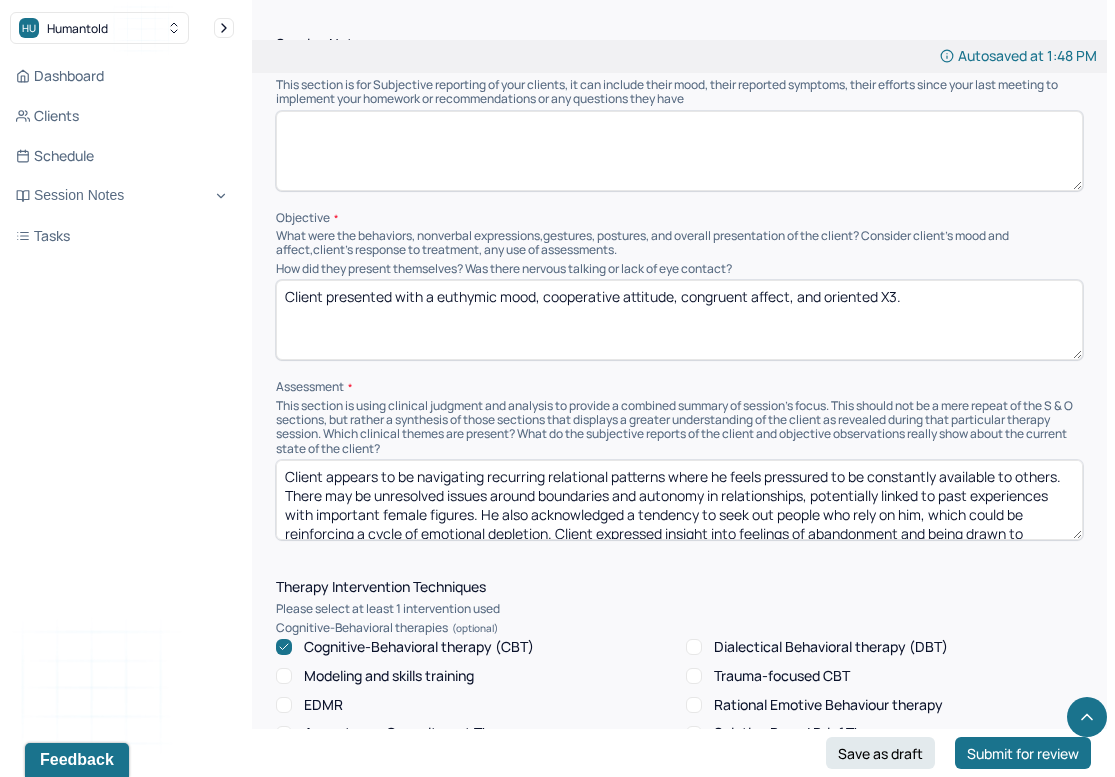 scroll, scrollTop: 1026, scrollLeft: 0, axis: vertical 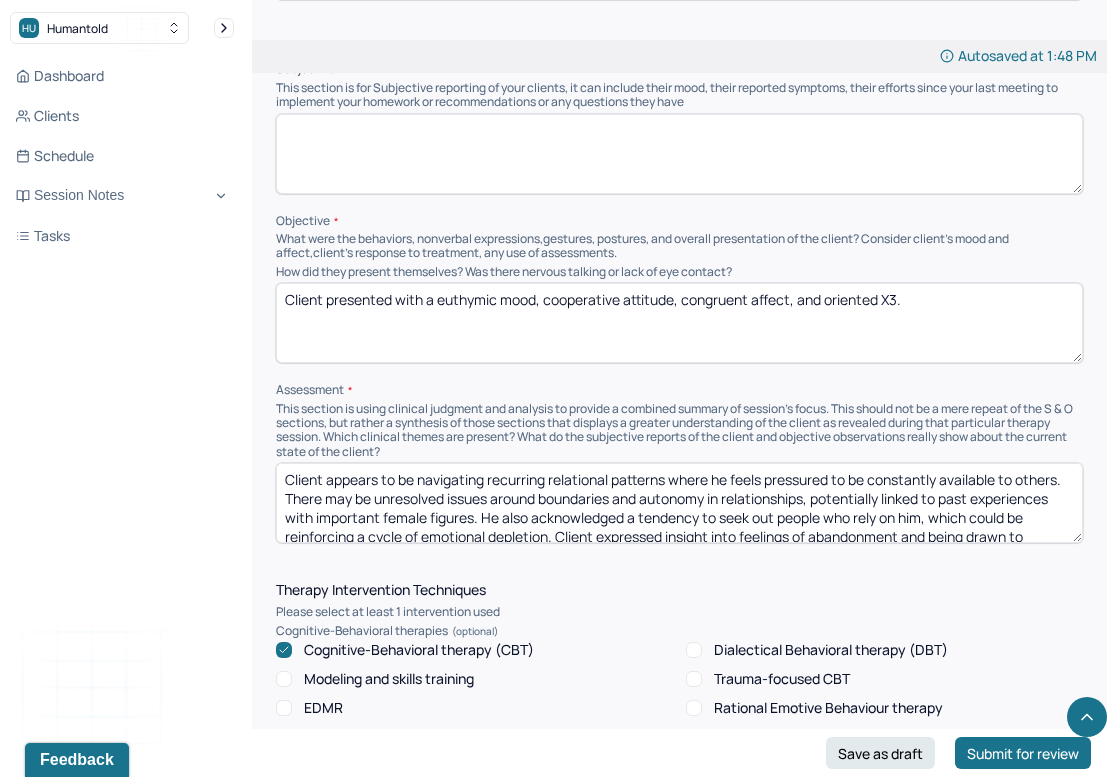 drag, startPoint x: 436, startPoint y: 290, endPoint x: 499, endPoint y: 288, distance: 63.03174 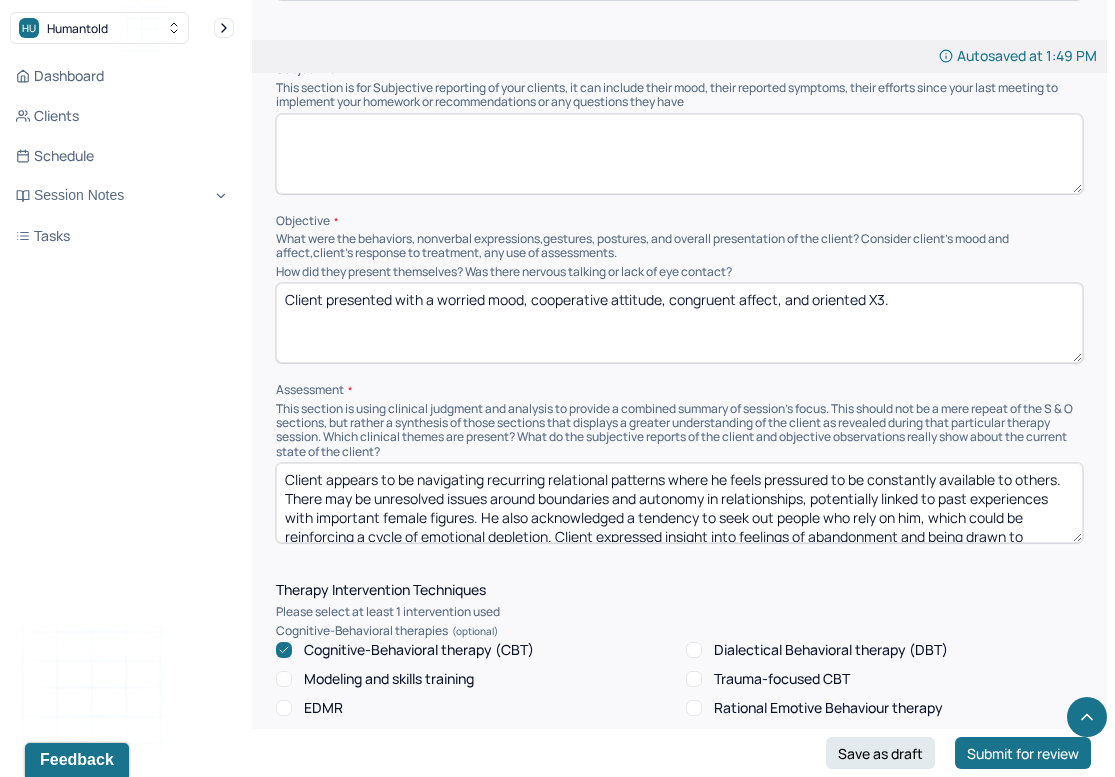 drag, startPoint x: 534, startPoint y: 287, endPoint x: 610, endPoint y: 287, distance: 76 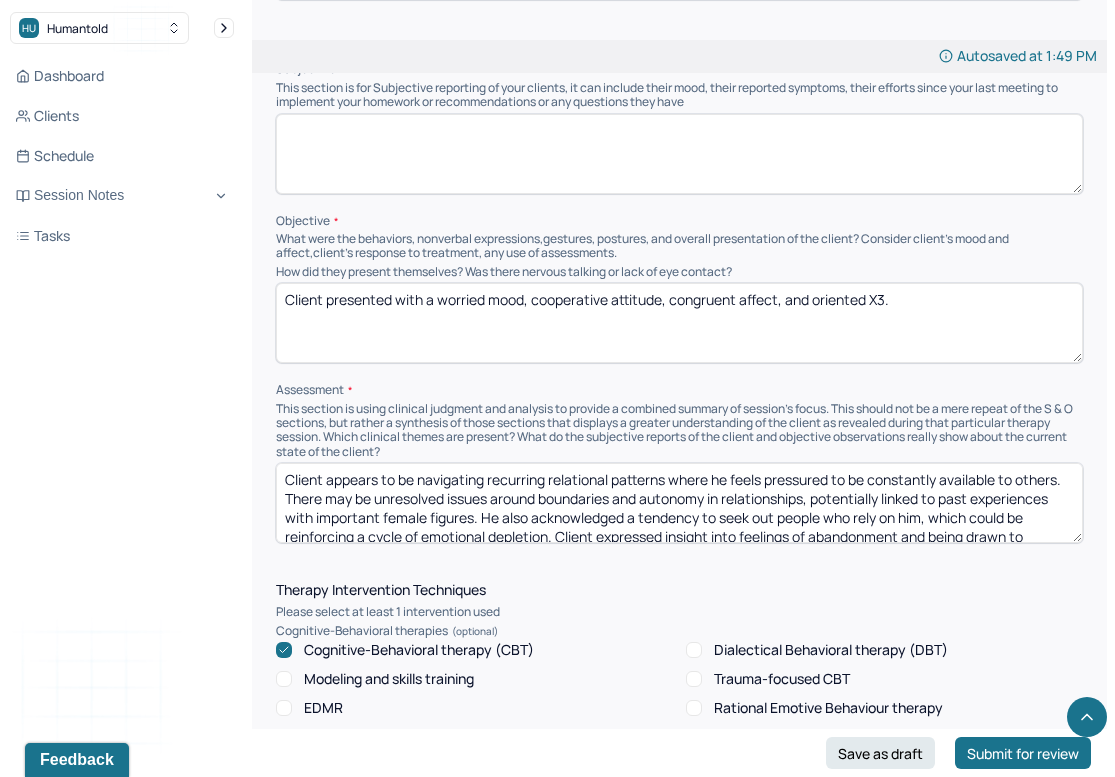 click on "Client presented with a worried mood, cooperative attitude, congruent affect, and oriented X3." at bounding box center (679, 323) 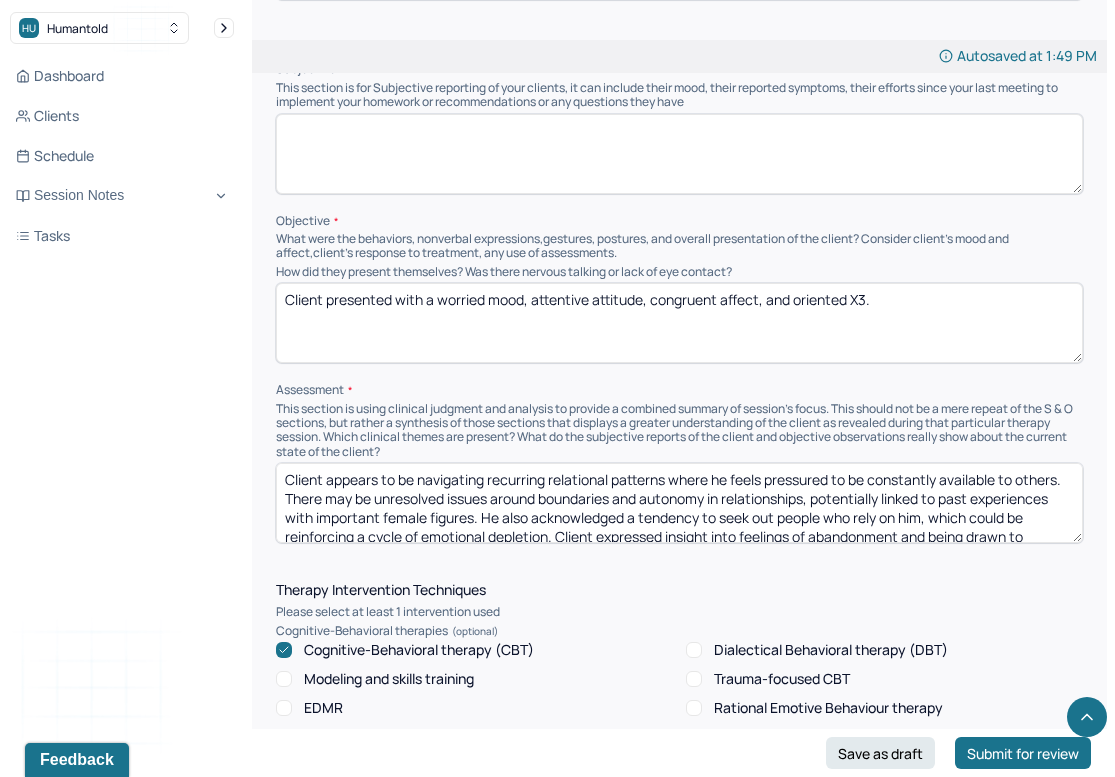 drag, startPoint x: 651, startPoint y: 285, endPoint x: 717, endPoint y: 285, distance: 66 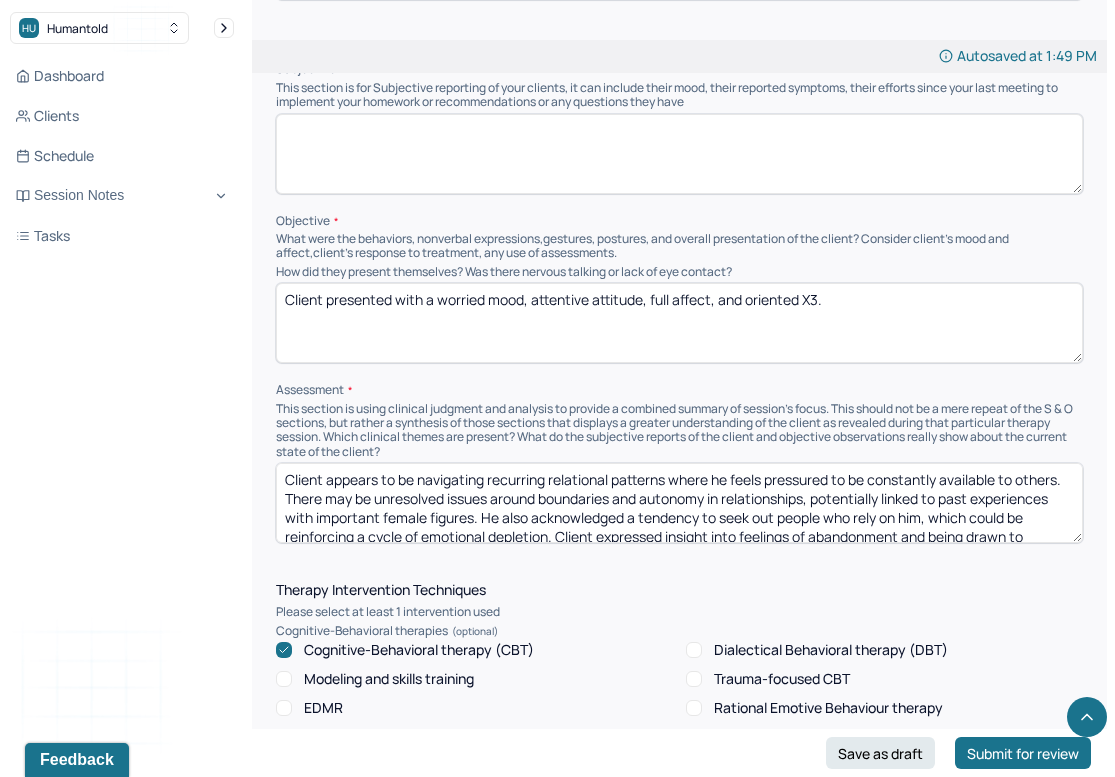 click on "Client presented with a worried mood, attentive attitude, congruent affect, and oriented X3." at bounding box center (679, 323) 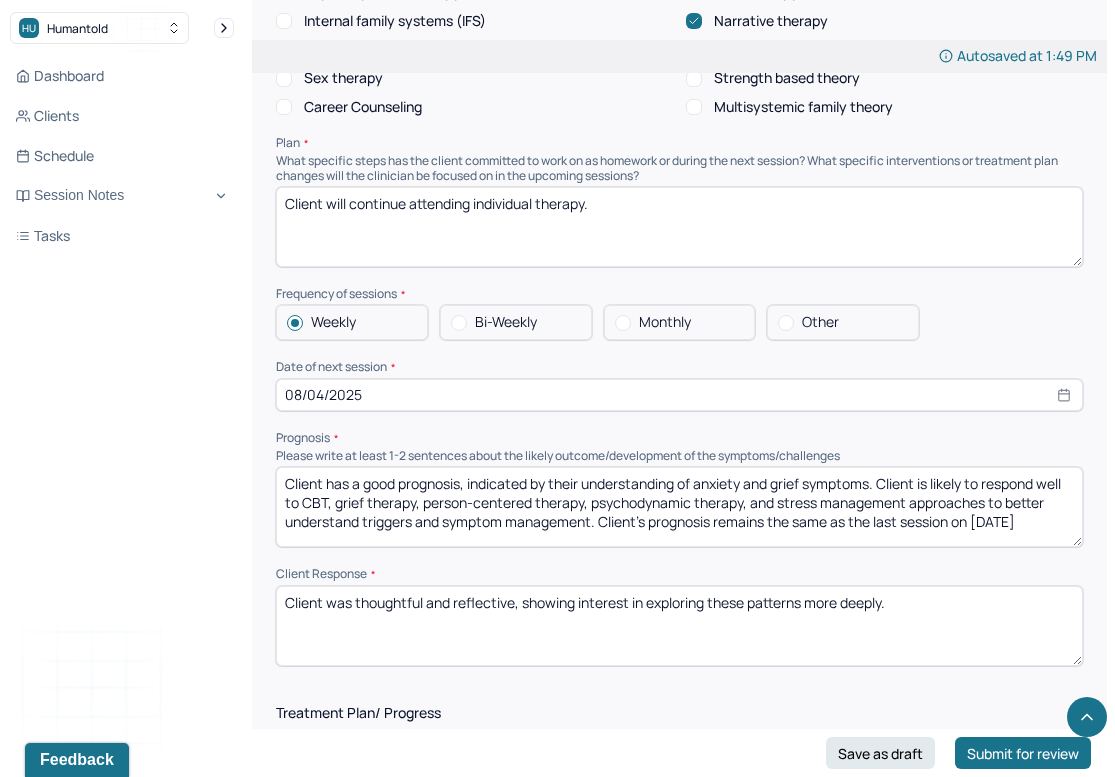 scroll, scrollTop: 1999, scrollLeft: 0, axis: vertical 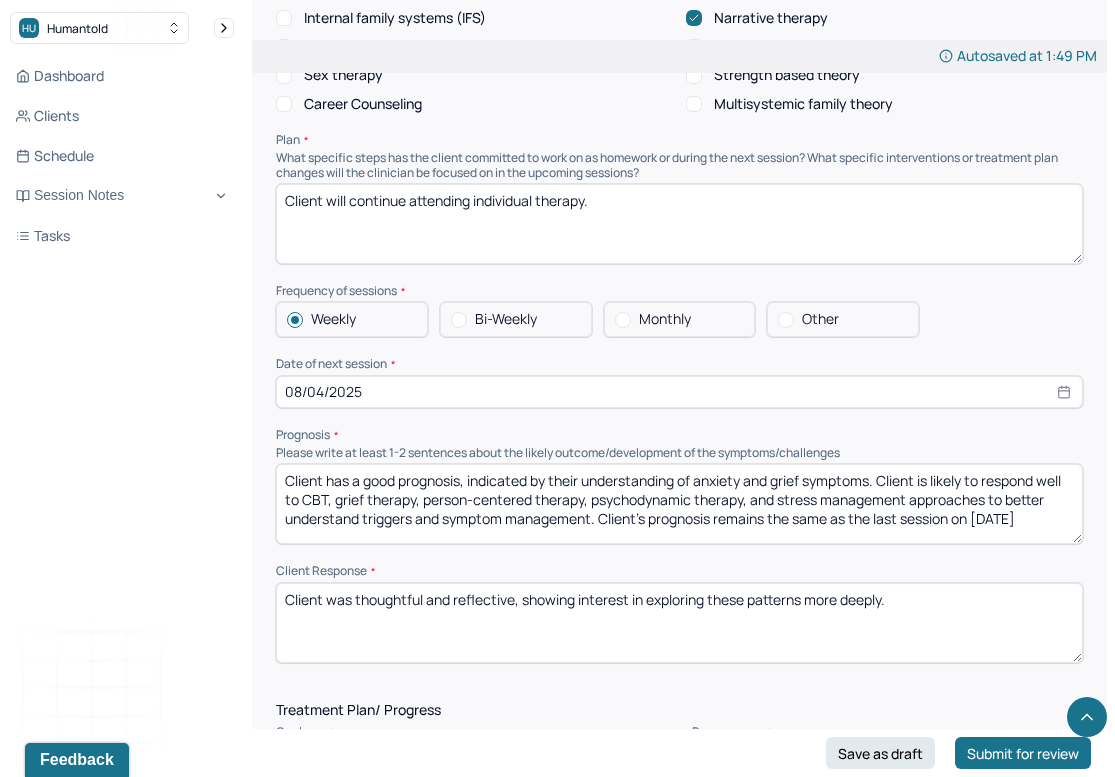 type on "Client presented with a worried mood, attentive attitude, full affect, and oriented X3." 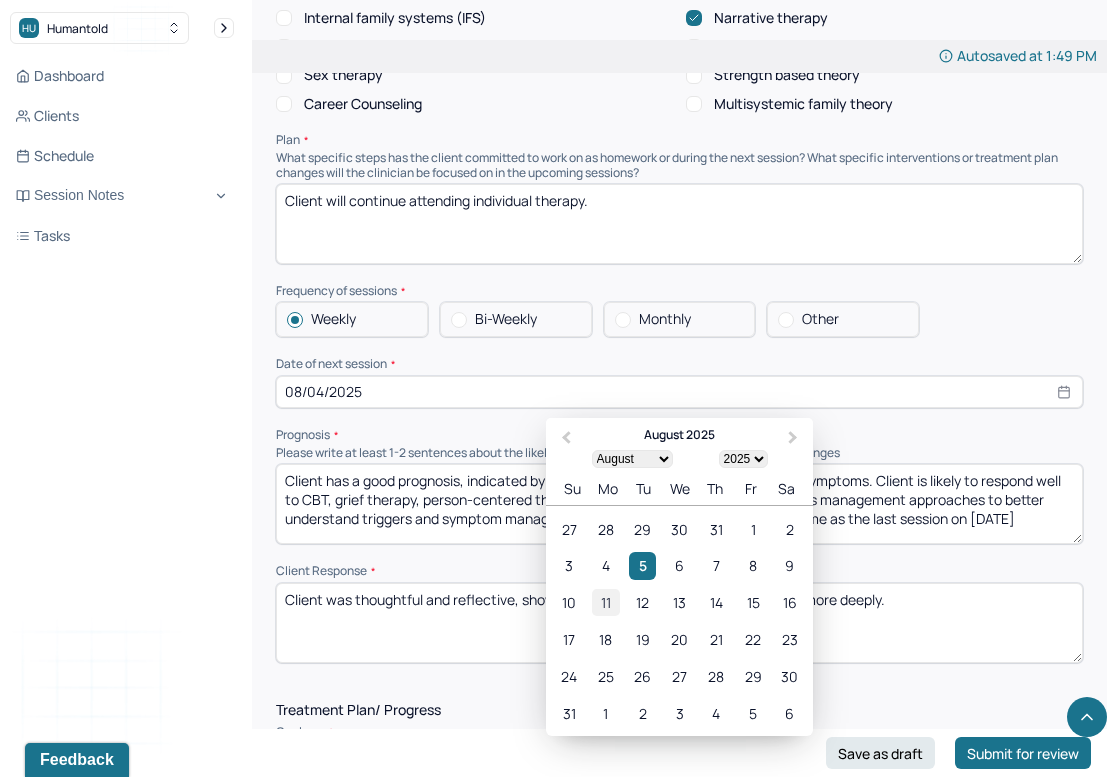 click on "11" at bounding box center [605, 602] 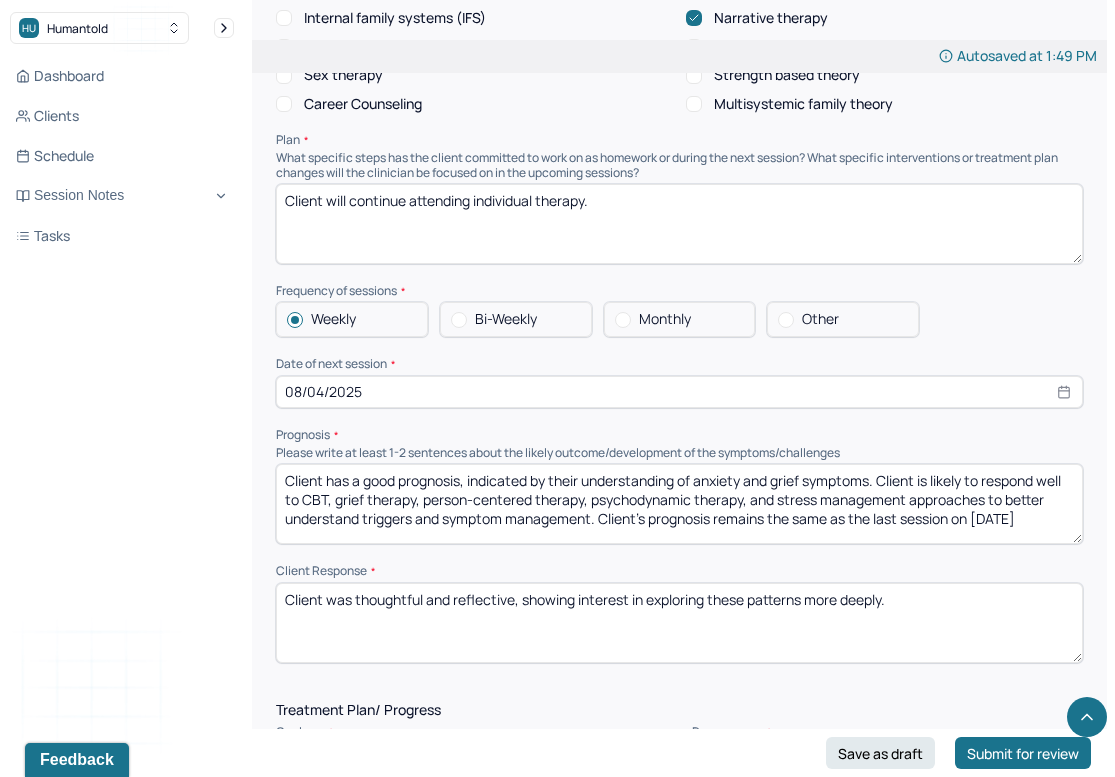 type on "[DATE]" 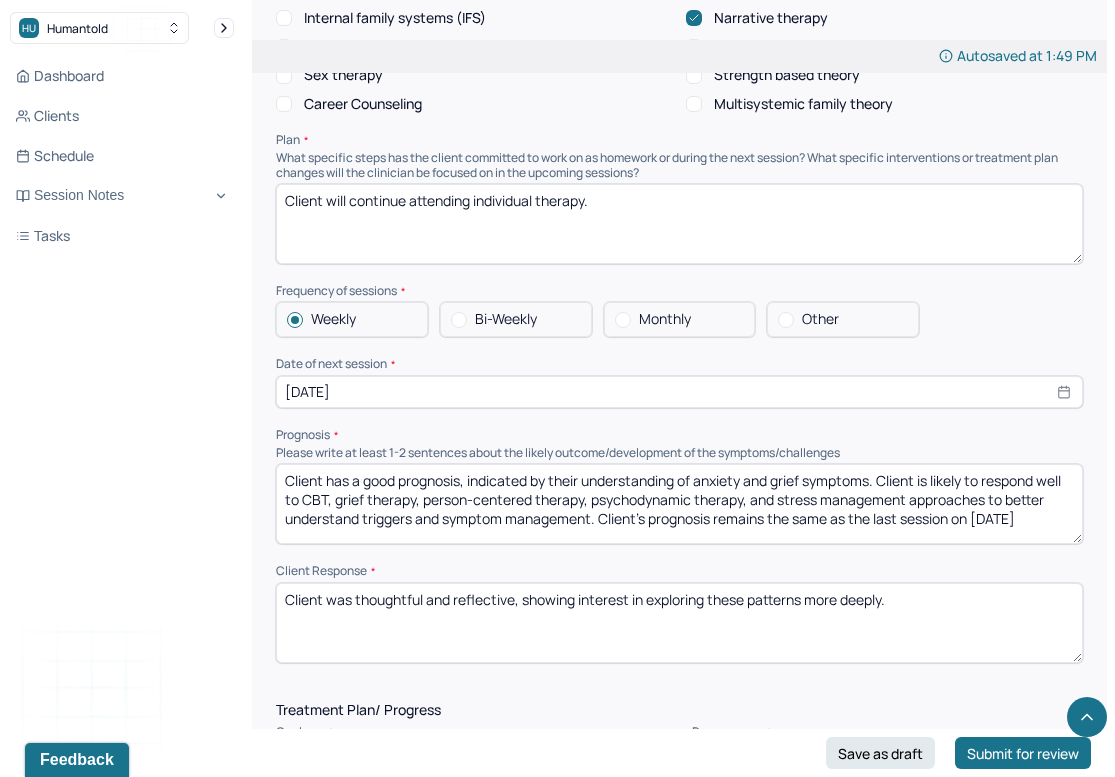 drag, startPoint x: 518, startPoint y: 478, endPoint x: 1039, endPoint y: 501, distance: 521.50745 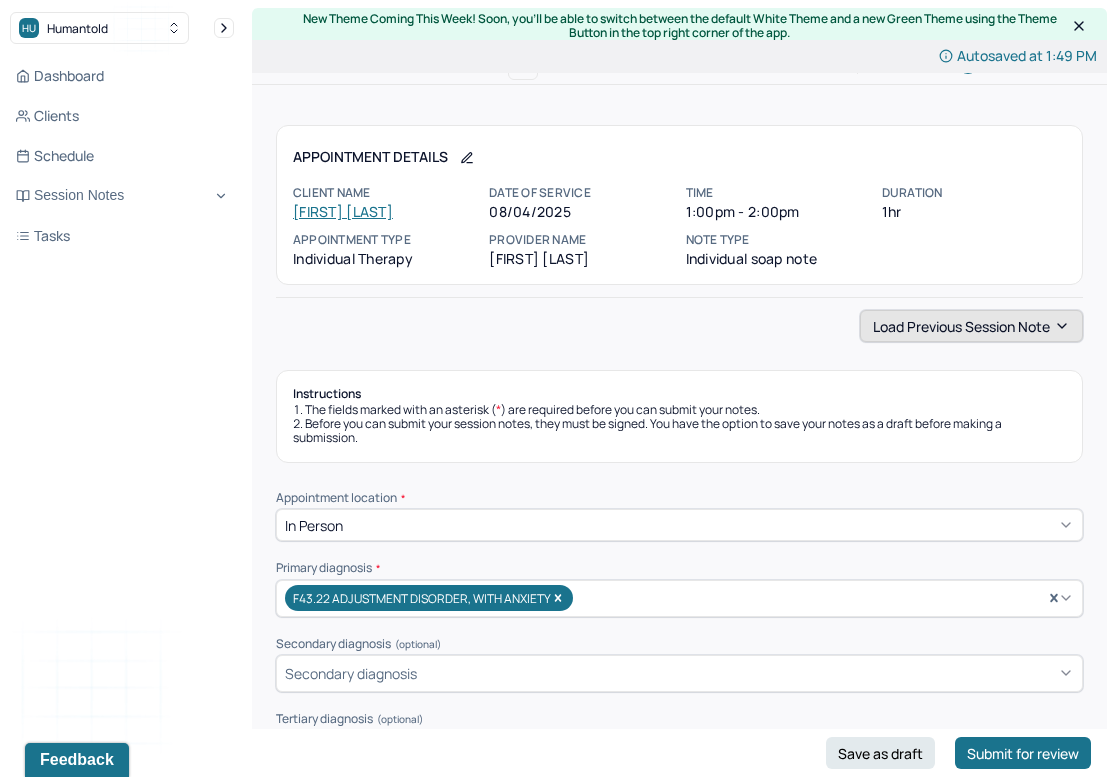 scroll, scrollTop: 0, scrollLeft: 0, axis: both 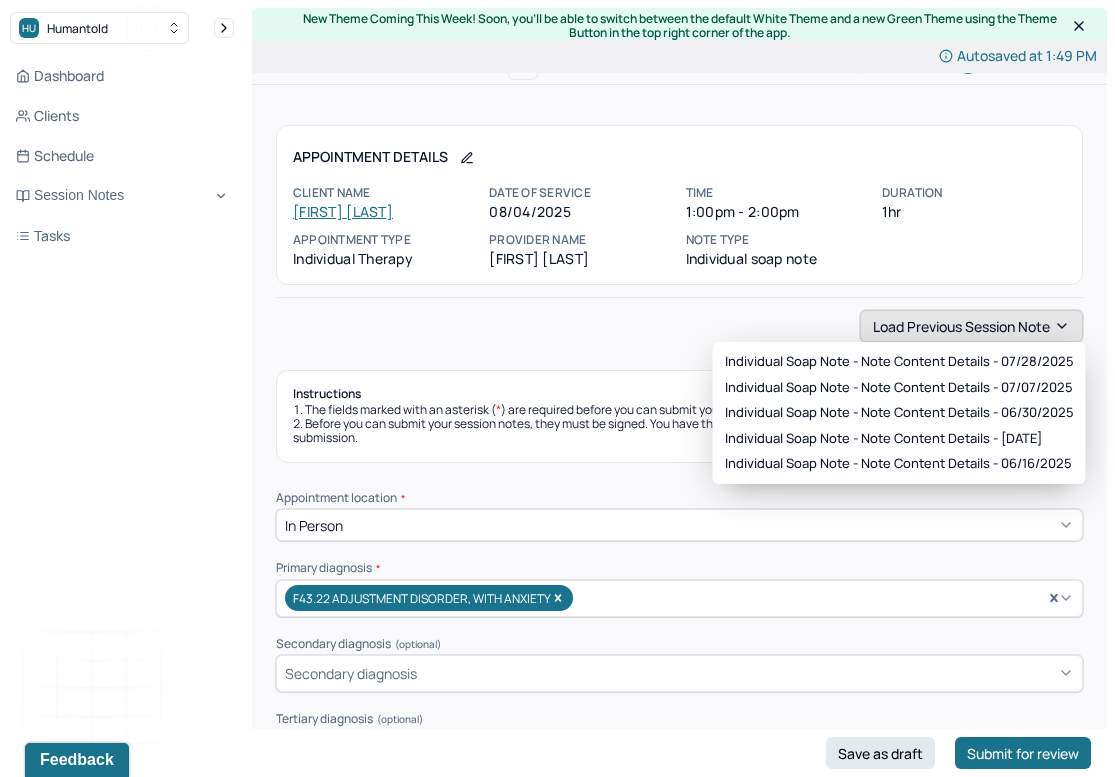 click on "Load previous session note" at bounding box center (971, 326) 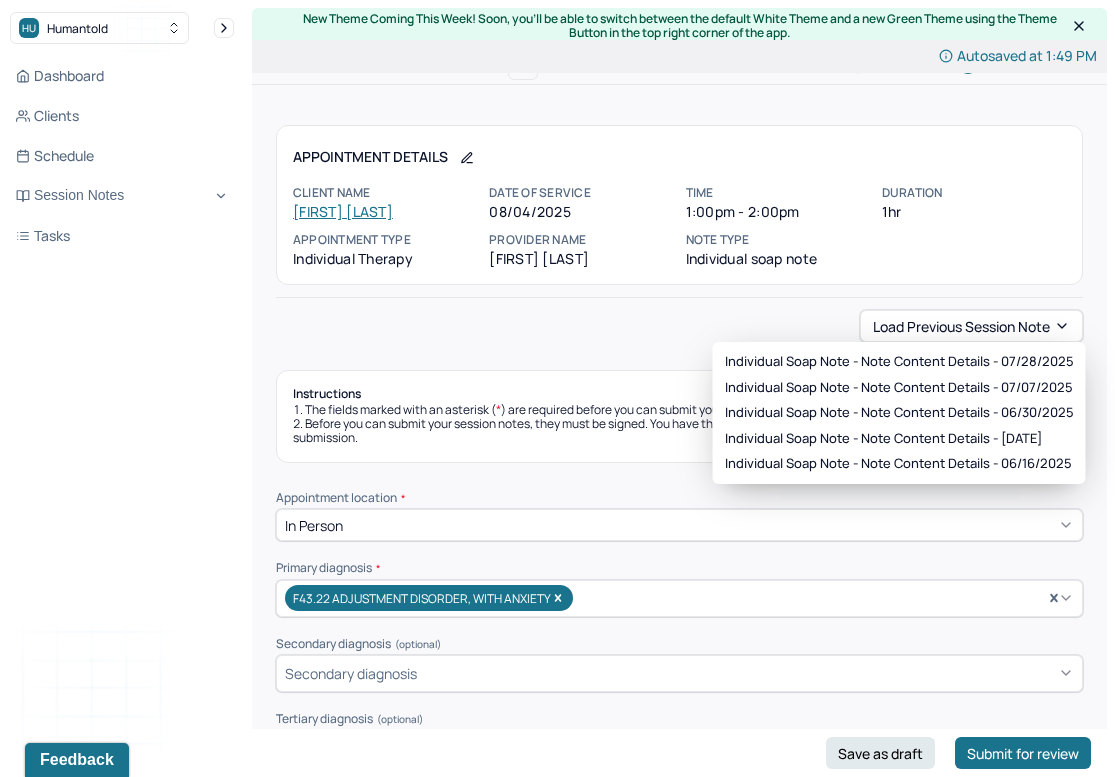 click on "Load previous session note" at bounding box center (679, 326) 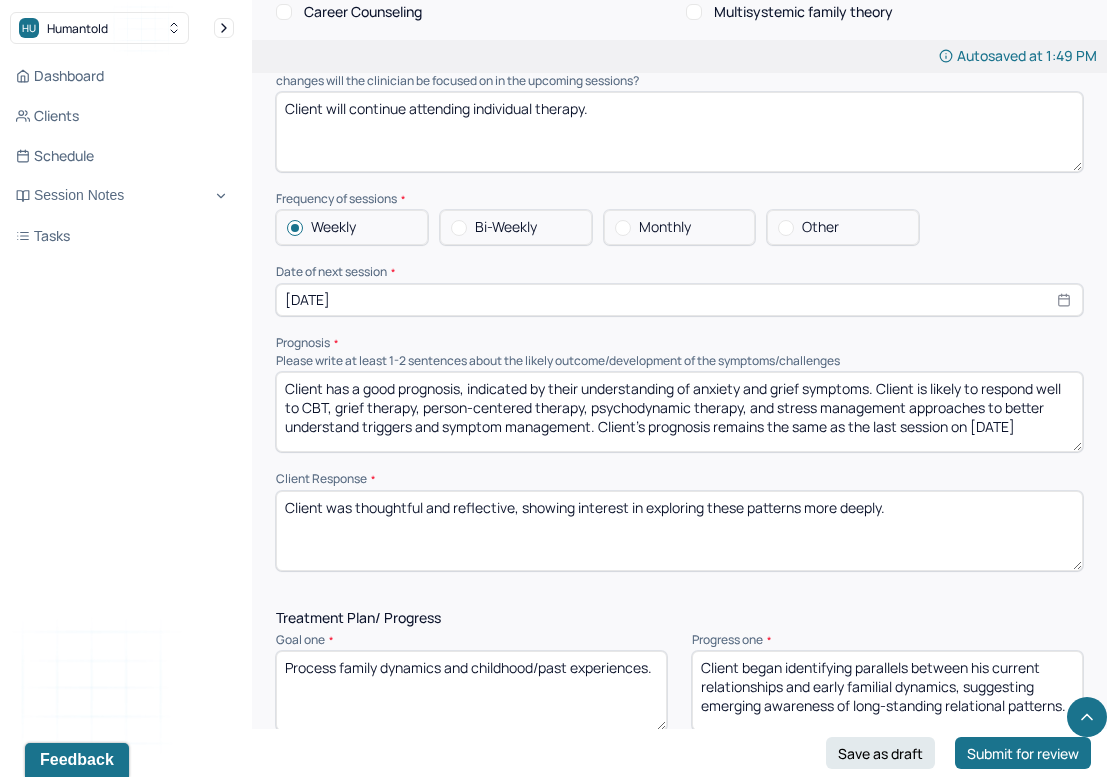 scroll, scrollTop: 2092, scrollLeft: 0, axis: vertical 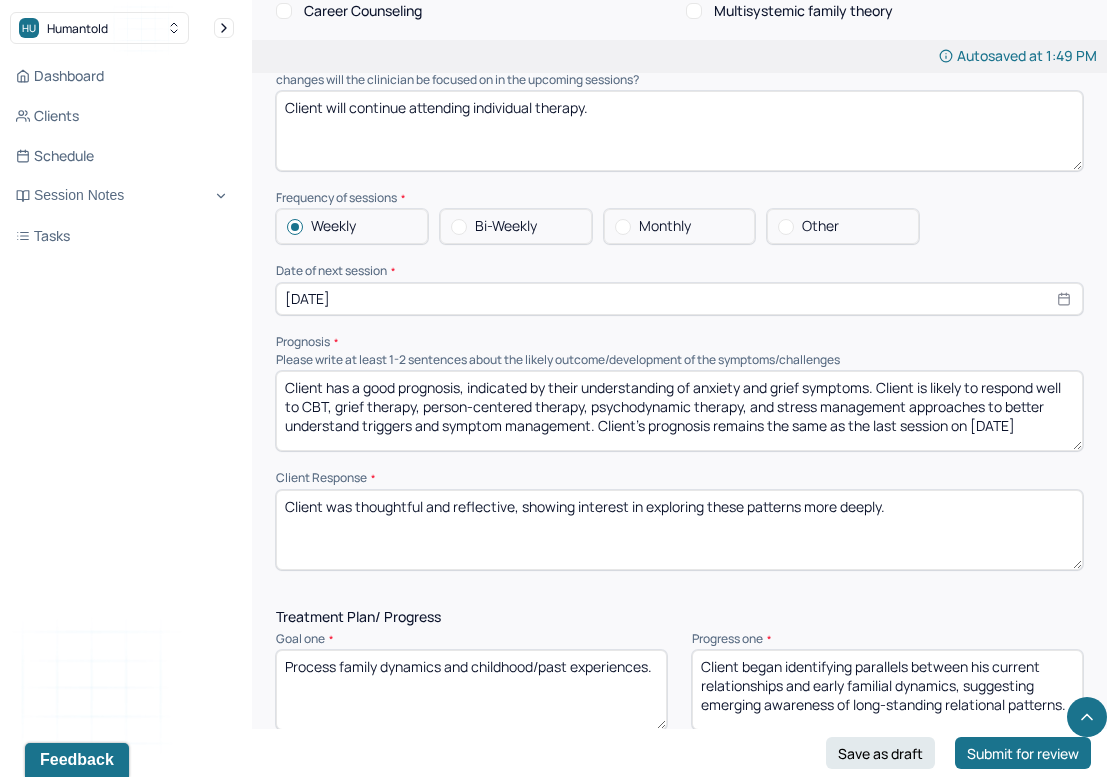 click on "Client has a good prognosis, indicated by their understanding of anxiety and grief symptoms. Client is likely to respond well to CBT, grief therapy, person-centered therapy, psychodynamic therapy, and stress management approaches to better understand triggers and symptom management. Client's prognosis remains the same as the last session on [DATE]" at bounding box center [679, 411] 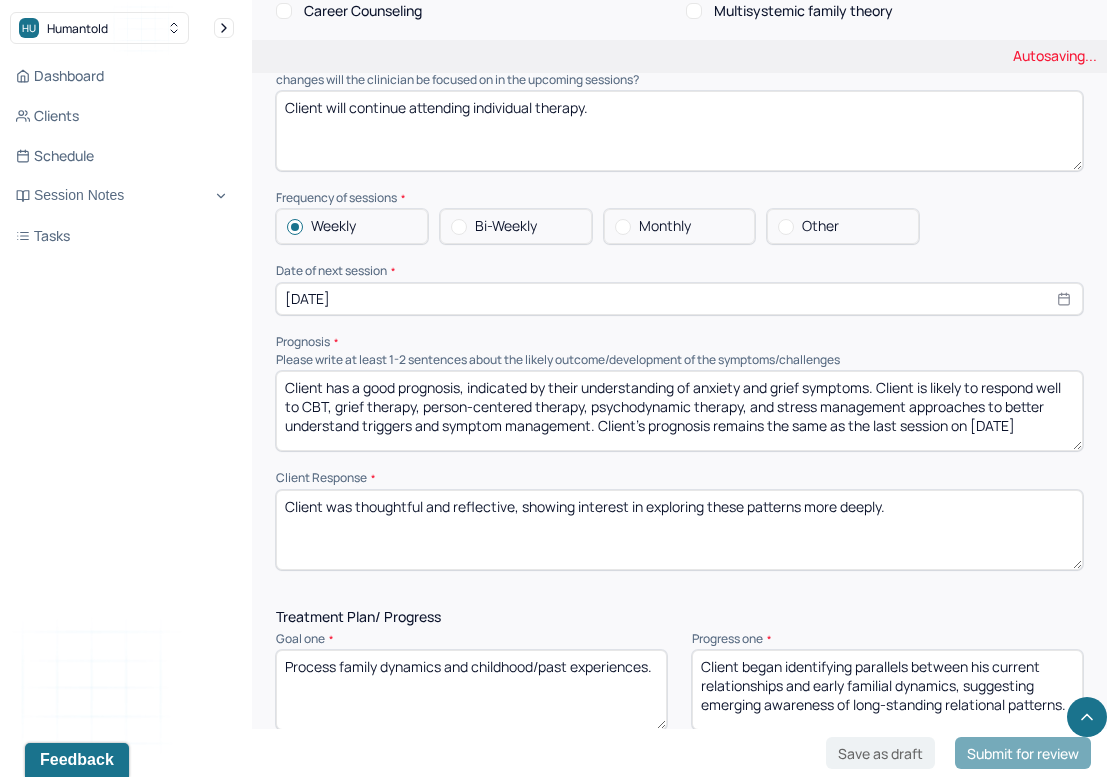 drag, startPoint x: 956, startPoint y: 484, endPoint x: 258, endPoint y: 465, distance: 698.25854 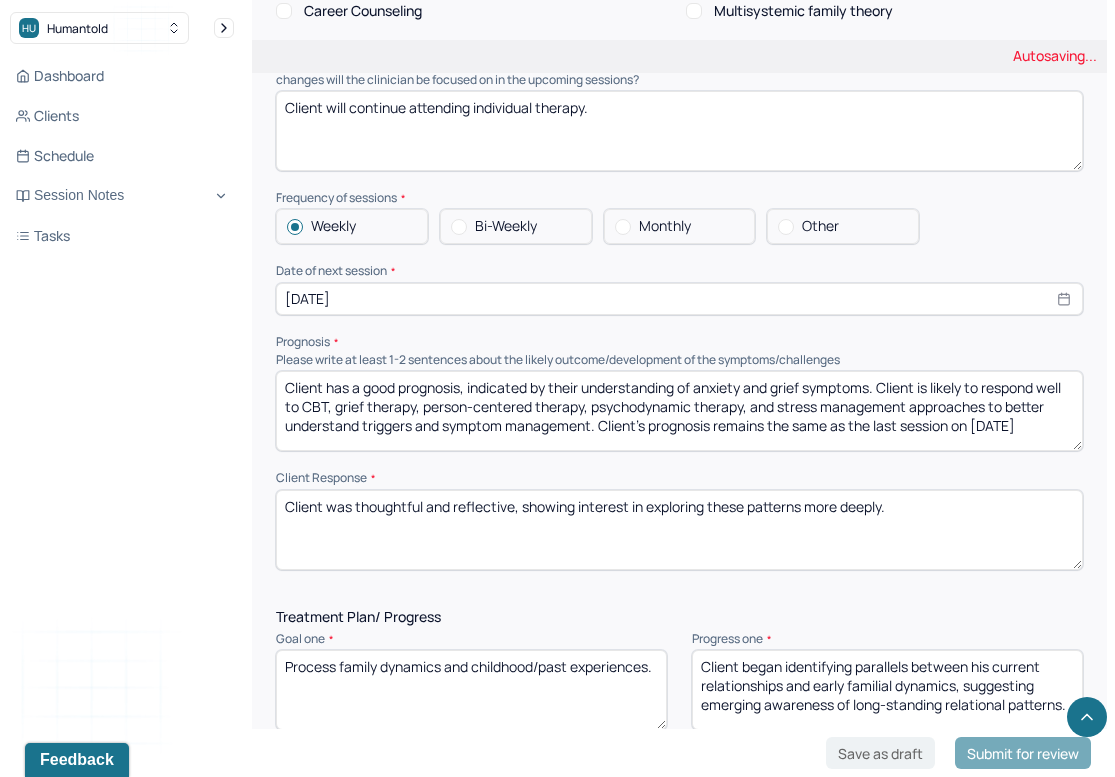 type on "Client was thoughtful and reflective, showing interest in exploring these patterns more deeply." 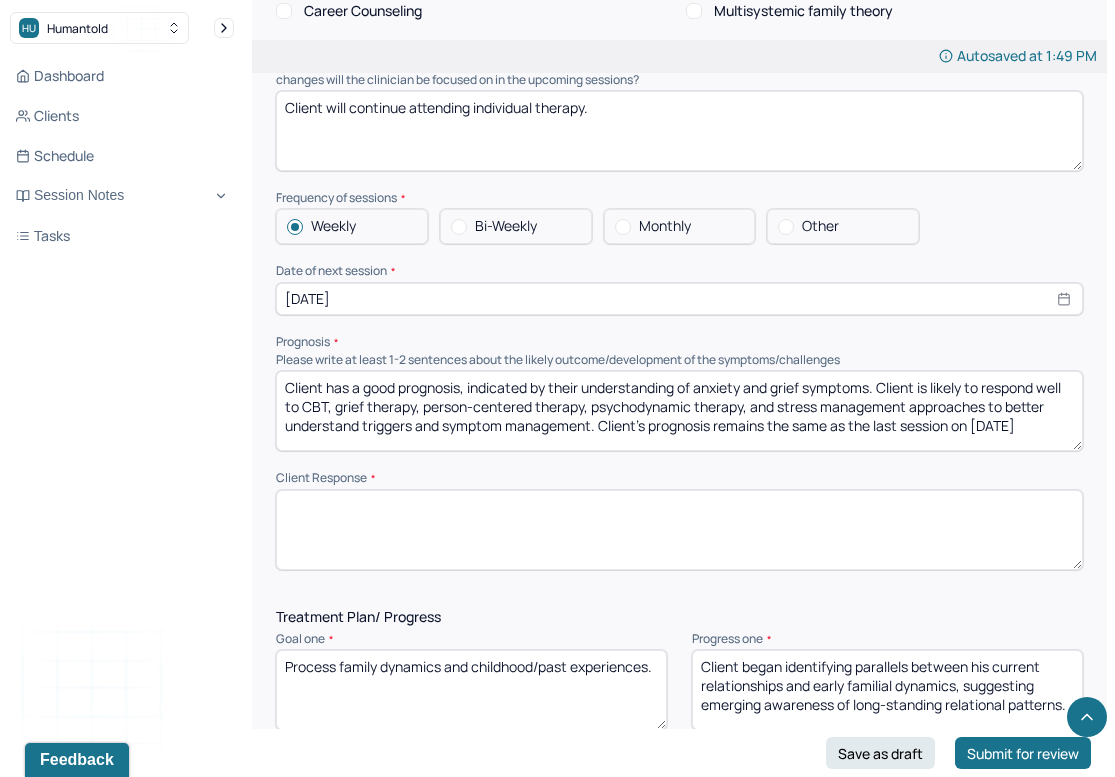 scroll, scrollTop: 2268, scrollLeft: 0, axis: vertical 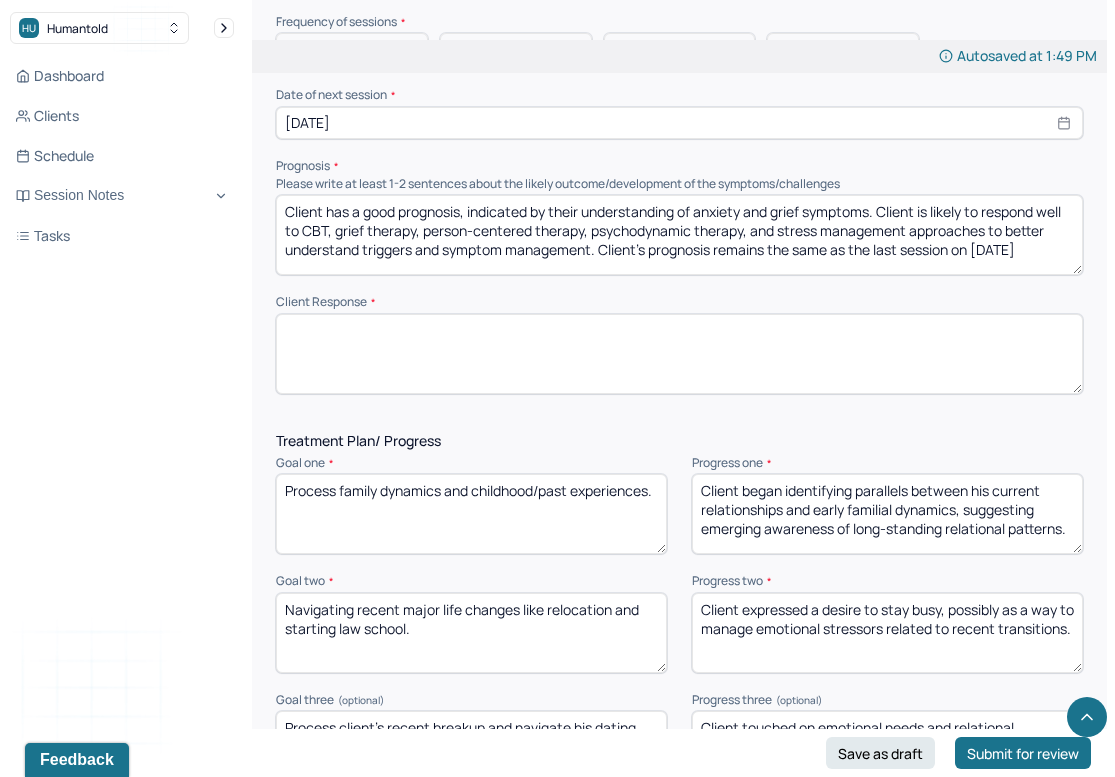 type 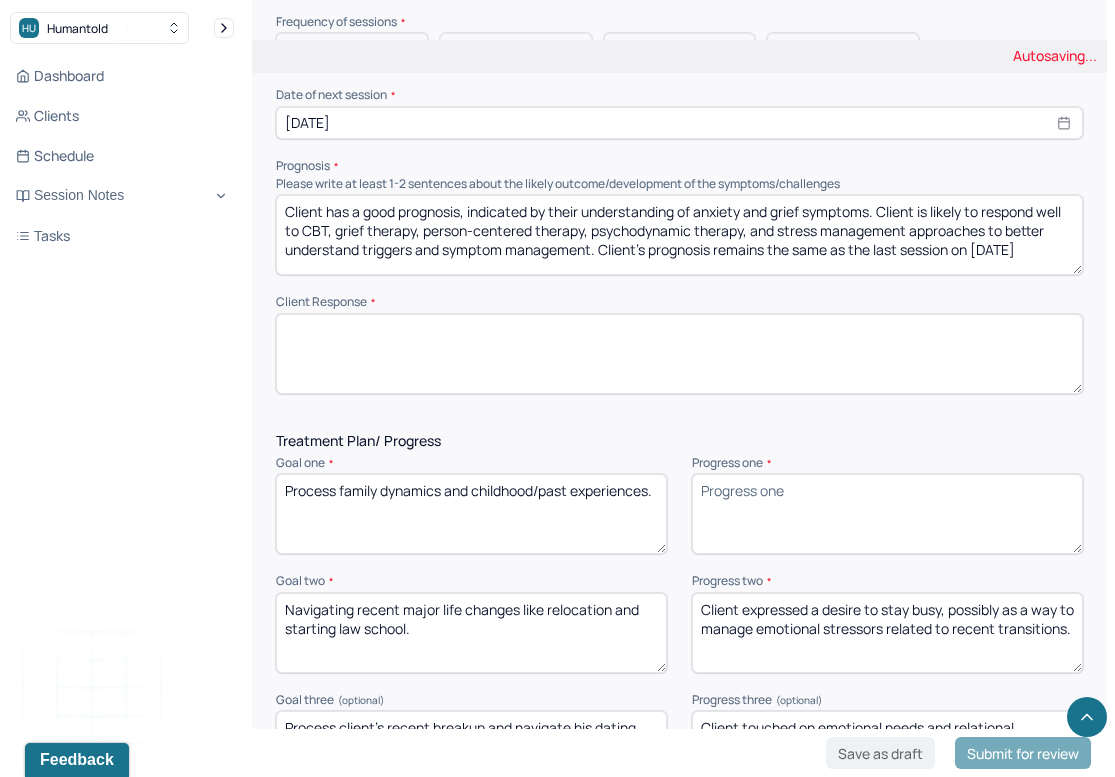type 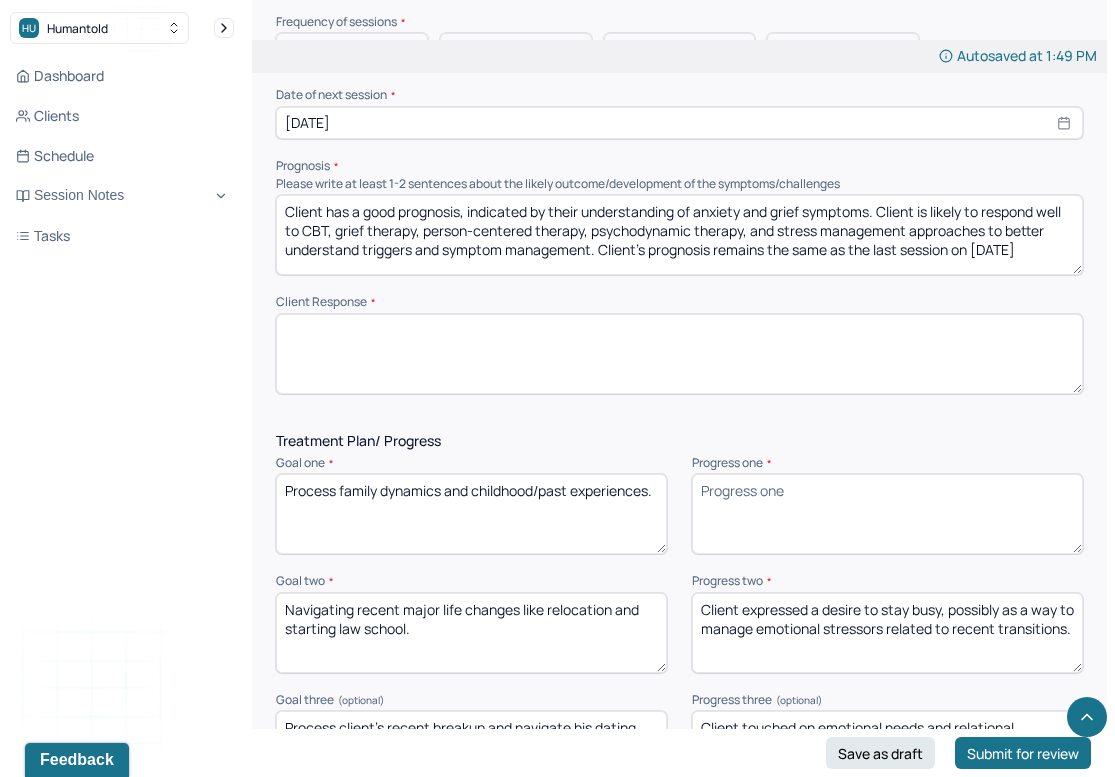 drag, startPoint x: 831, startPoint y: 623, endPoint x: 686, endPoint y: 547, distance: 163.71011 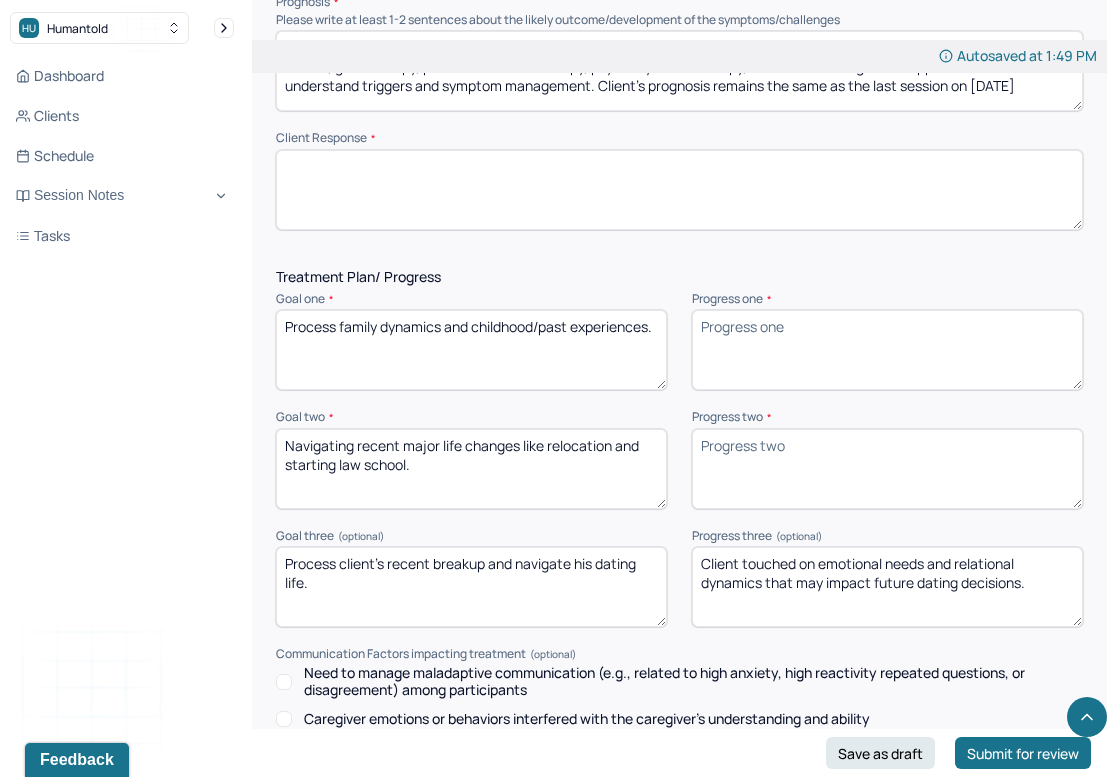 scroll, scrollTop: 2431, scrollLeft: 0, axis: vertical 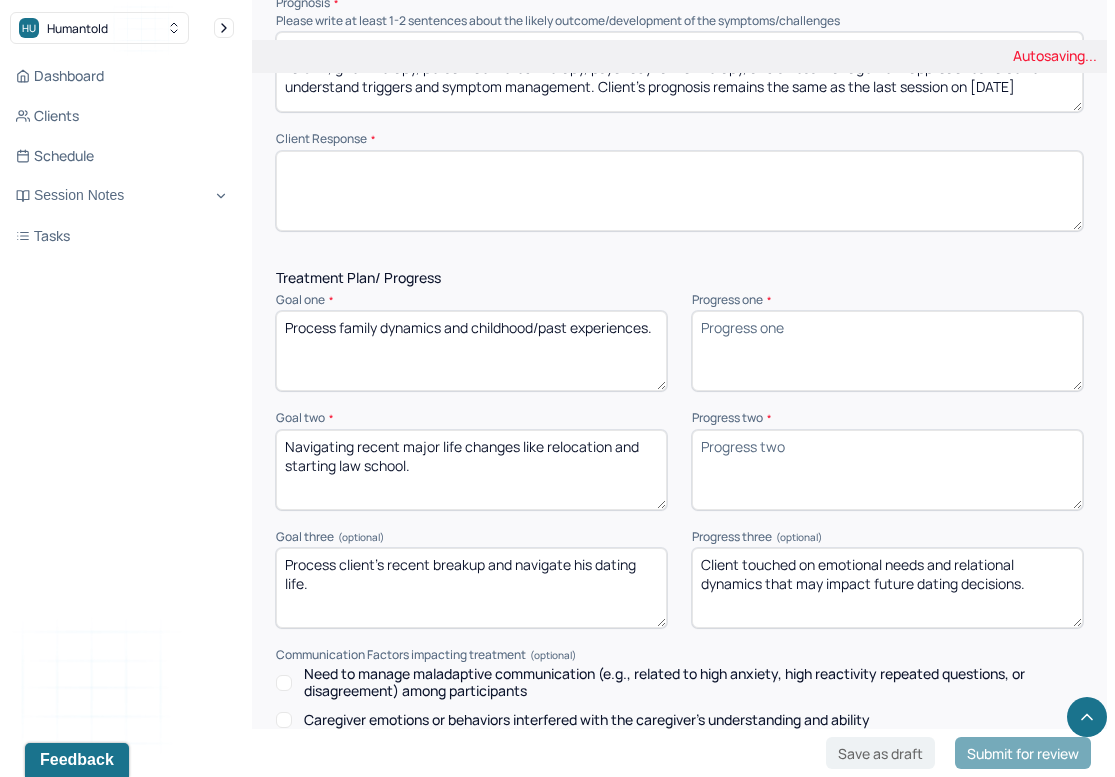 type 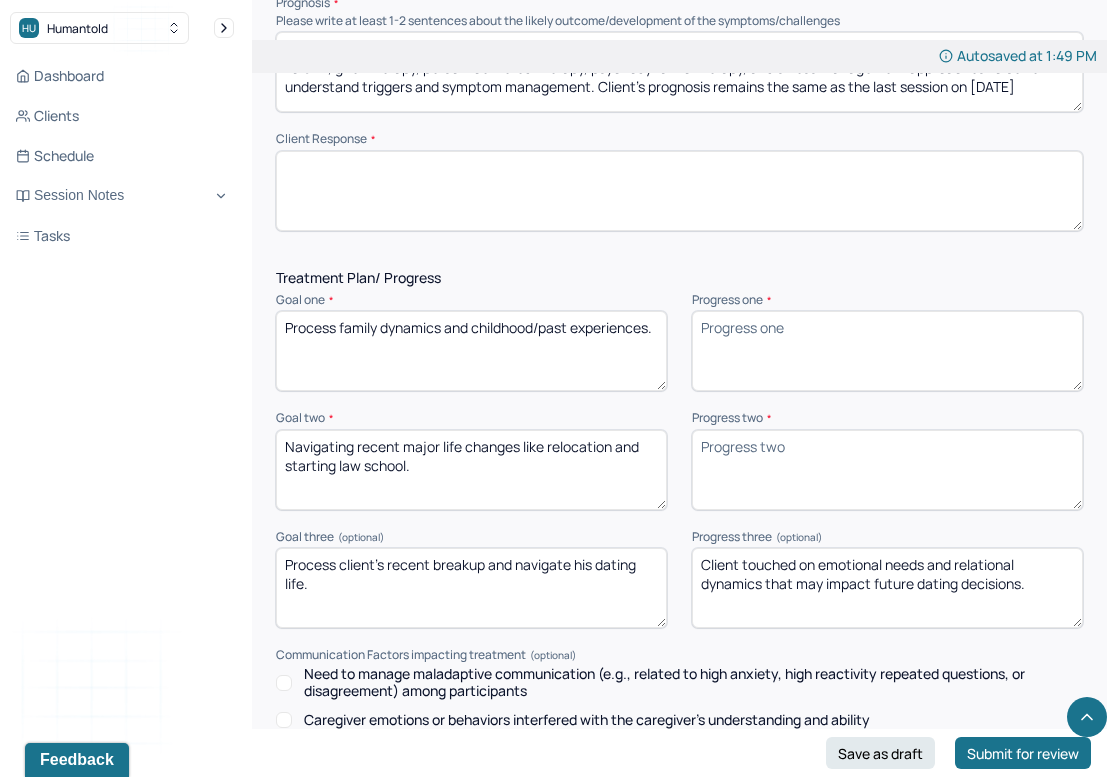 drag, startPoint x: 1058, startPoint y: 572, endPoint x: 686, endPoint y: 478, distance: 383.6926 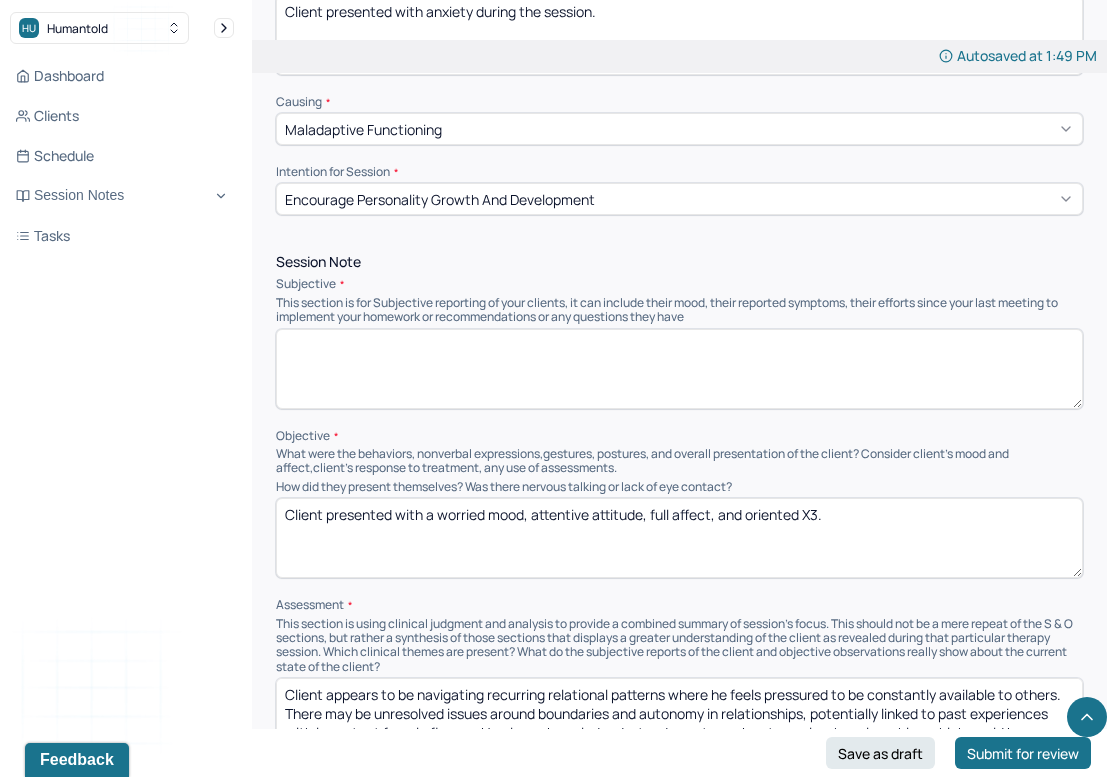 scroll, scrollTop: 809, scrollLeft: 0, axis: vertical 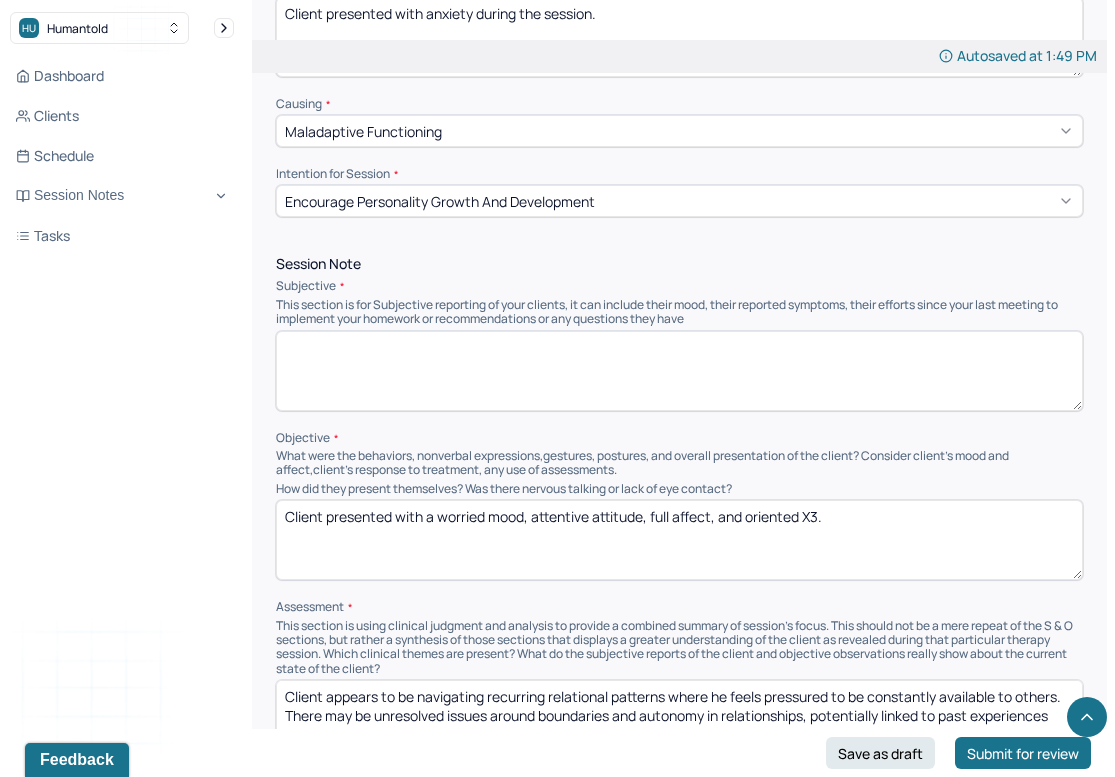 type 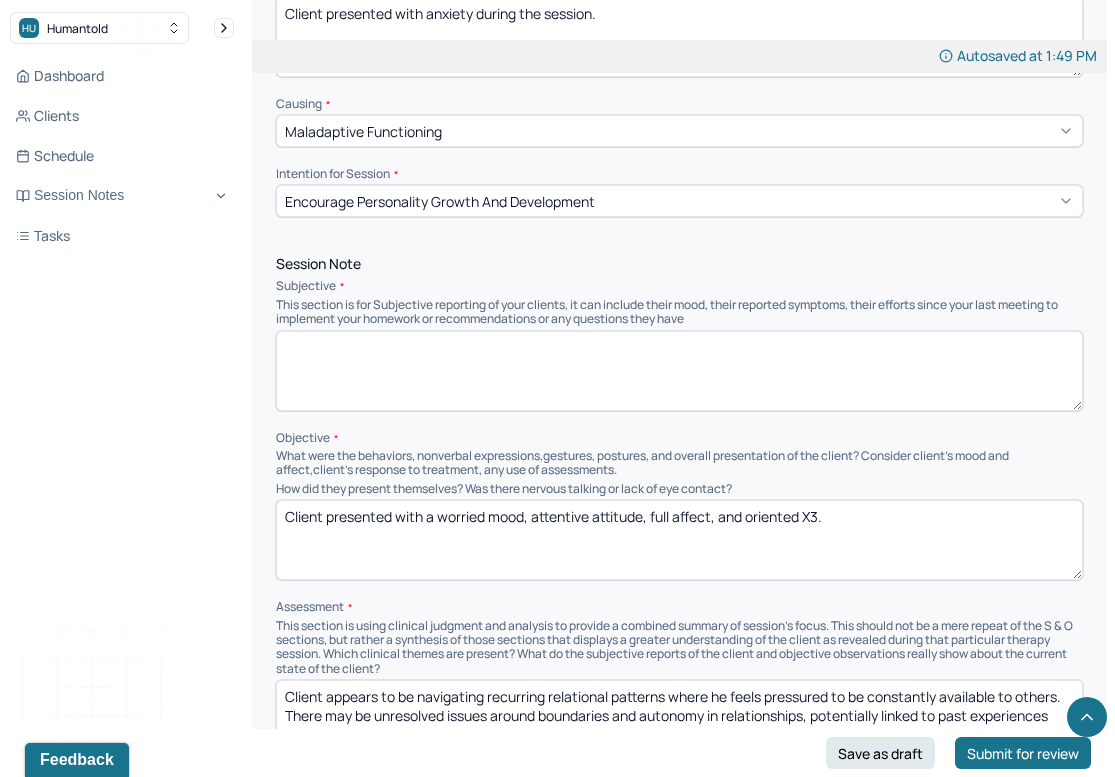 paste on "Client reflected on his progress in therapy, sharing that he feels more able to trust his own judgment. He described discomfort and confusion about a recent situation in which his partner’s ex moved in with the partner. Client and partner have been going back and forth about exclusivity, with client now expressing interest in dating others. He also voiced doubts about a future with his current partner and uncertainty about rekindling a past relationship with an ex of six years. Client expressed concern about “settling” and identified patterns of being drawn to familiar relational dynamics." 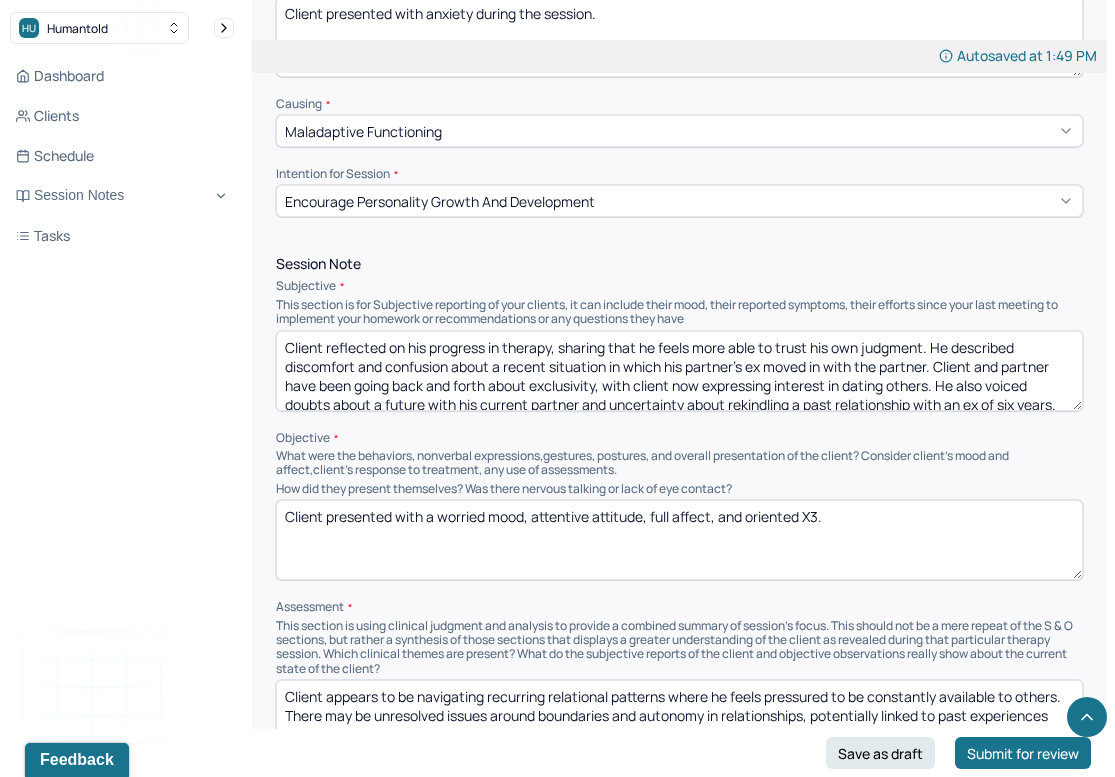 scroll, scrollTop: 28, scrollLeft: 0, axis: vertical 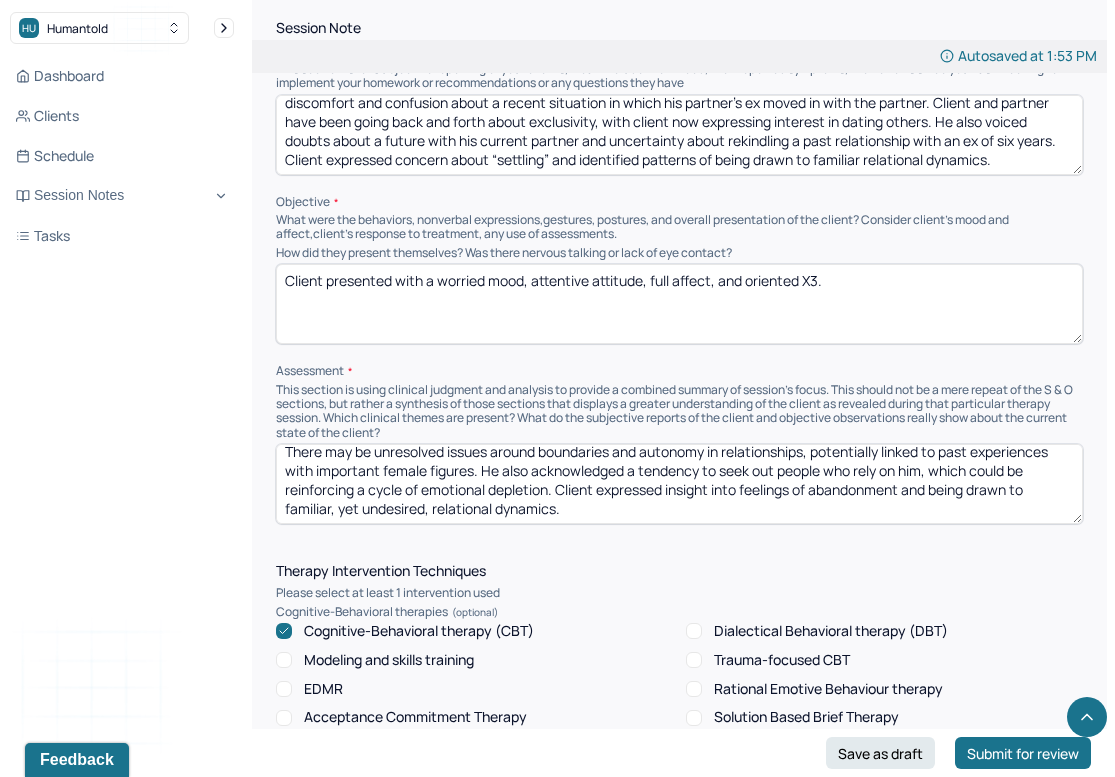 type on "Client reflected on his progress in therapy, sharing that he feels more able to trust his own judgment. He described discomfort and confusion about a recent situation in which his partner’s ex moved in with the partner. Client and partner have been going back and forth about exclusivity, with client now expressing interest in dating others. He also voiced doubts about a future with his current partner and uncertainty about rekindling a past relationship with an ex of six years. Client expressed concern about “settling” and identified patterns of being drawn to familiar relational dynamics." 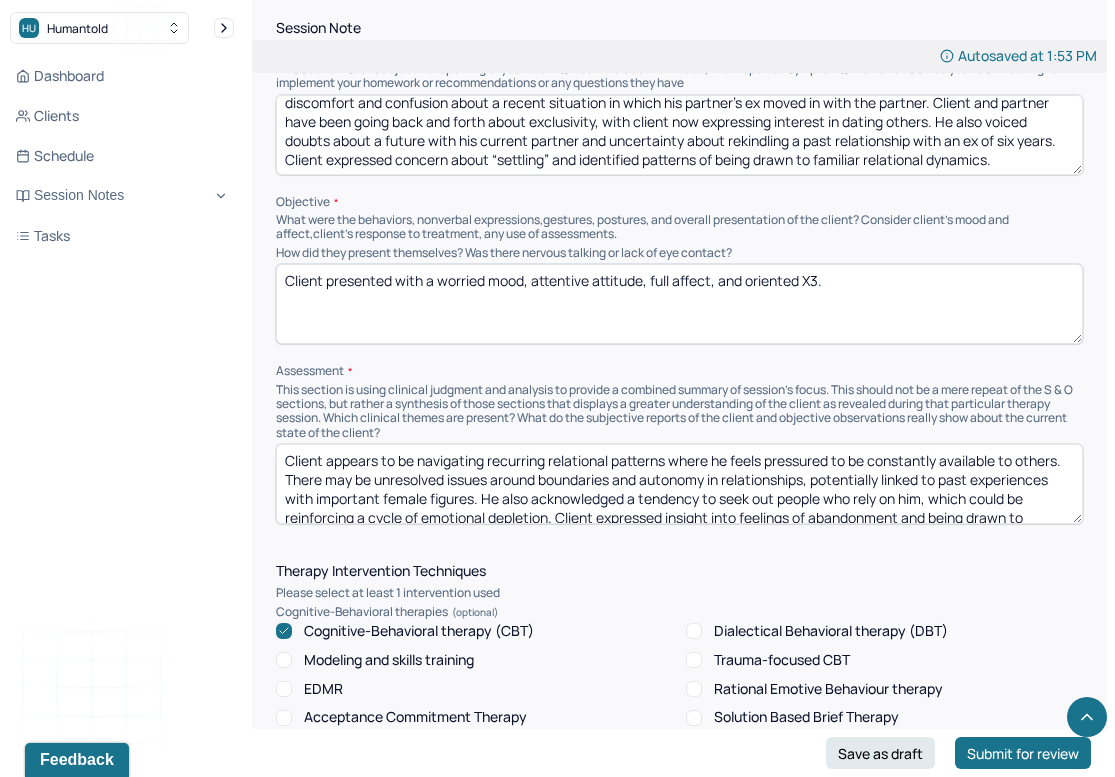 drag, startPoint x: 640, startPoint y: 499, endPoint x: 261, endPoint y: 386, distance: 395.48703 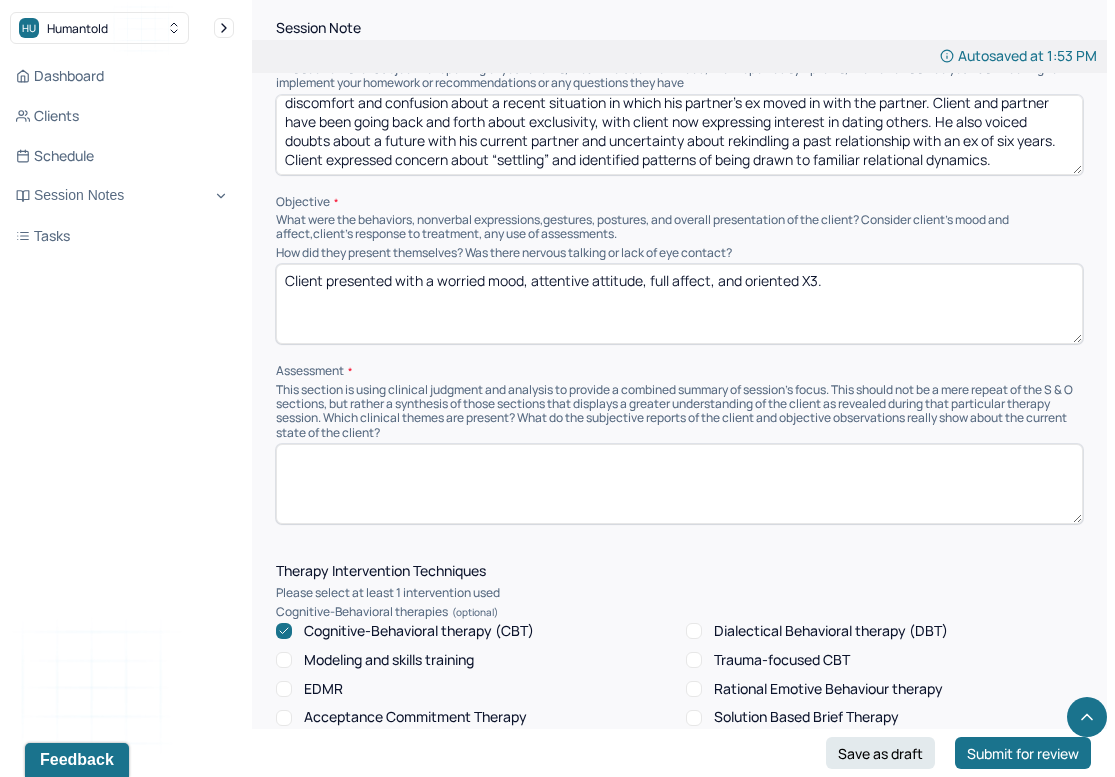 paste on "Client continues to navigate relational uncertainty, vacillating between commitment and disengagement. He appears to be exploring attachment-related themes, particularly the impact of unresolved relational patterns and the desire to “resolve” social anxiety before fully committing to a partner. The situation with his partner’s ex living arrangement has heightened existing relational insecurities. There is insight into his patterns, though ambivalence and unresolved emotional conflicts remain barriers to clarity in decision-making." 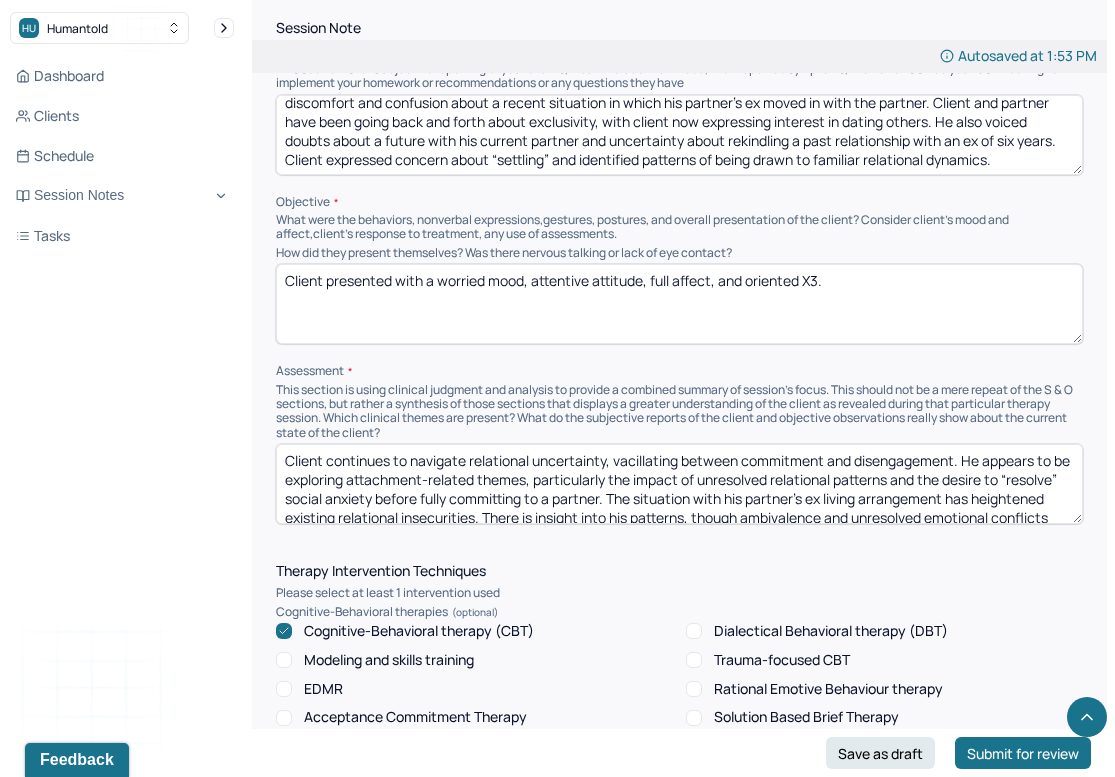 scroll, scrollTop: 28, scrollLeft: 0, axis: vertical 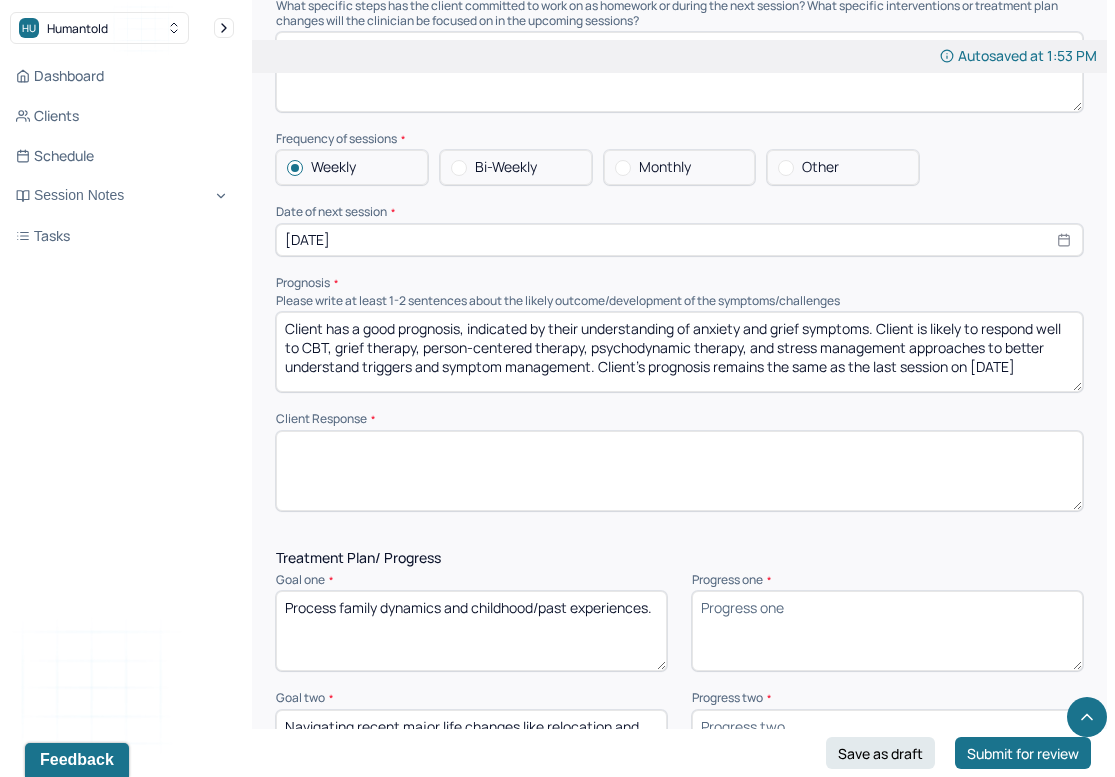 type on "Client continues to navigate relational uncertainty, vacillating between commitment and disengagement. He appears to be exploring attachment-related themes, particularly the impact of unresolved relational patterns and the desire to “resolve” social anxiety before fully committing to a partner. The situation with his partner’s ex living arrangement has heightened existing relational insecurities. There is insight into his patterns, though ambivalence and unresolved emotional conflicts remain barriers to clarity in decision-making." 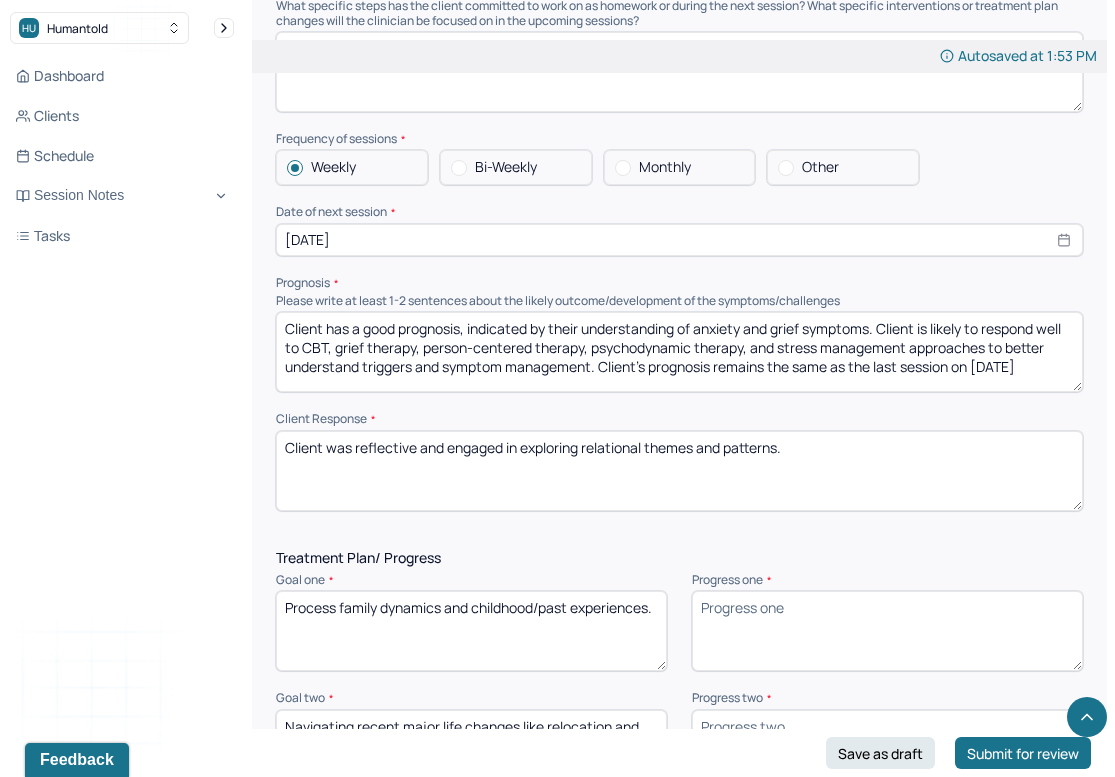 type on "Client was reflective and engaged in exploring relational themes and patterns." 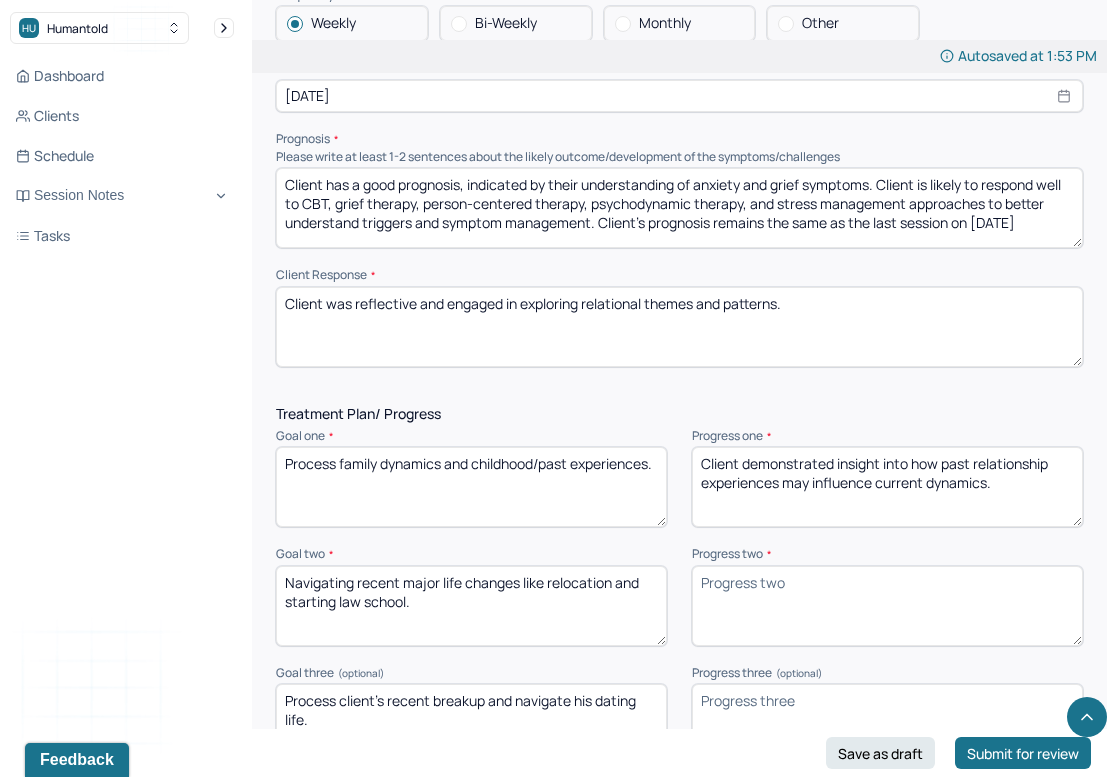 scroll, scrollTop: 2356, scrollLeft: 0, axis: vertical 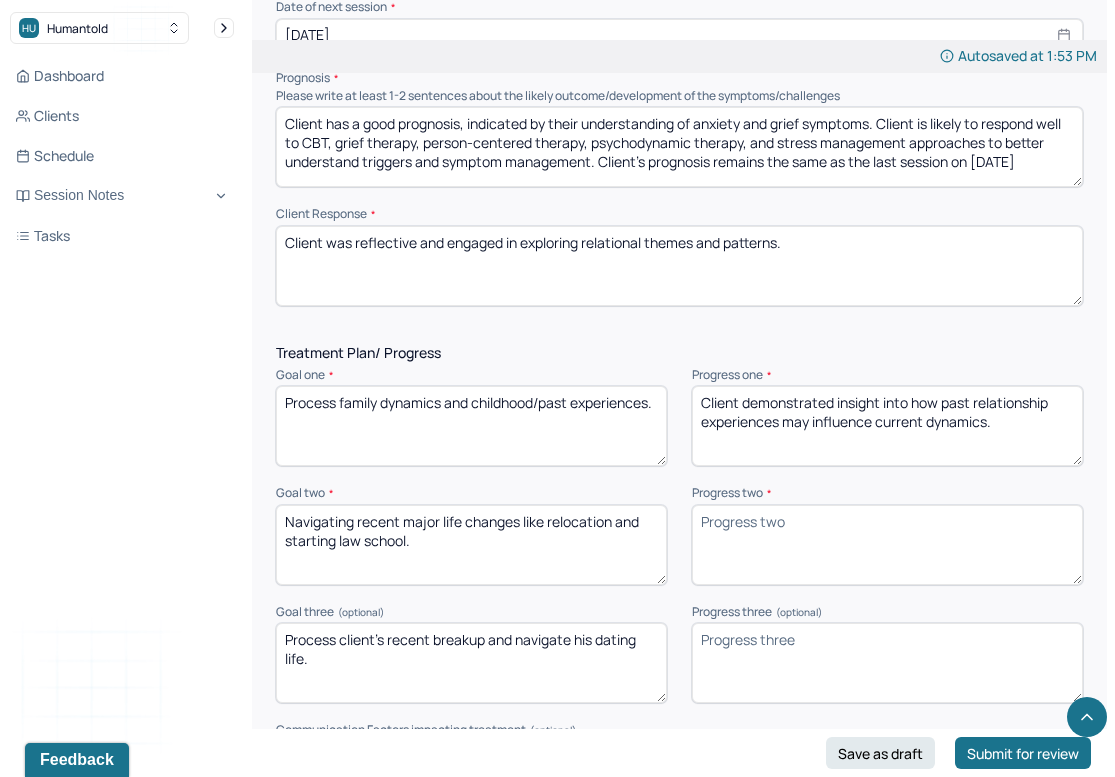 type on "Client demonstrated insight into how past relationship experiences may influence current dynamics." 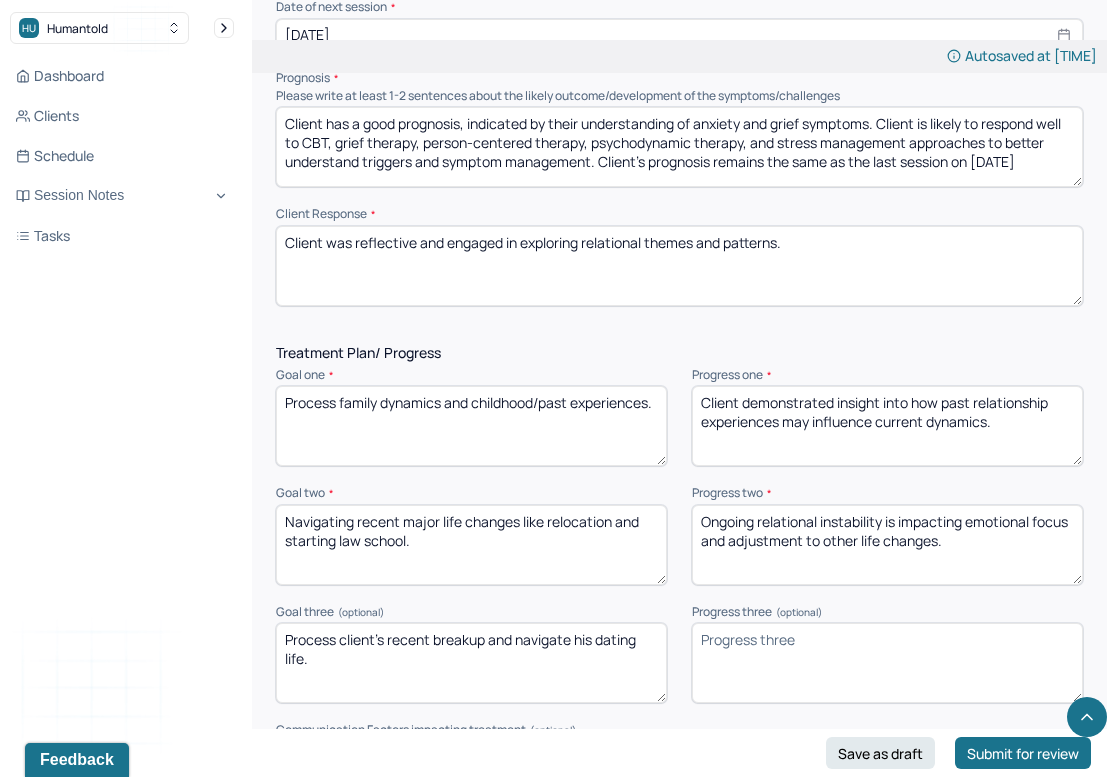 type on "Ongoing relational instability is impacting emotional focus and adjustment to other life changes." 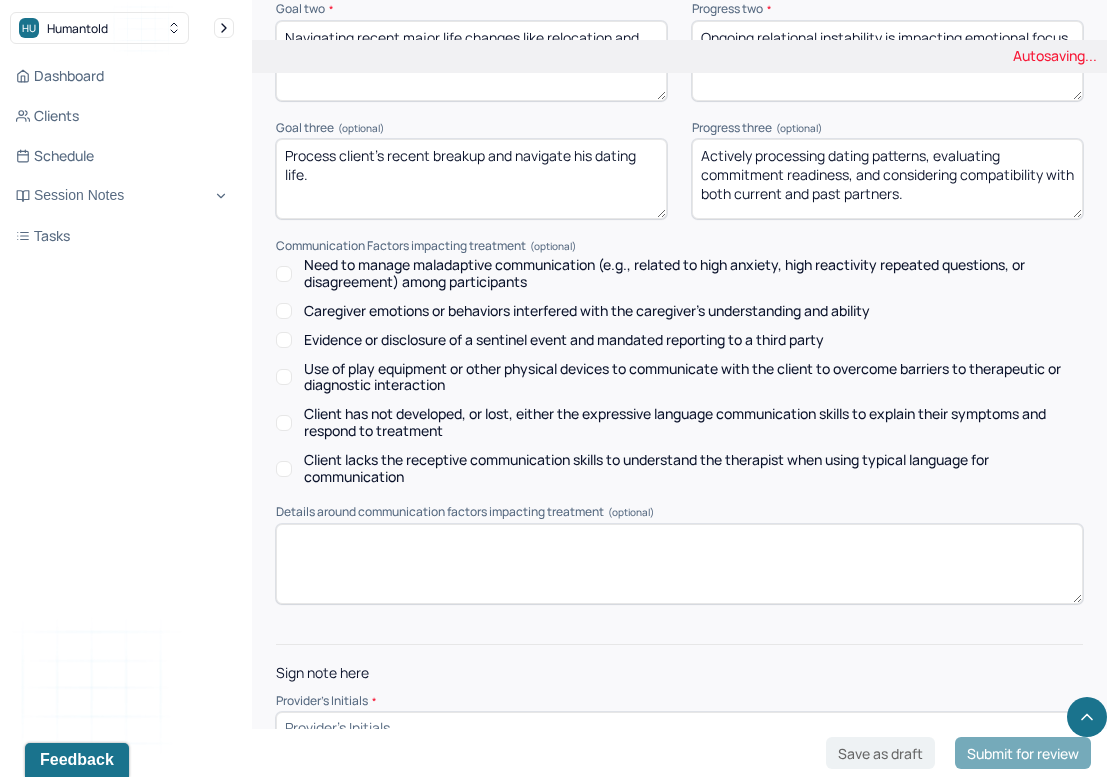 scroll, scrollTop: 2838, scrollLeft: 0, axis: vertical 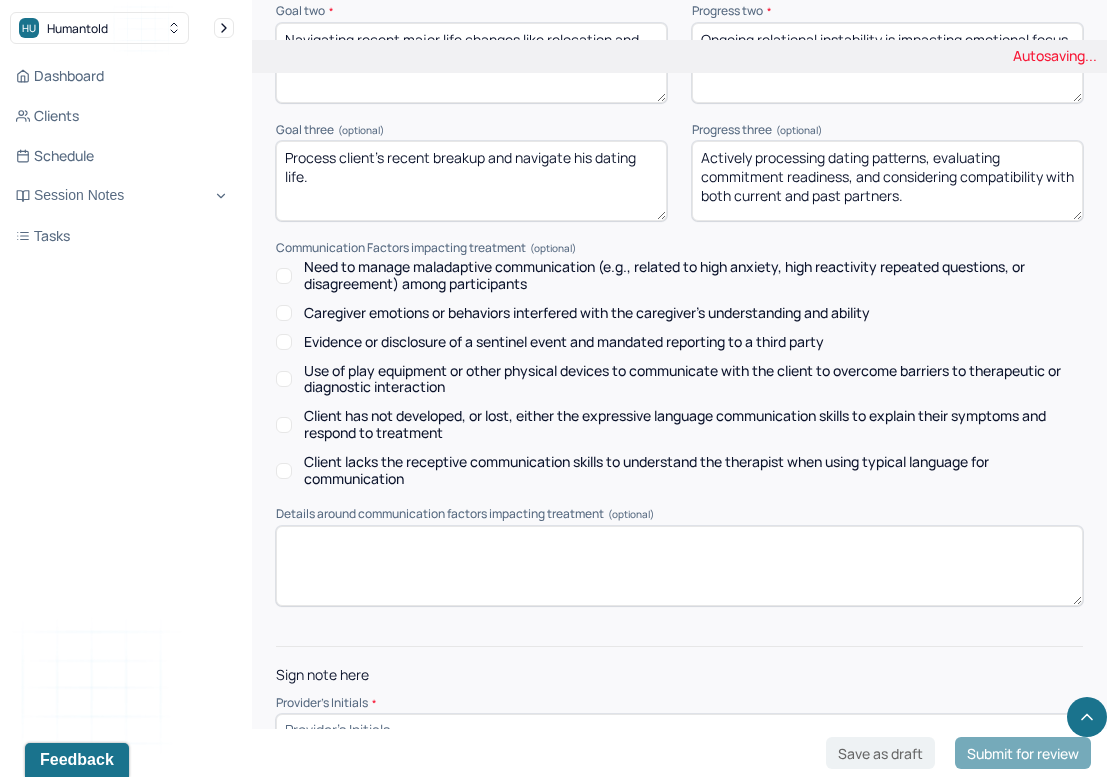 type on "Actively processing dating patterns, evaluating commitment readiness, and considering compatibility with both current and past partners." 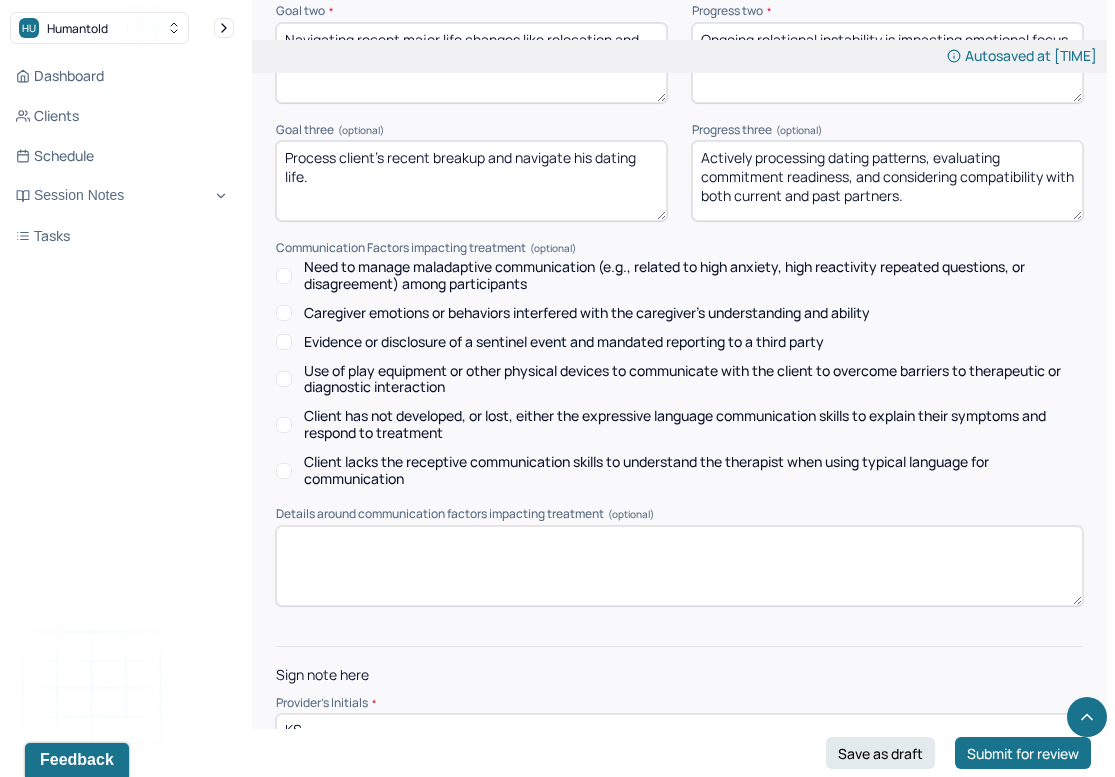 type on "KS" 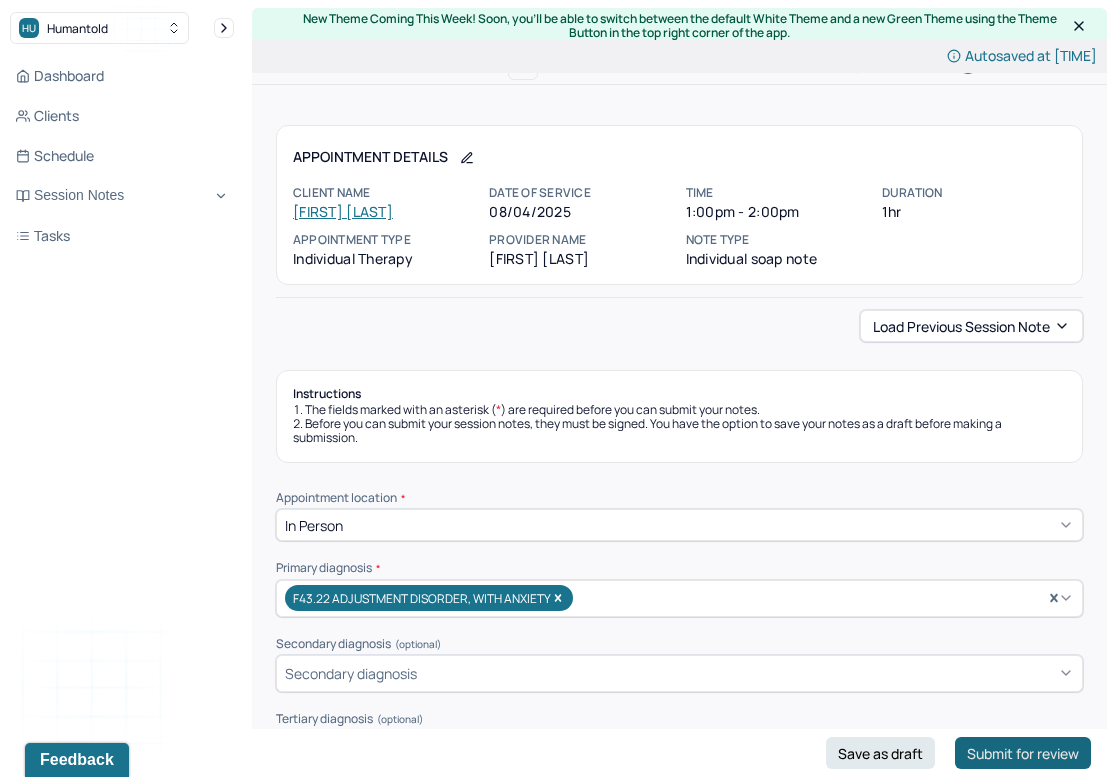 scroll, scrollTop: 0, scrollLeft: 0, axis: both 